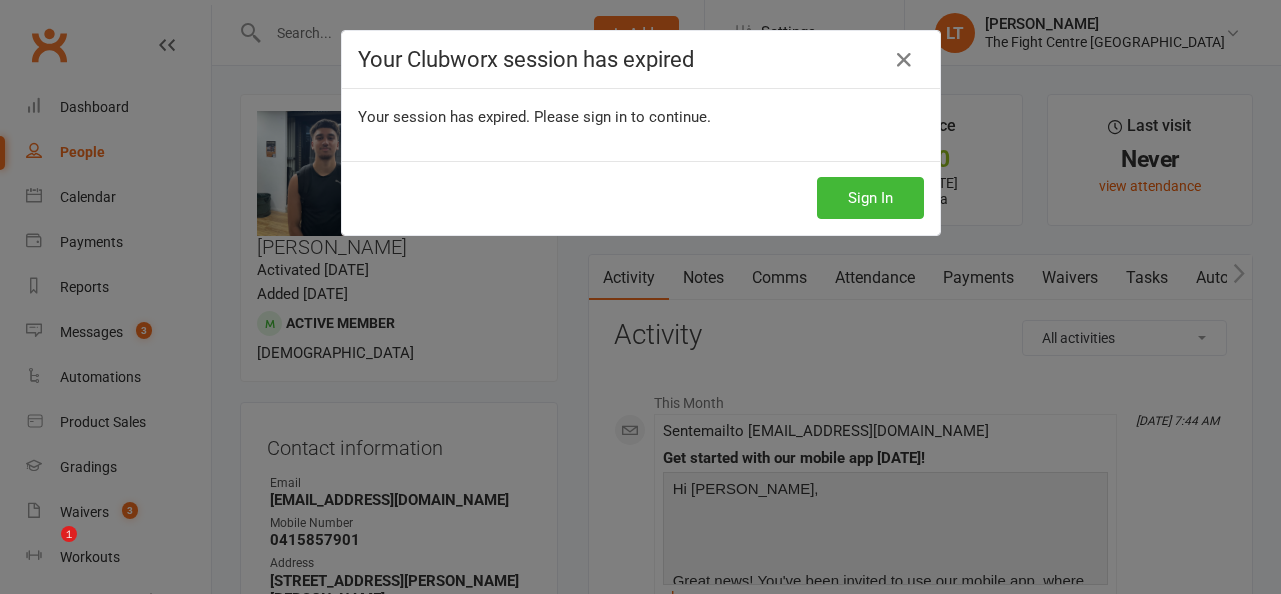 scroll, scrollTop: 0, scrollLeft: 0, axis: both 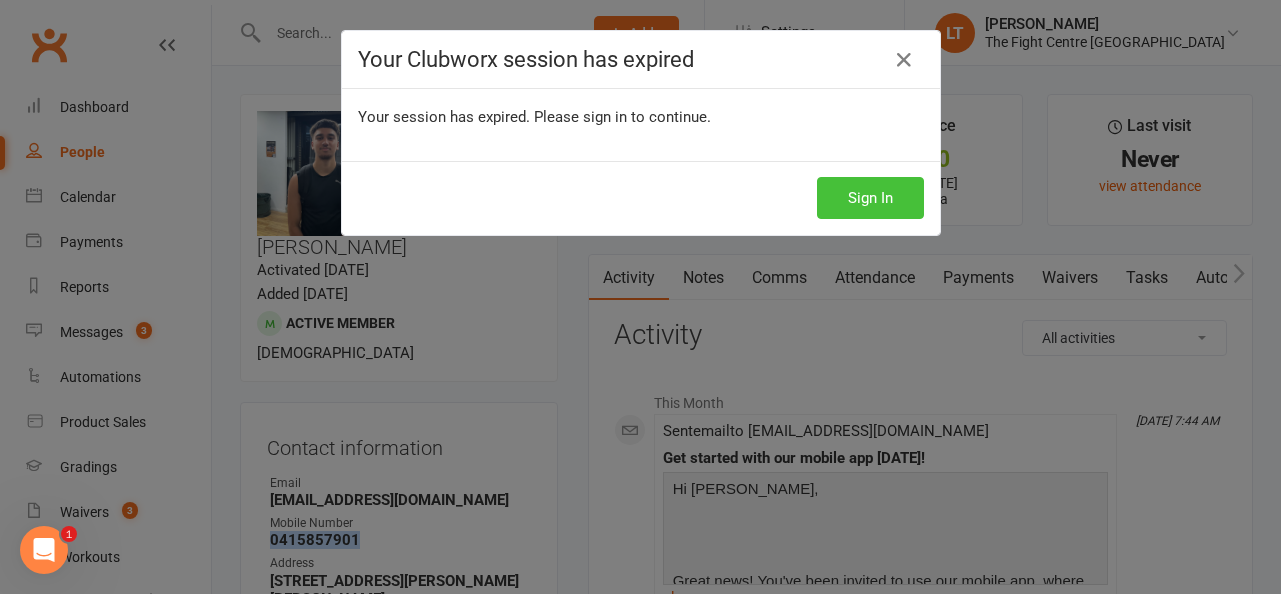 click on "Sign In" at bounding box center (870, 198) 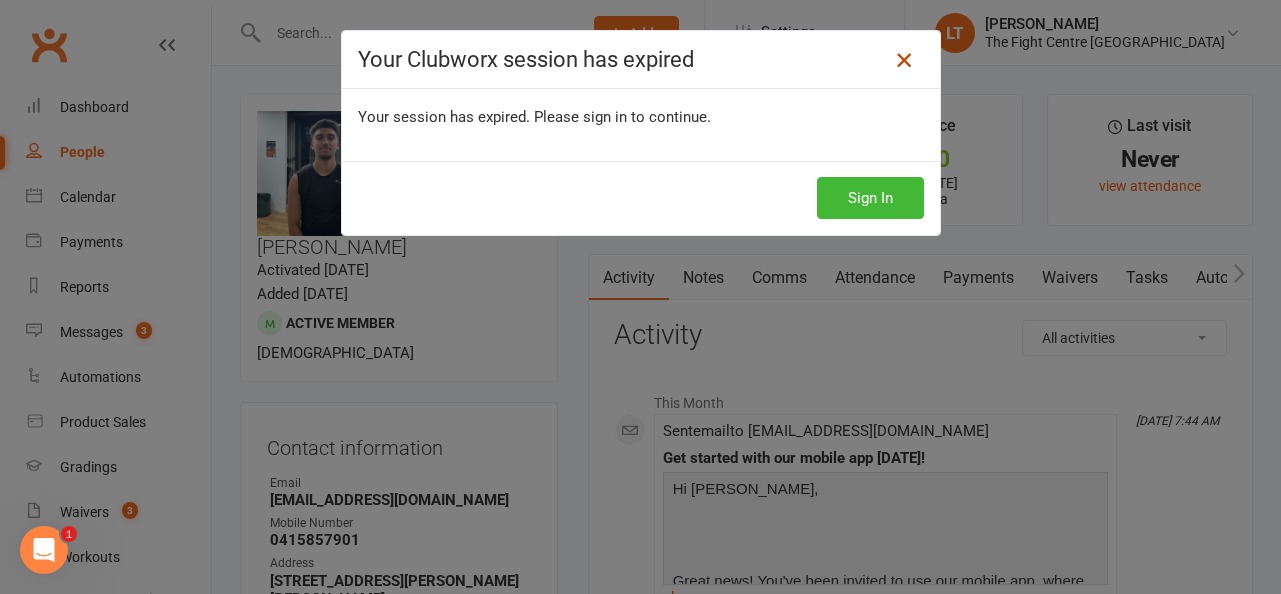 click at bounding box center (904, 60) 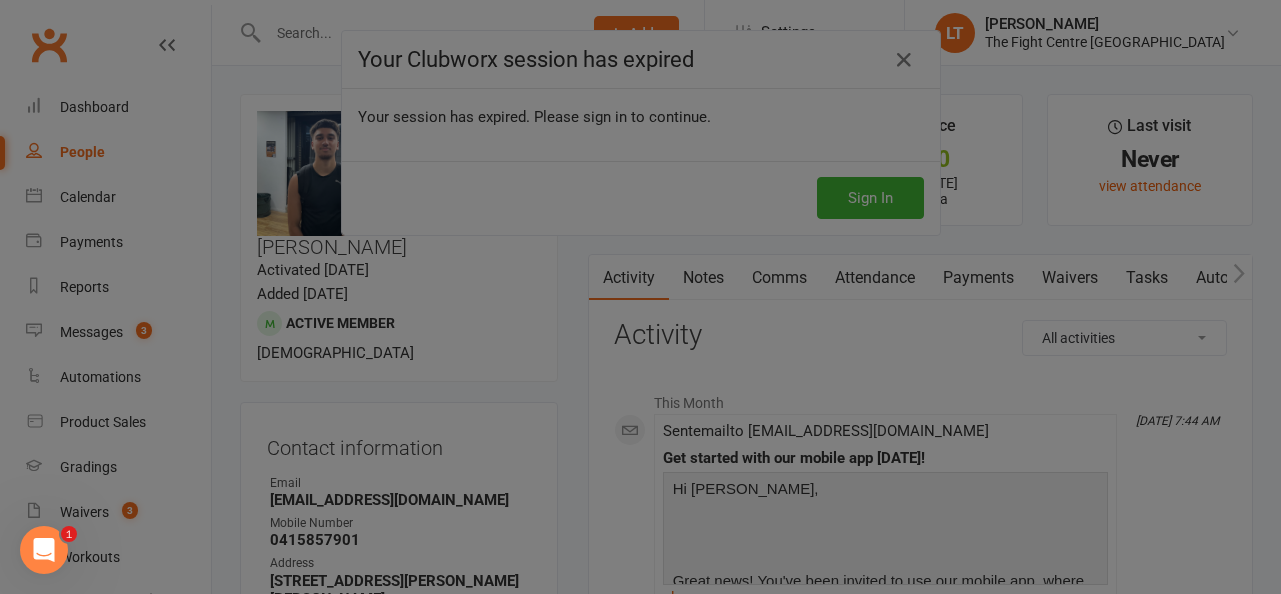click at bounding box center (640, 297) 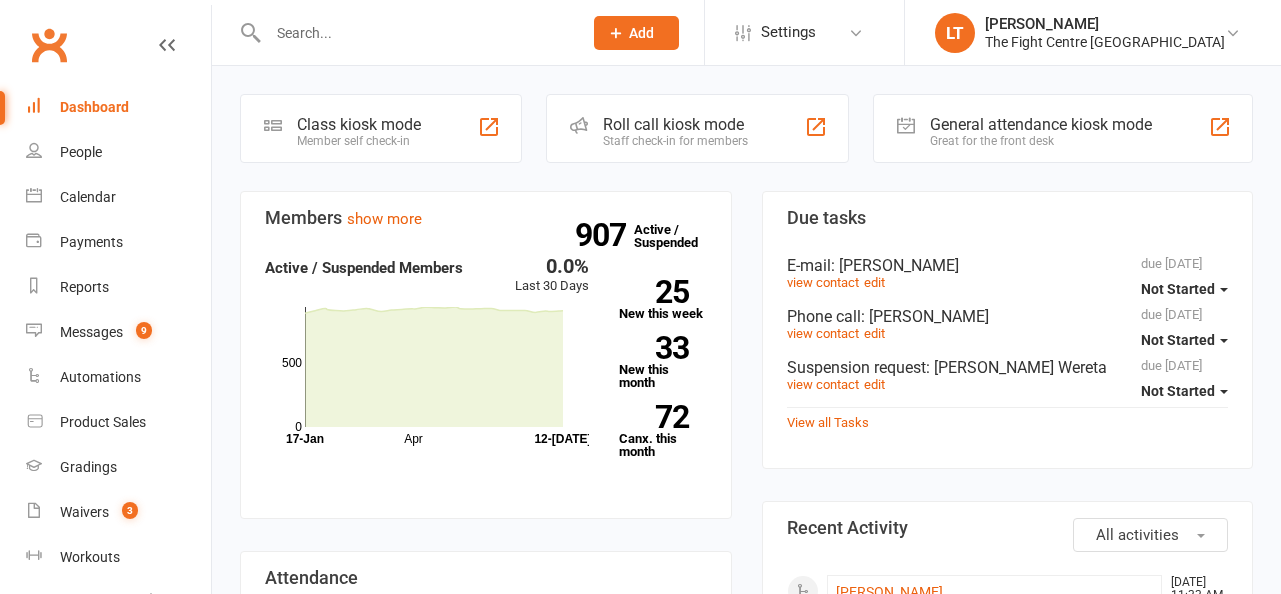 scroll, scrollTop: 0, scrollLeft: 0, axis: both 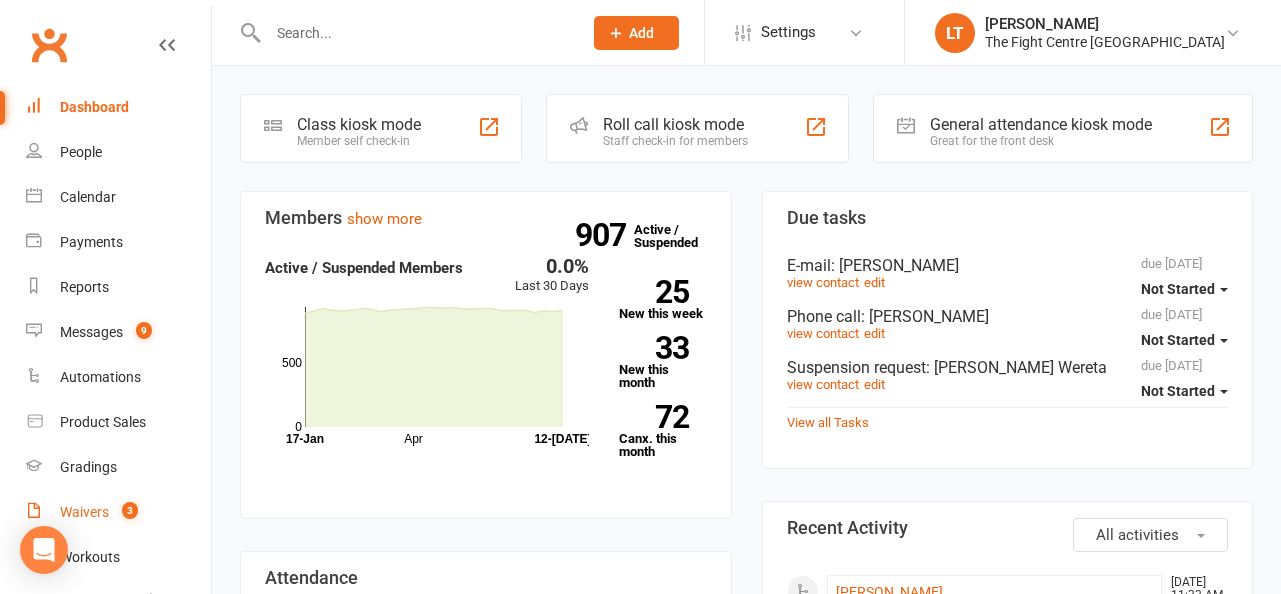 click on "Waivers   3" at bounding box center (118, 512) 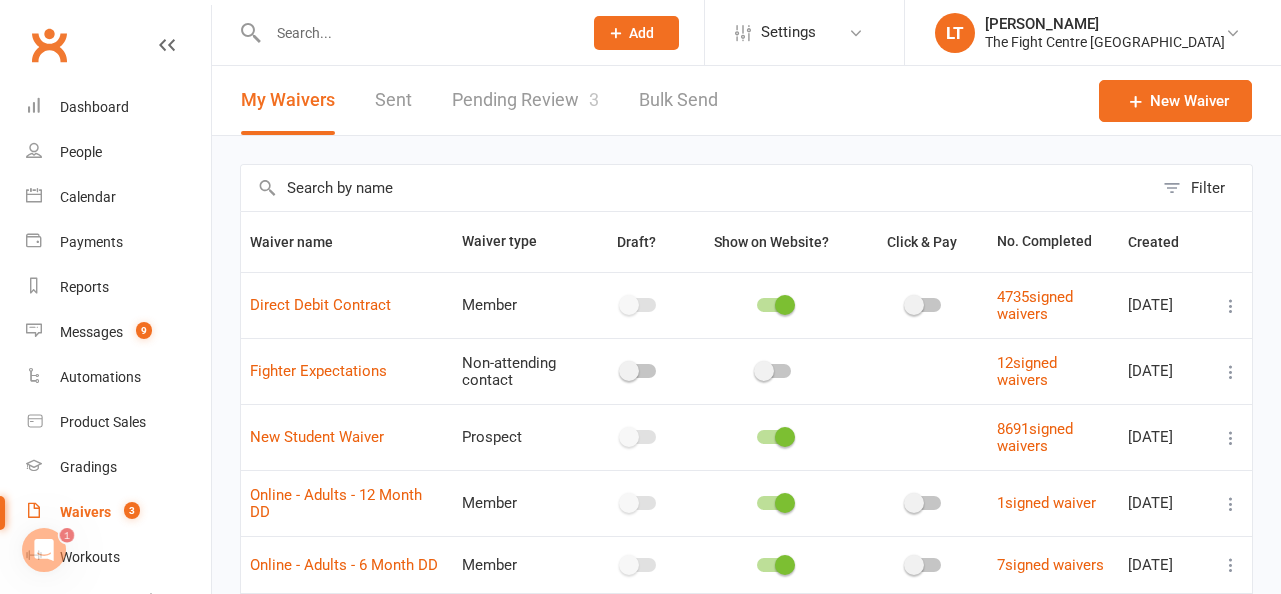 scroll, scrollTop: 0, scrollLeft: 0, axis: both 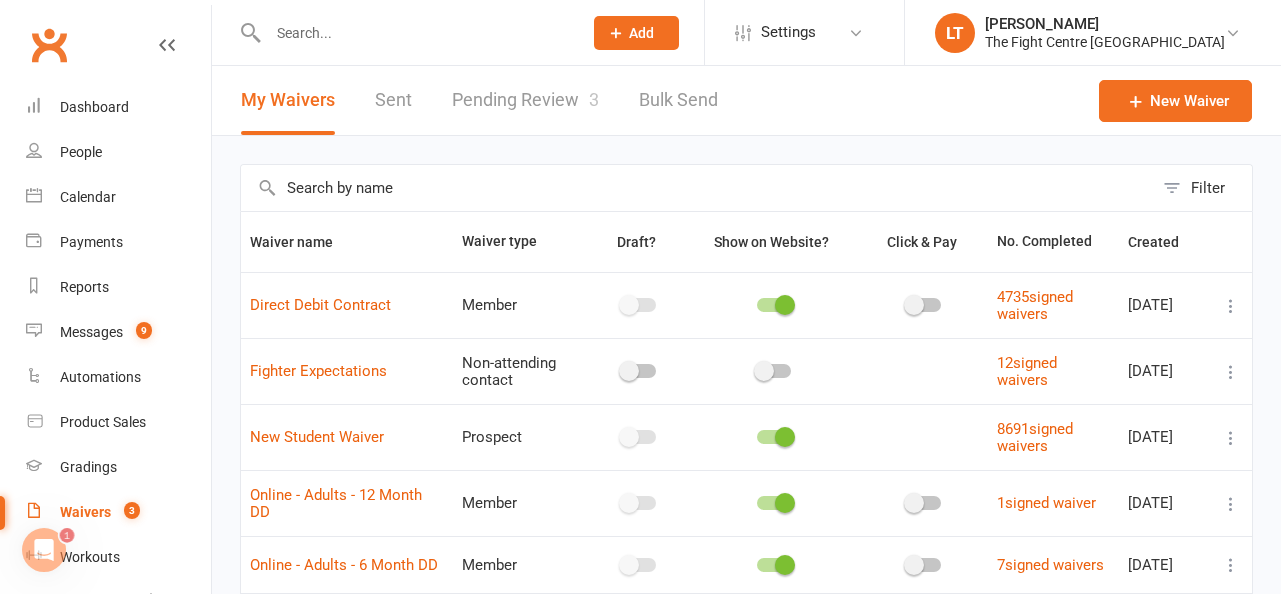 click on "Pending Review 3" at bounding box center [525, 100] 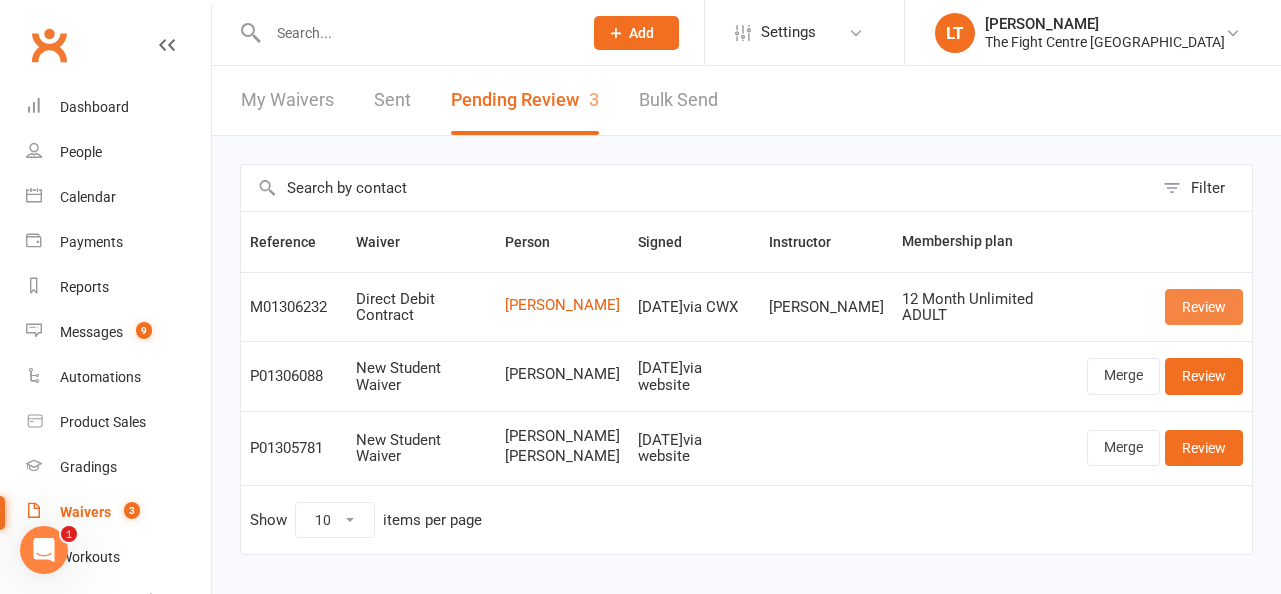 click on "Review" at bounding box center (1204, 307) 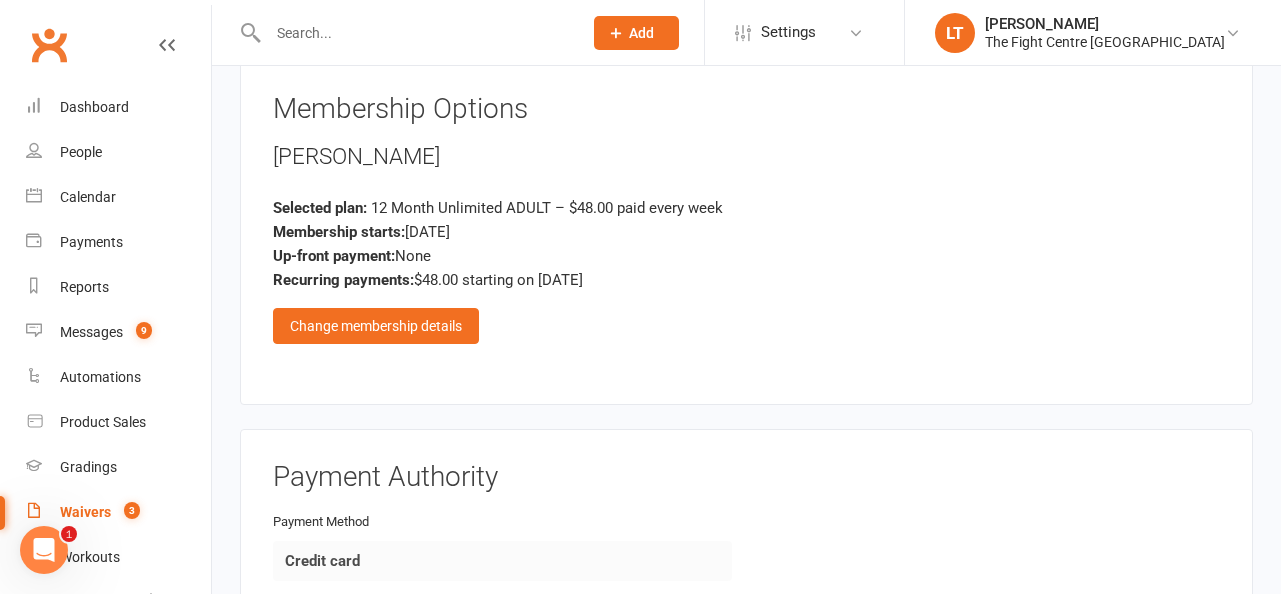 scroll, scrollTop: 3789, scrollLeft: 0, axis: vertical 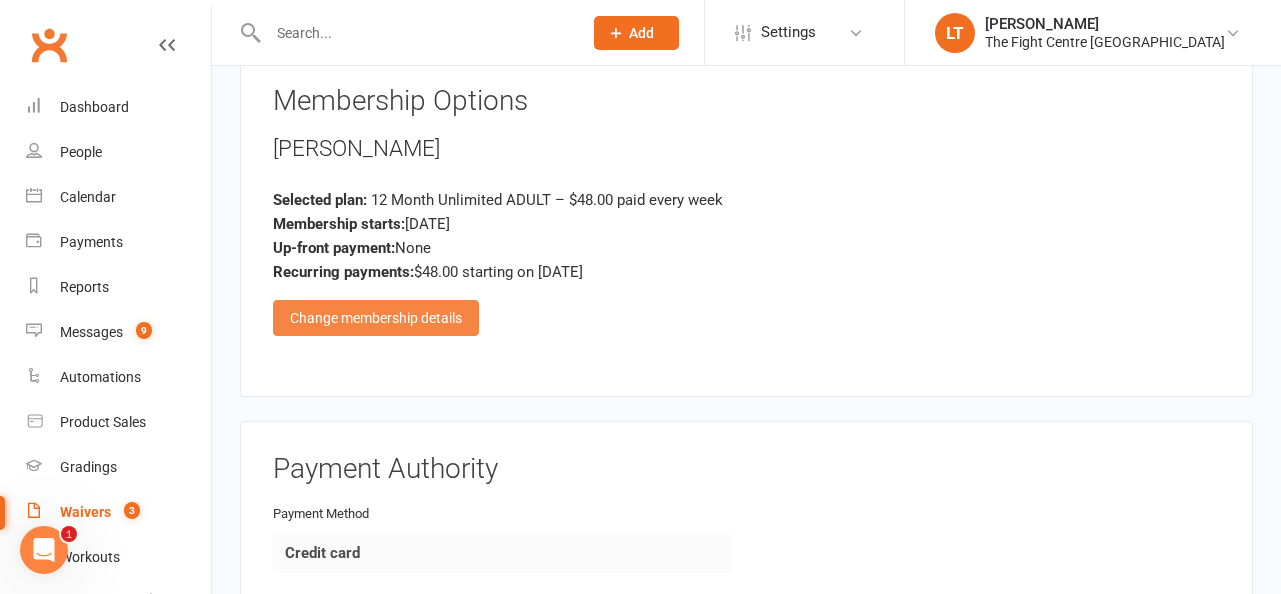 click on "Change membership details" at bounding box center (376, 318) 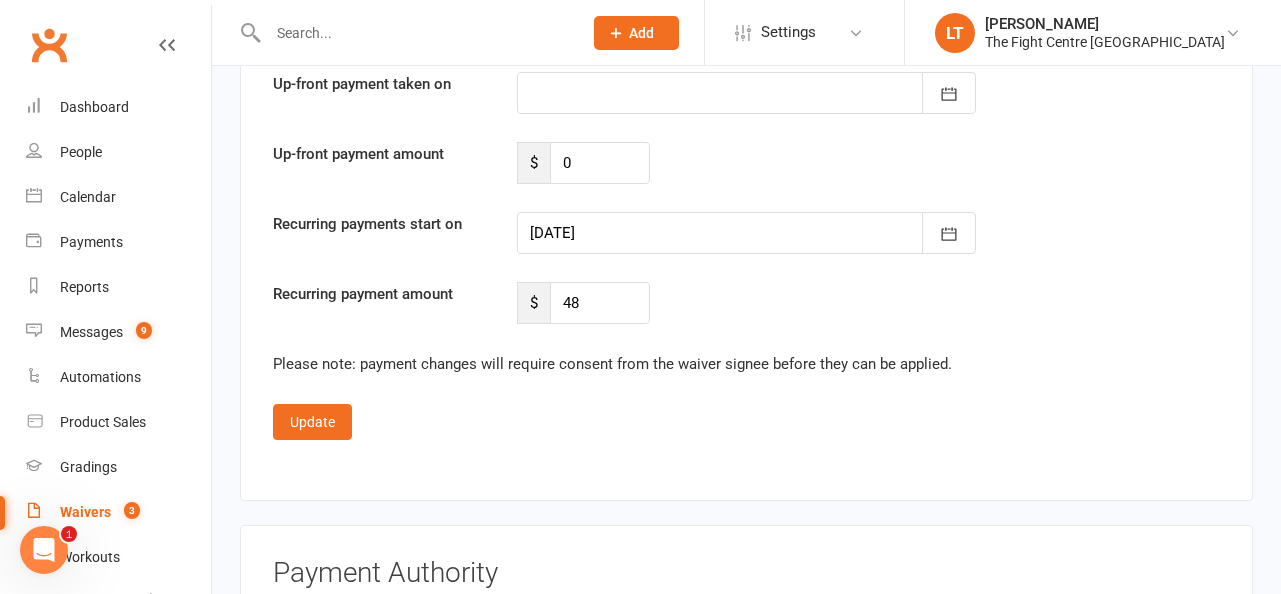scroll, scrollTop: 5278, scrollLeft: 0, axis: vertical 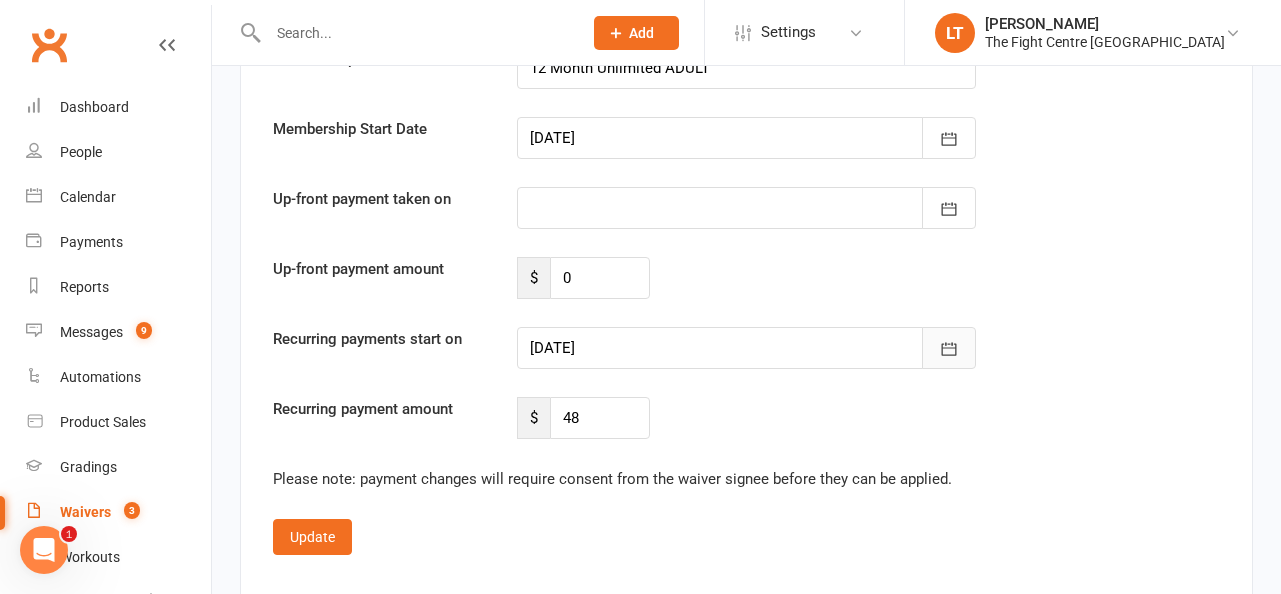 click 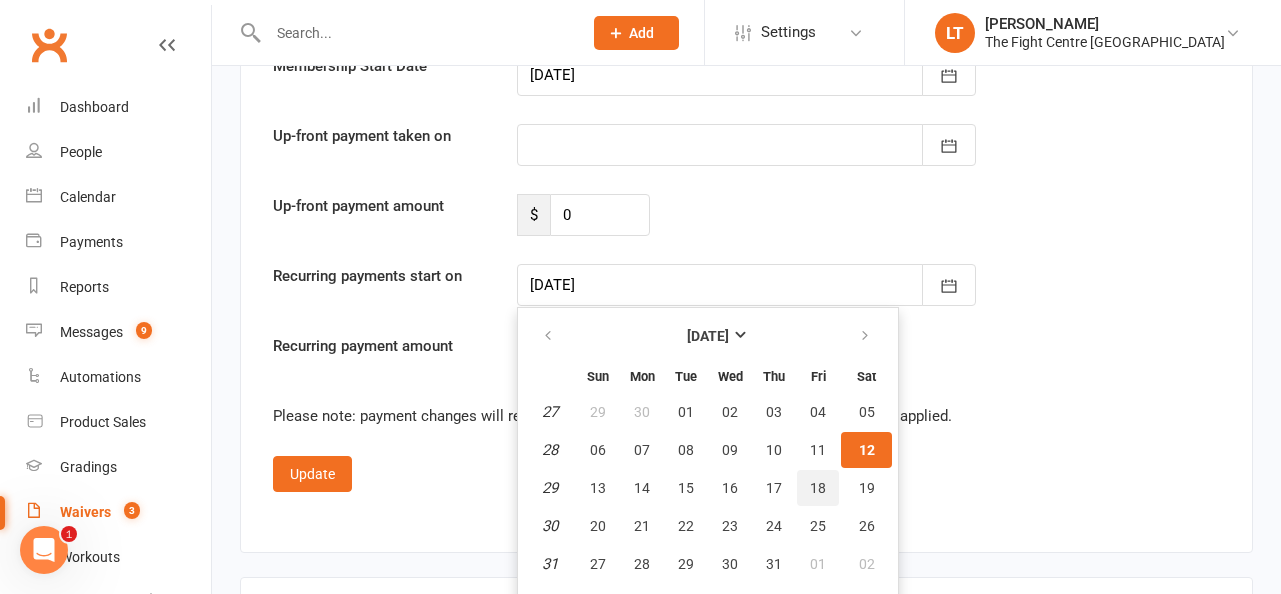 click on "18" at bounding box center (818, 488) 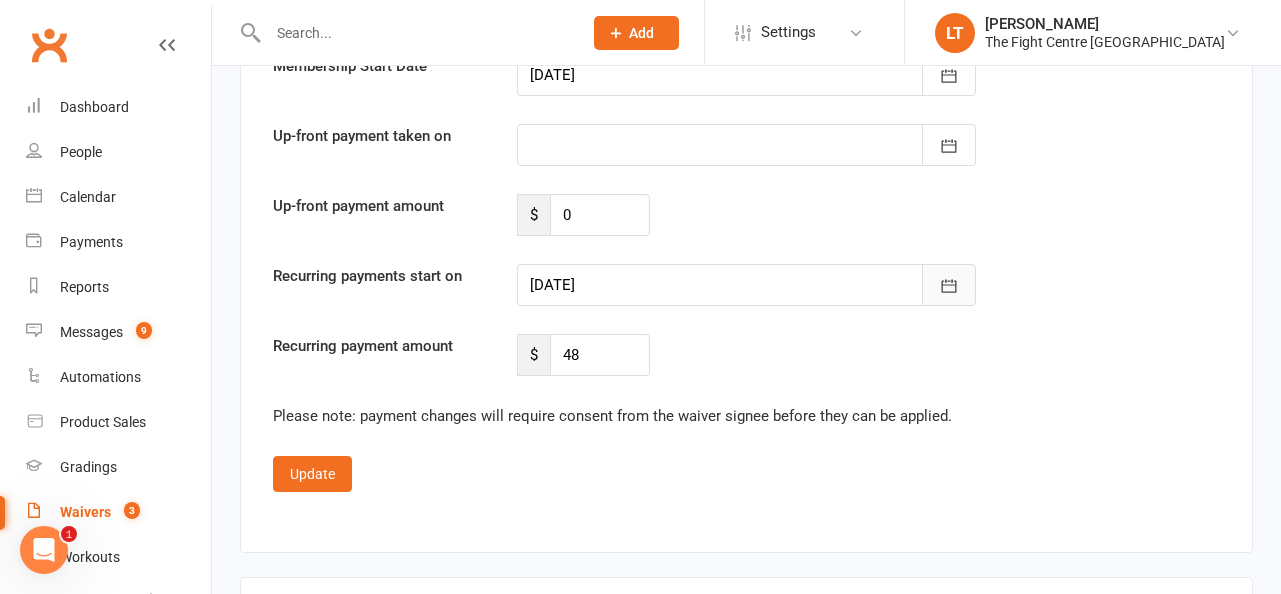 click 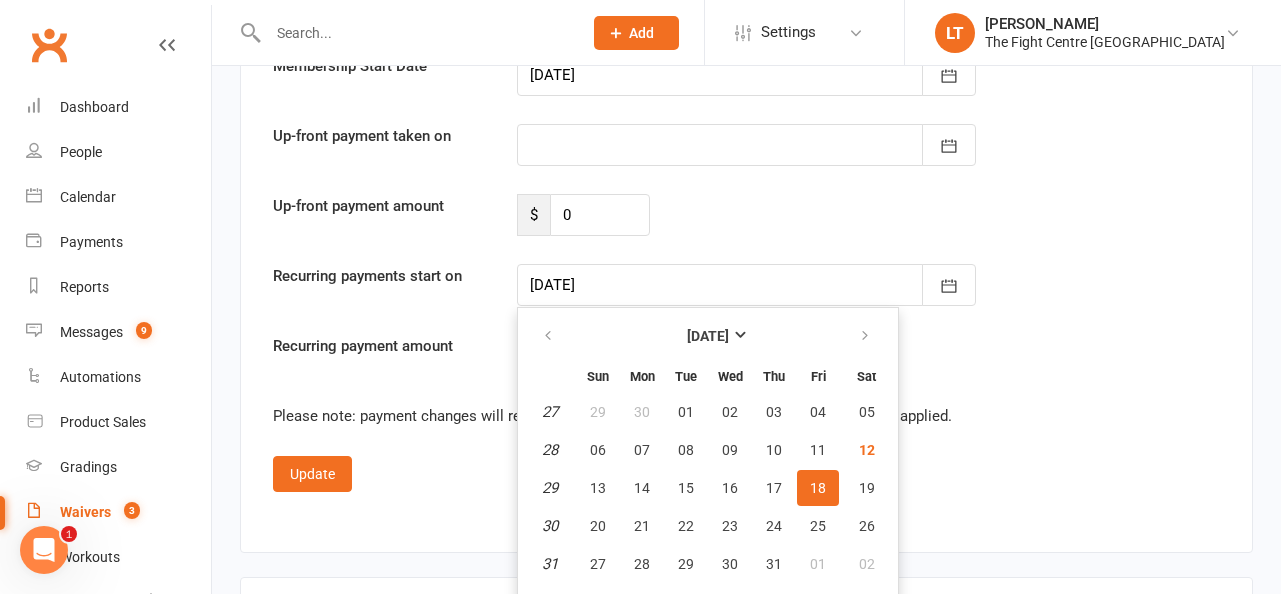 click on "18" at bounding box center [818, 488] 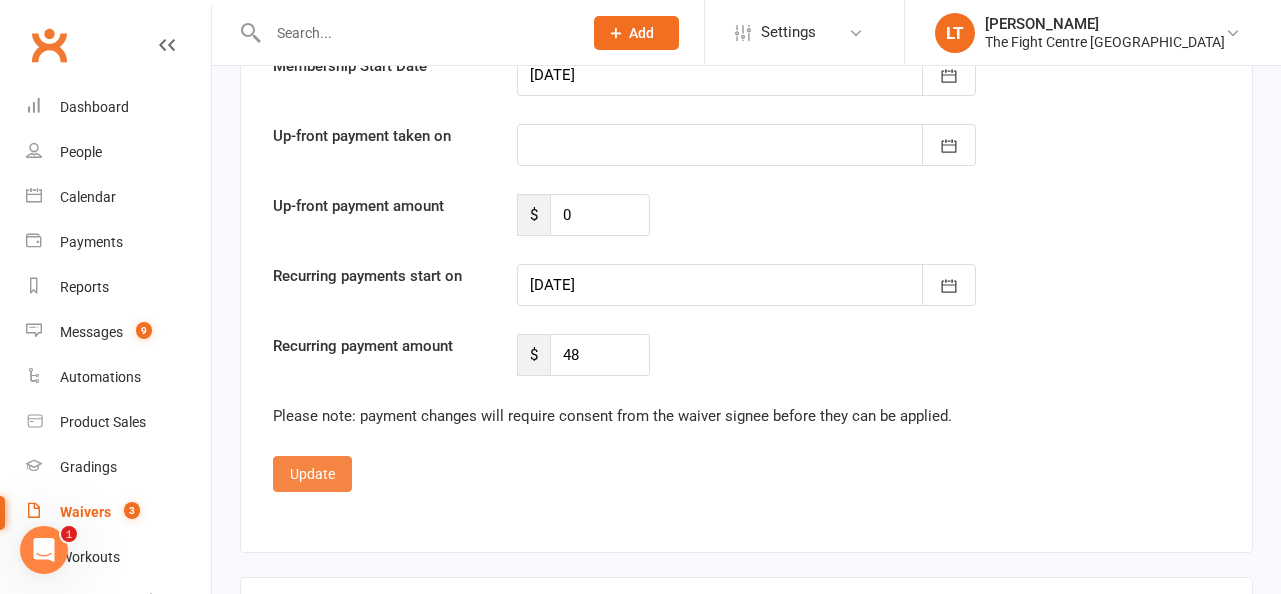 click on "Update" at bounding box center [312, 474] 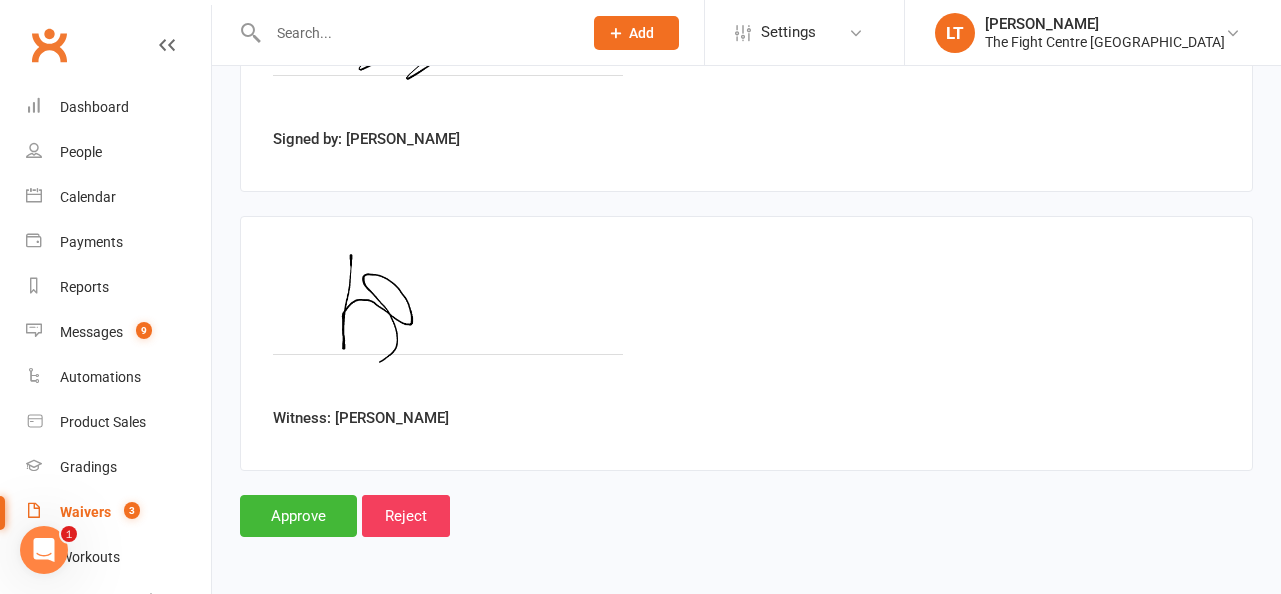 scroll, scrollTop: 4680, scrollLeft: 0, axis: vertical 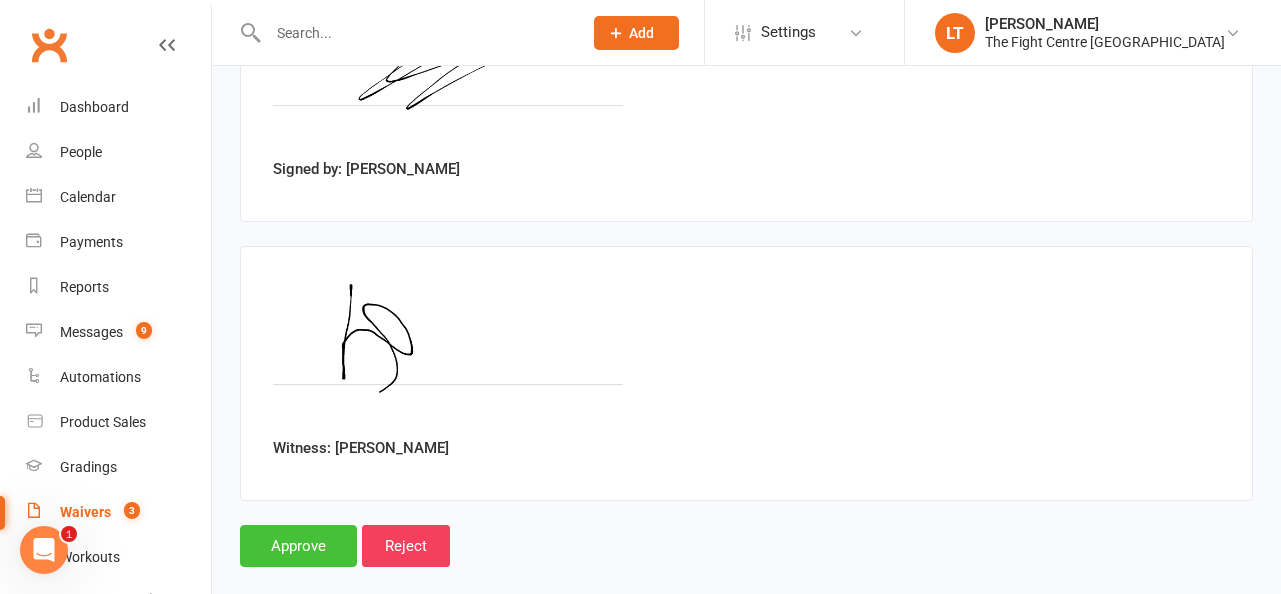 click on "Approve" at bounding box center (298, 546) 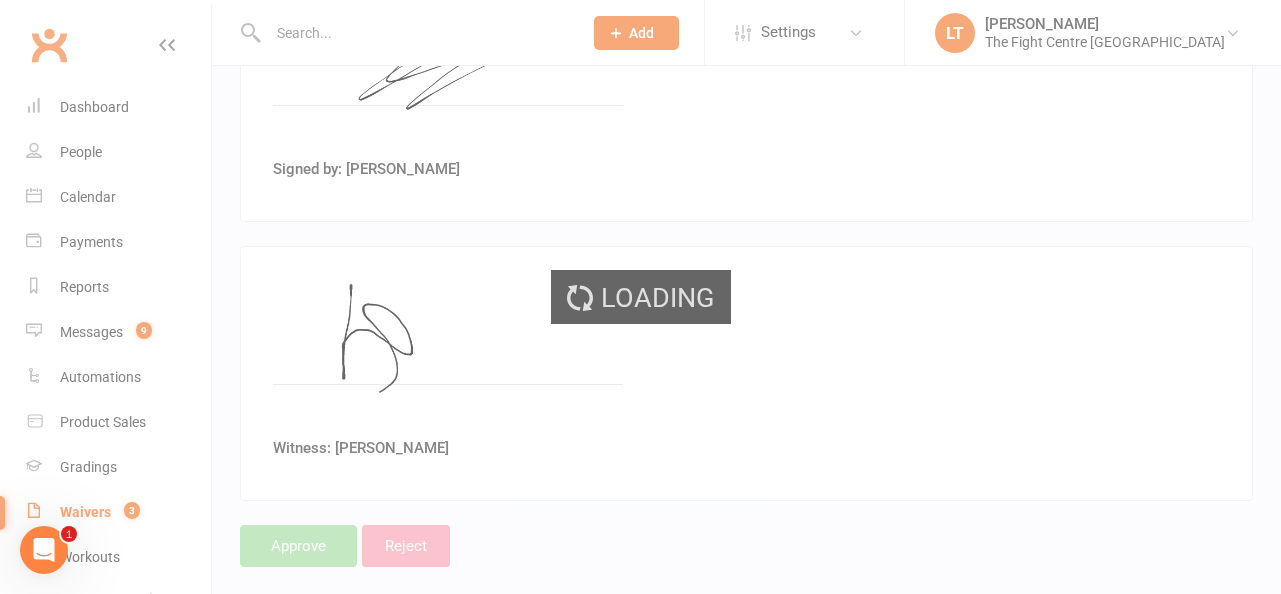 scroll, scrollTop: 0, scrollLeft: 0, axis: both 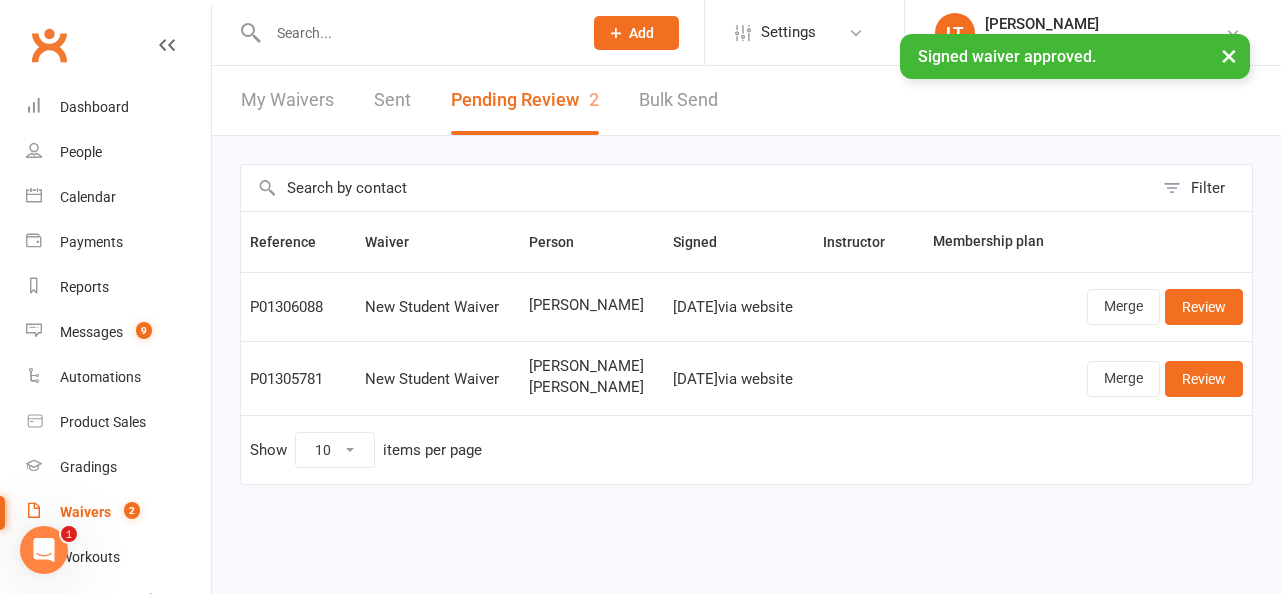 click at bounding box center [415, 33] 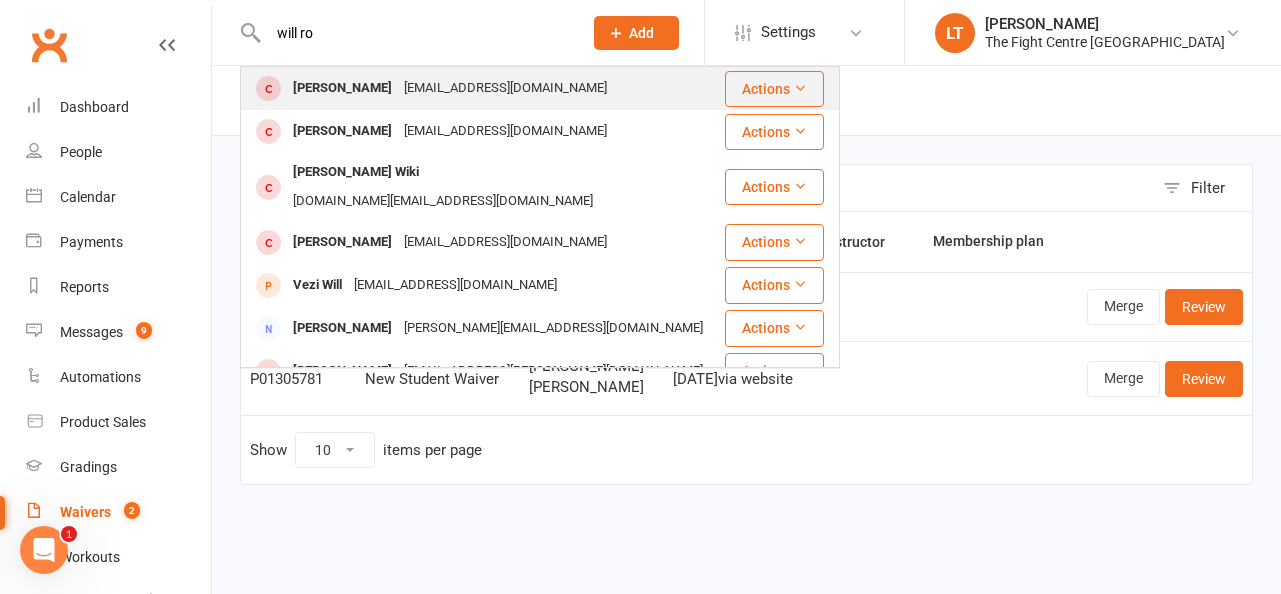 type on "will ro" 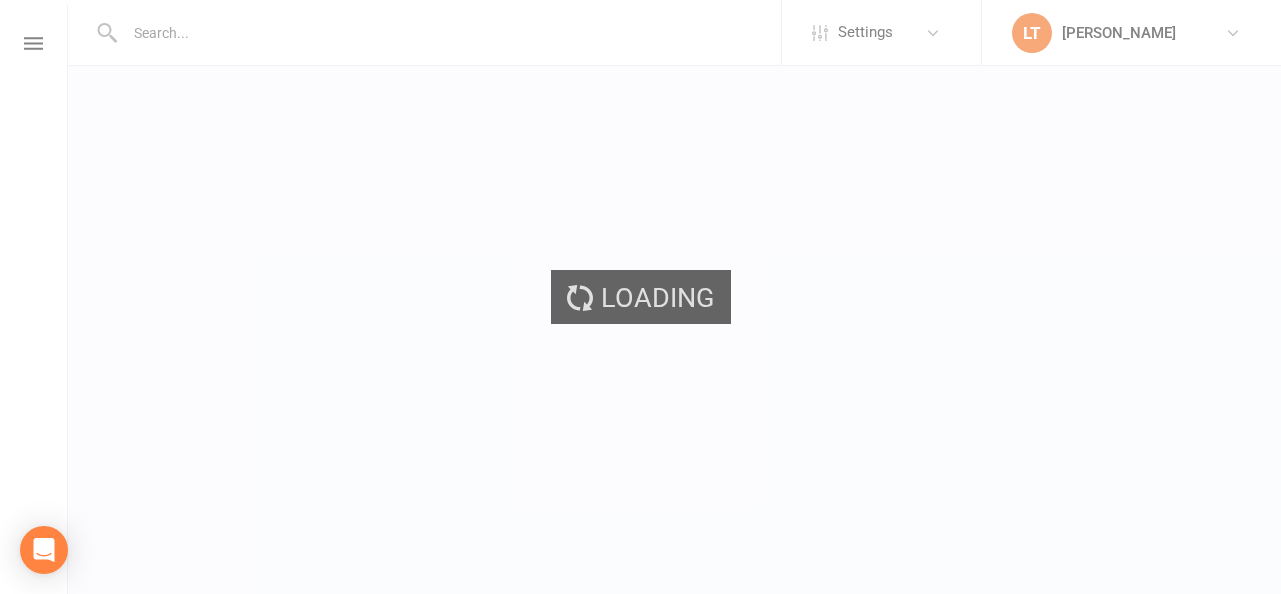 scroll, scrollTop: 0, scrollLeft: 0, axis: both 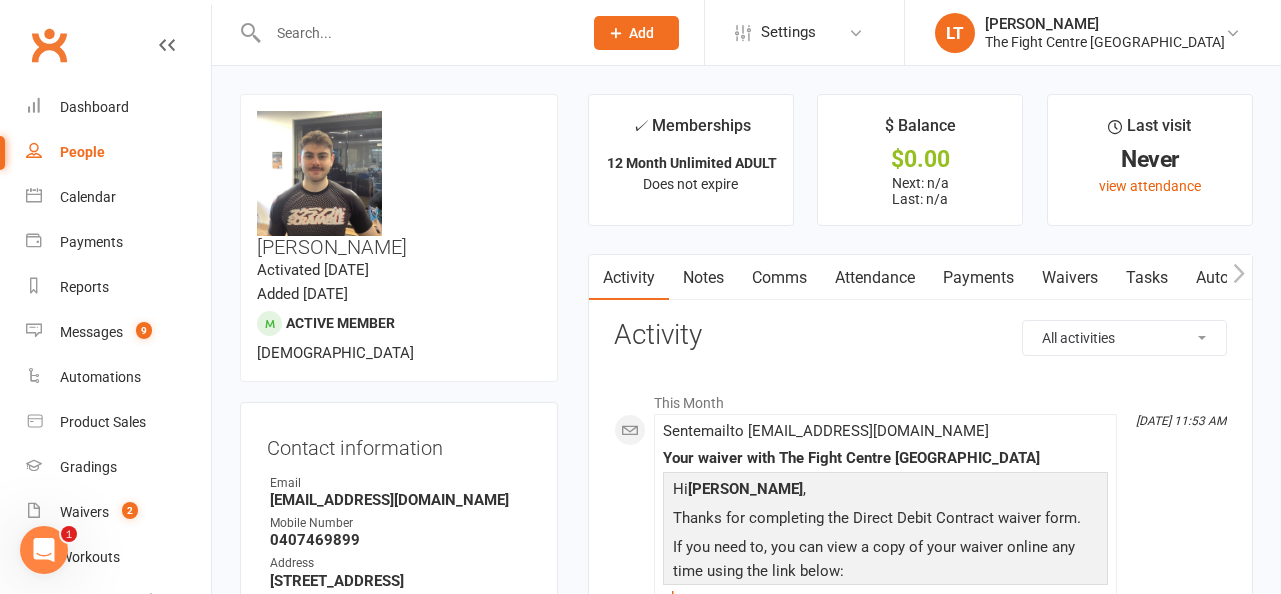 click on "Comms" at bounding box center [779, 278] 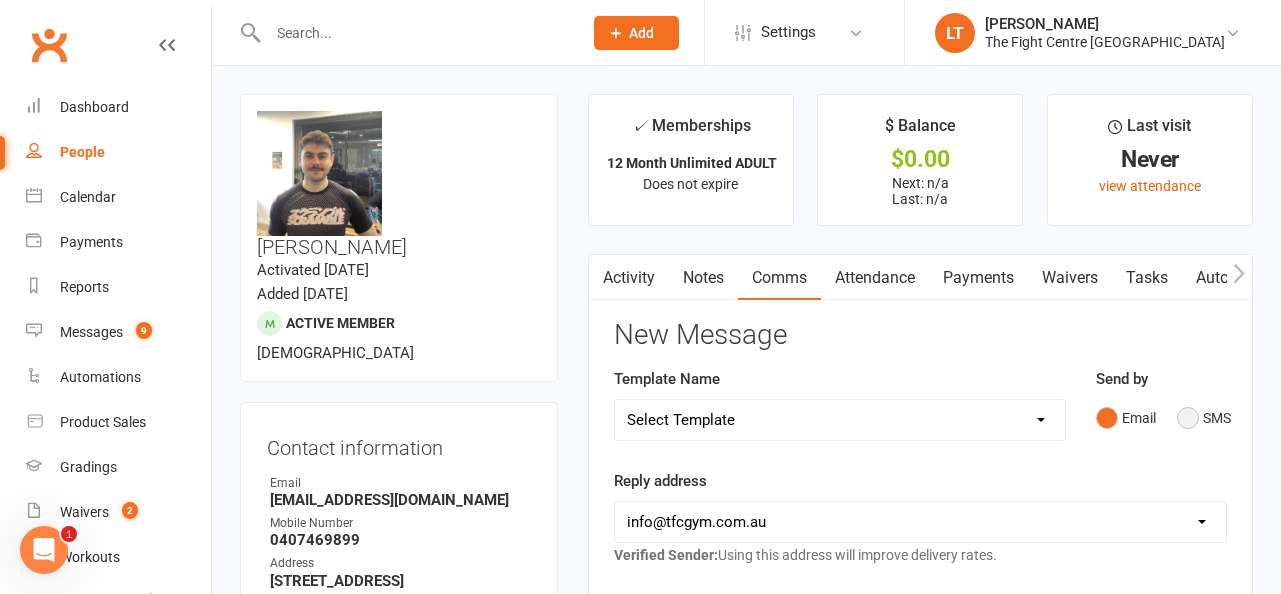 click on "SMS" at bounding box center (1204, 418) 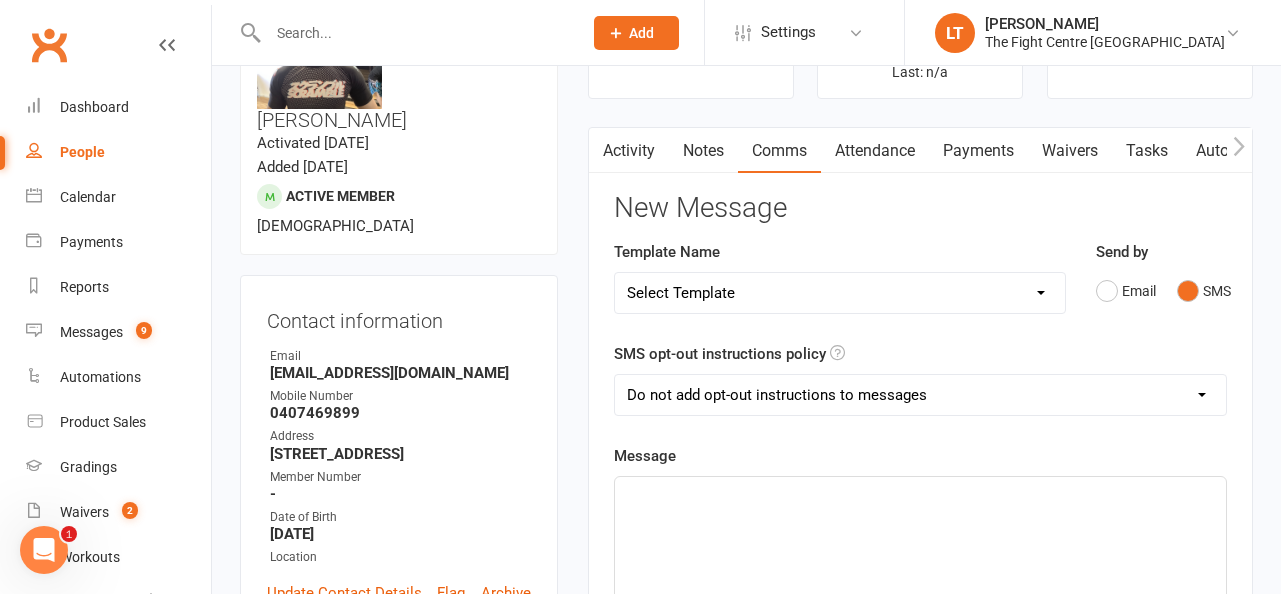 scroll, scrollTop: 133, scrollLeft: 0, axis: vertical 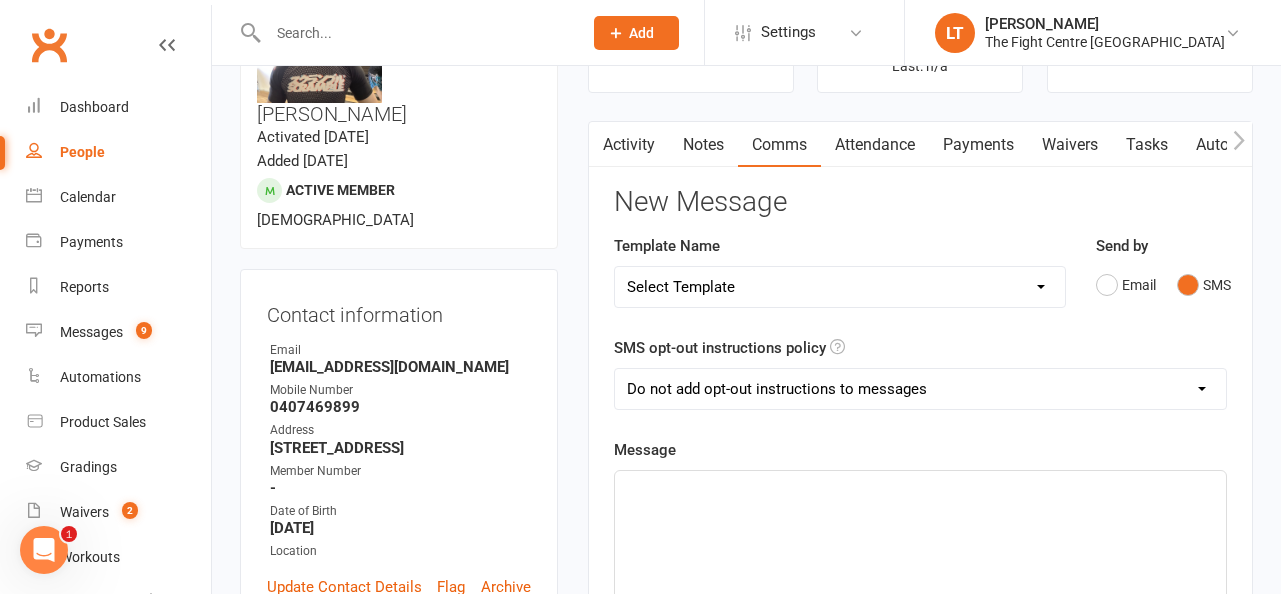 click on "﻿" 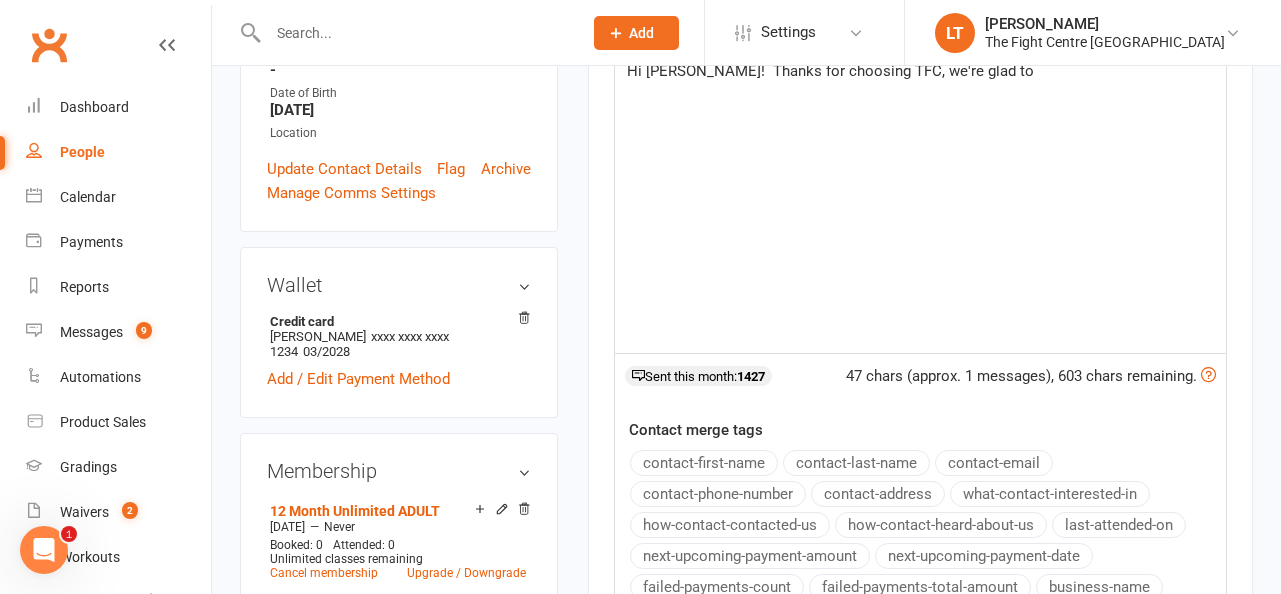 scroll, scrollTop: 541, scrollLeft: 0, axis: vertical 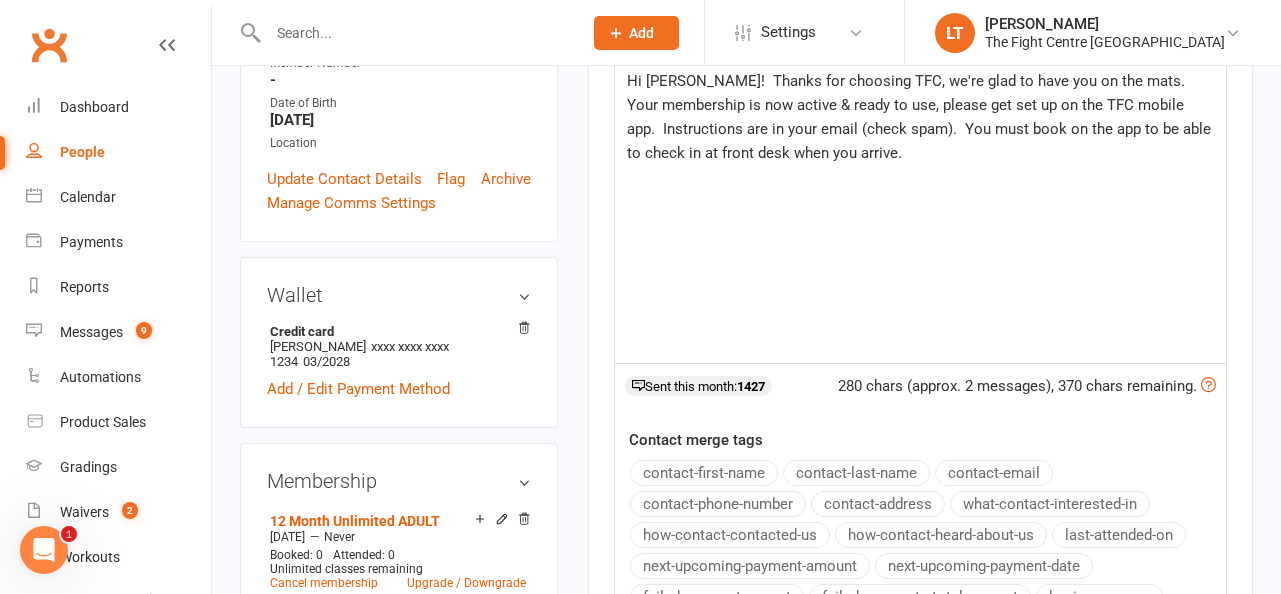 click on "Hi Will!  Thanks for choosing TFC, we're glad to have you on the mats.  Your membership is now active & ready to use, please get set up on the TFC mobile app.  Instructions are in your email (check spam).  You must book on the app to be able to check in at front desk when you arrive." 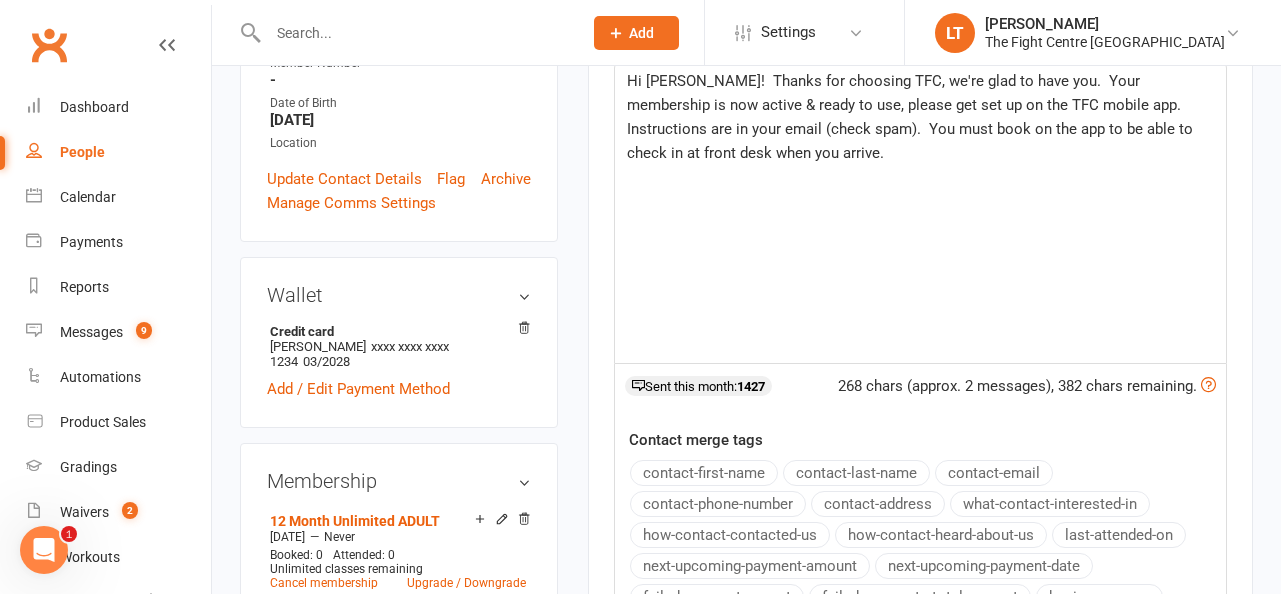 click on "Hi Will!  Thanks for choosing TFC, we're glad to have you.  Your membership is now active & ready to use, please get set up on the TFC mobile app.  Instructions are in your email (check spam).  You must book on the app to be able to check in at front desk when you arrive." 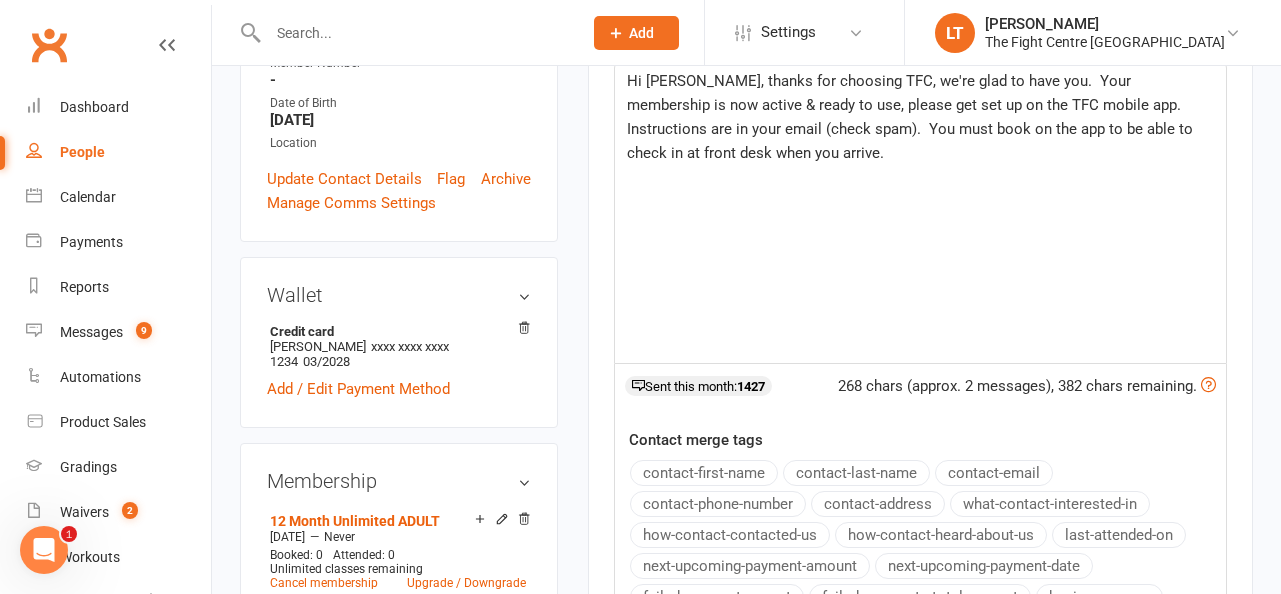 click on "Hi Will, thanks for choosing TFC, we're glad to have you.  Your membership is now active & ready to use, please get set up on the TFC mobile app.  Instructions are in your email (check spam).  You must book on the app to be able to check in at front desk when you arrive." 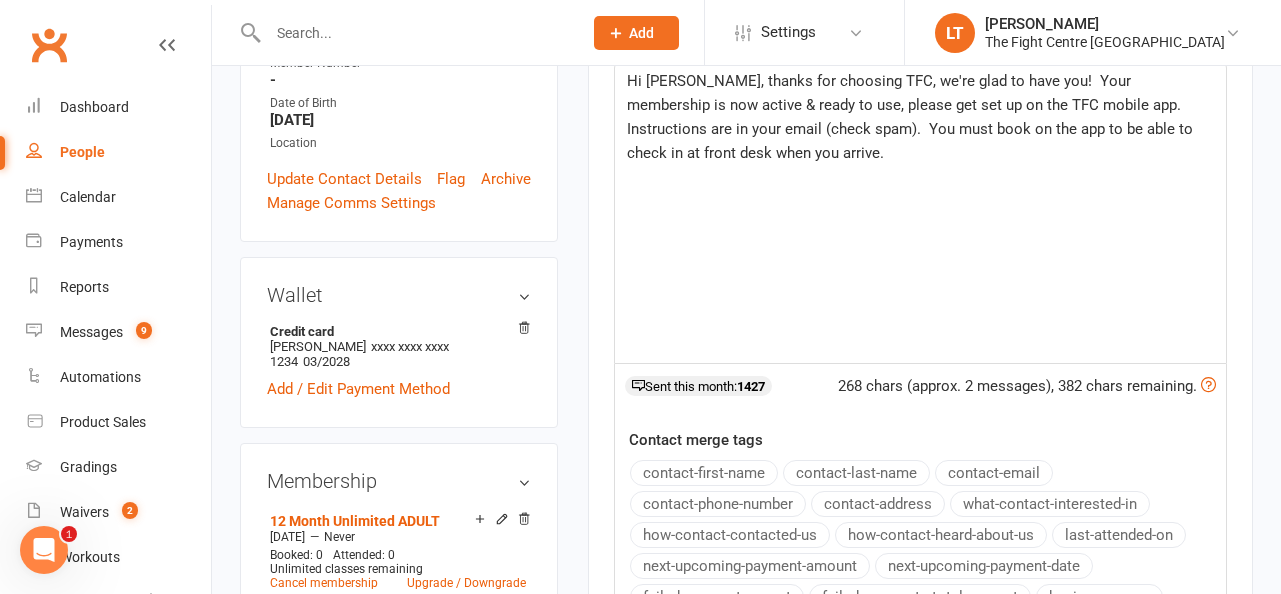 click on "Hi Will, thanks for choosing TFC, we're glad to have you!  Your membership is now active & ready to use, please get set up on the TFC mobile app.  Instructions are in your email (check spam).  You must book on the app to be able to check in at front desk when you arrive." 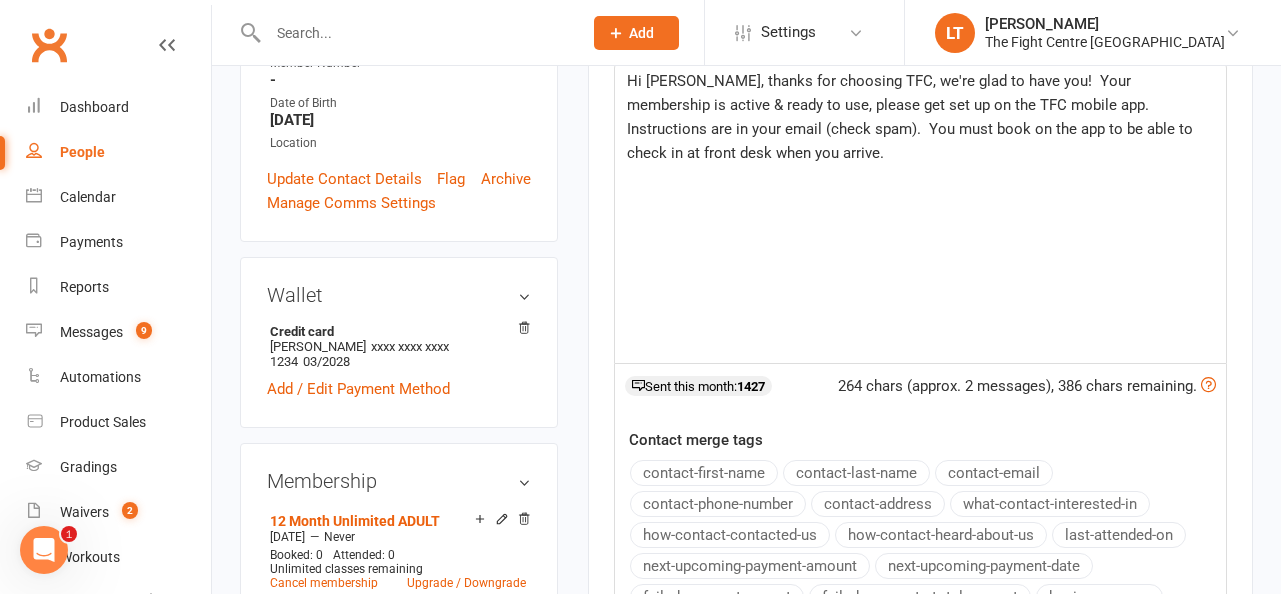 click on "Hi Will, thanks for choosing TFC, we're glad to have you!  Your membership is active & ready to use, please get set up on the TFC mobile app.  Instructions are in your email (check spam).  You must book on the app to be able to check in at front desk when you arrive." 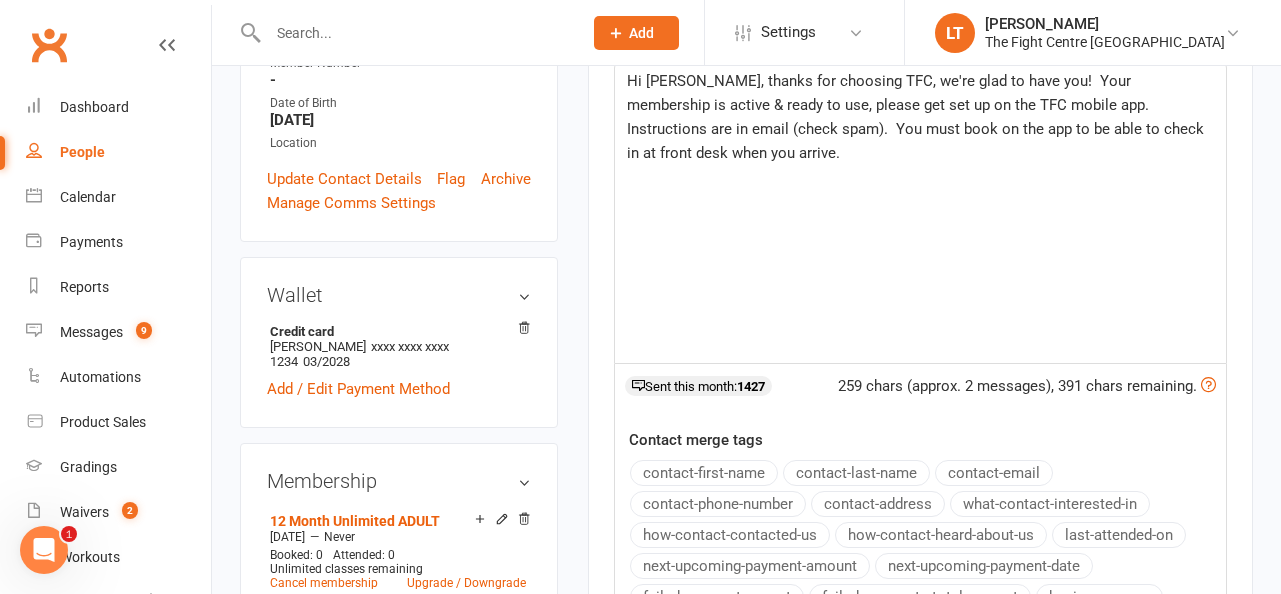 click on "Hi Will, thanks for choosing TFC, we're glad to have you!  Your membership is active & ready to use, please get set up on the TFC mobile app.  Instructions are in email (check spam).  You must book on the app to be able to check in at front desk when you arrive." 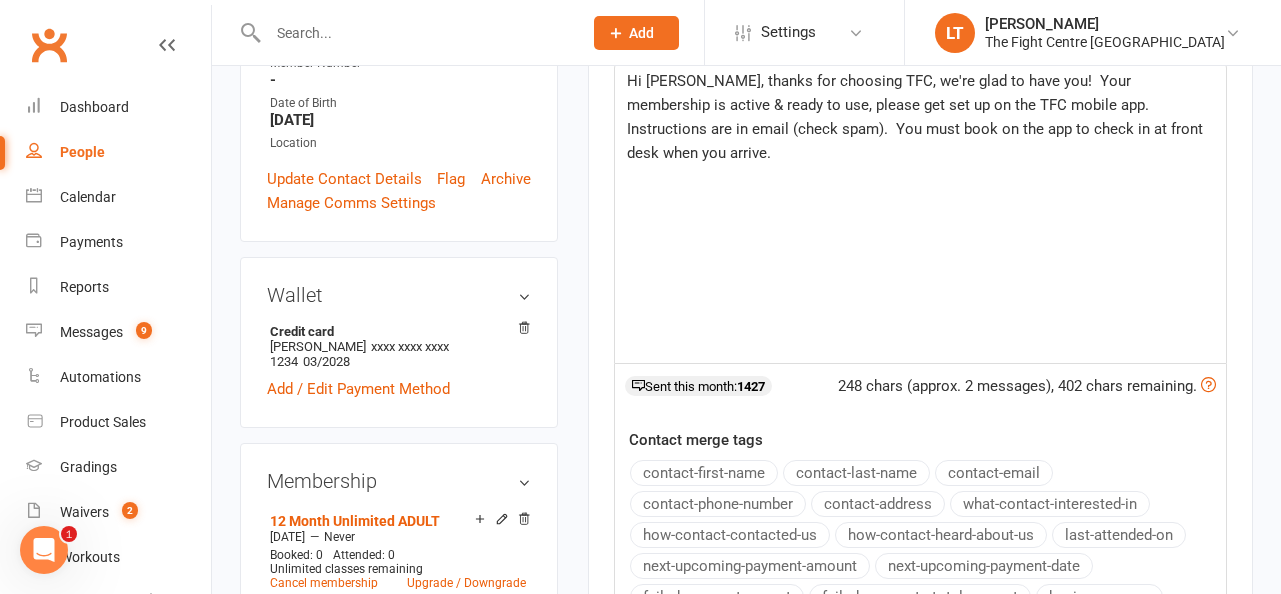 click on "Hi Will, thanks for choosing TFC, we're glad to have you!  Your membership is active & ready to use, please get set up on the TFC mobile app.  Instructions are in email (check spam).  You must book on the app to check in at front desk when you arrive." 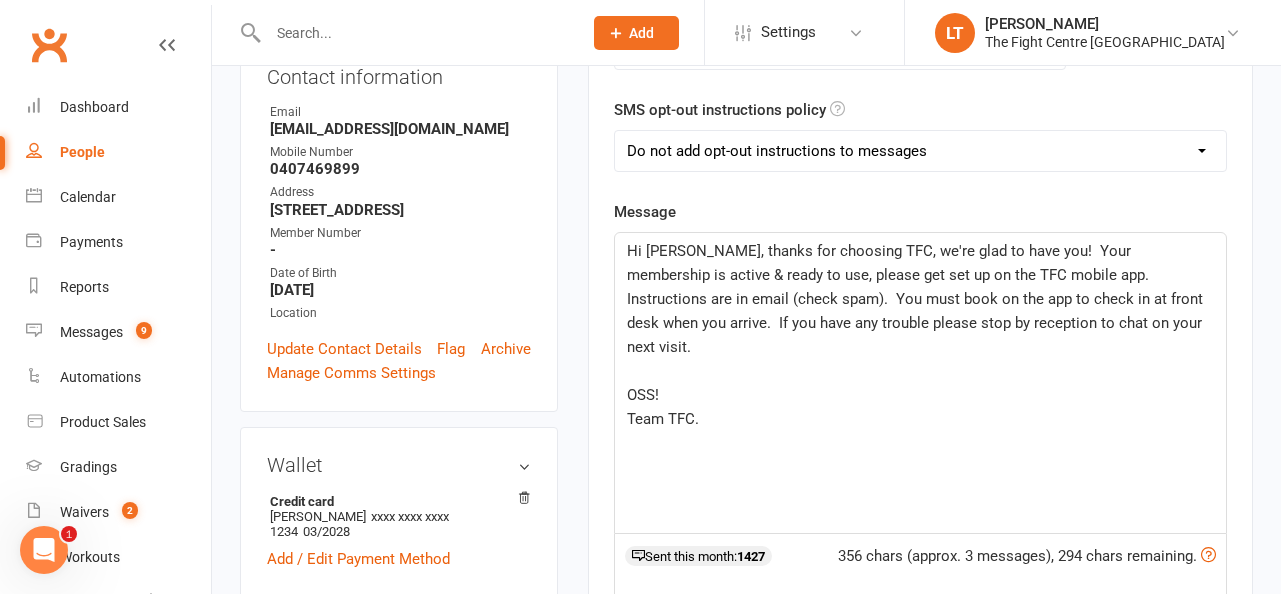scroll, scrollTop: 953, scrollLeft: 0, axis: vertical 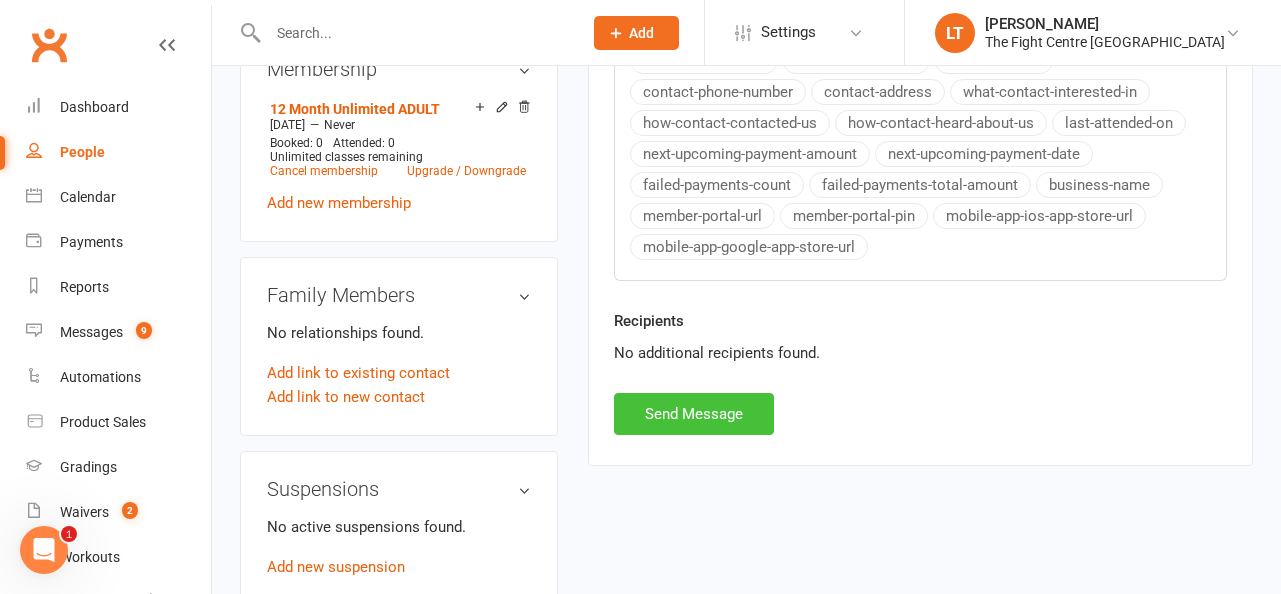 click on "Send Message" at bounding box center [694, 414] 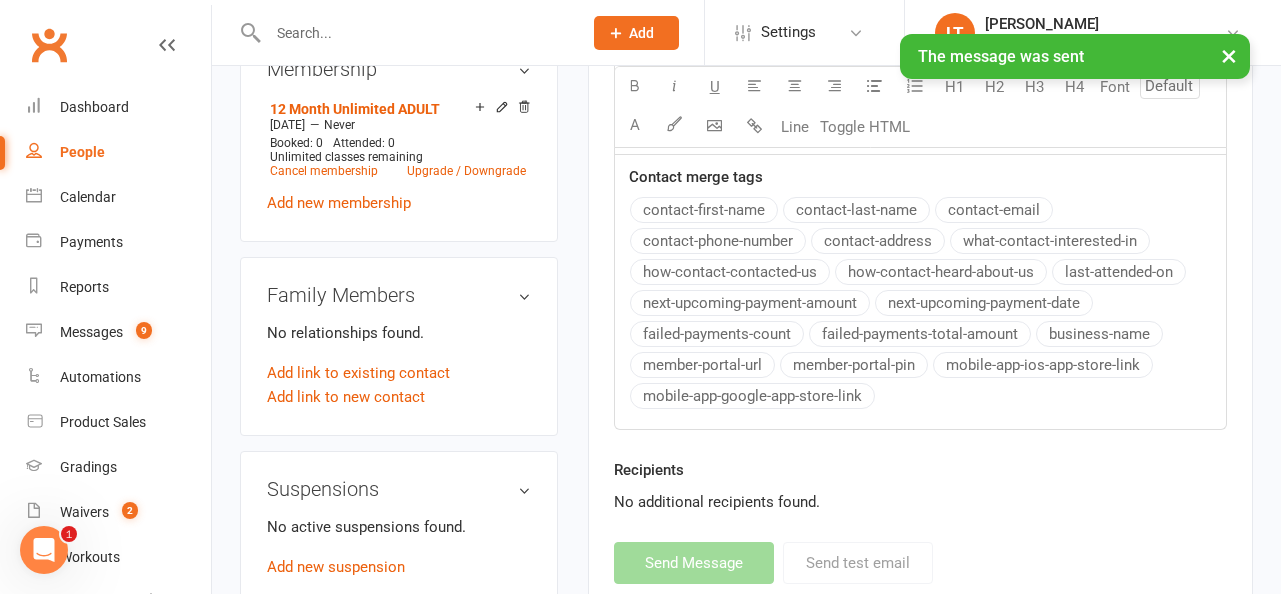 scroll, scrollTop: 689, scrollLeft: 0, axis: vertical 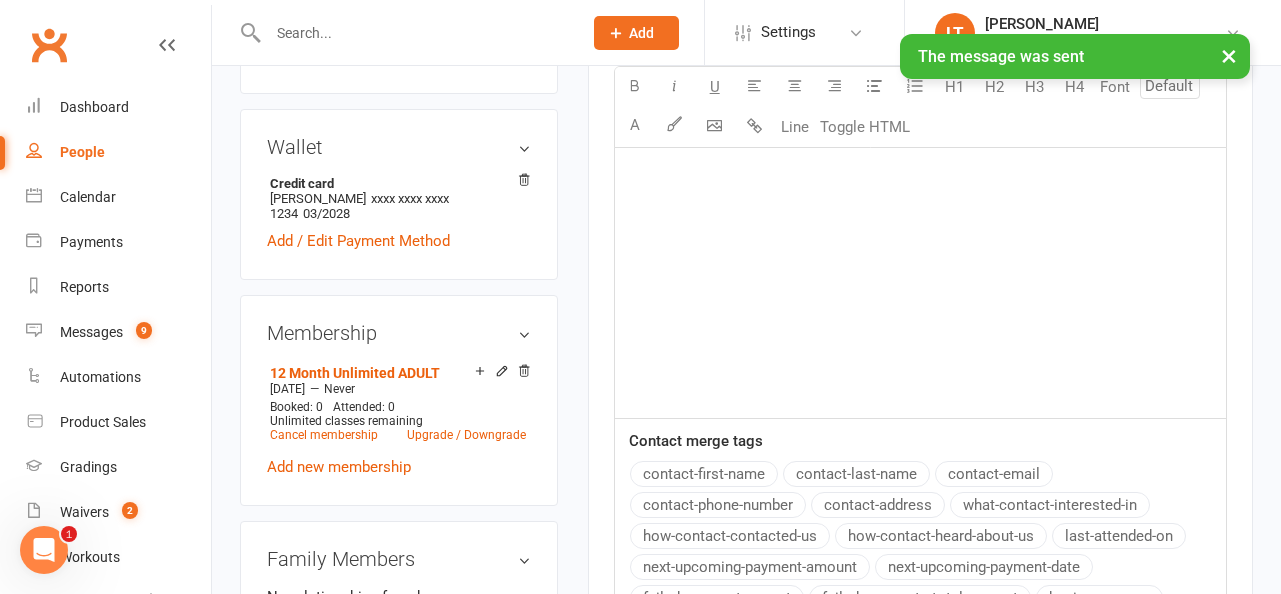 click on "×" at bounding box center (1229, 55) 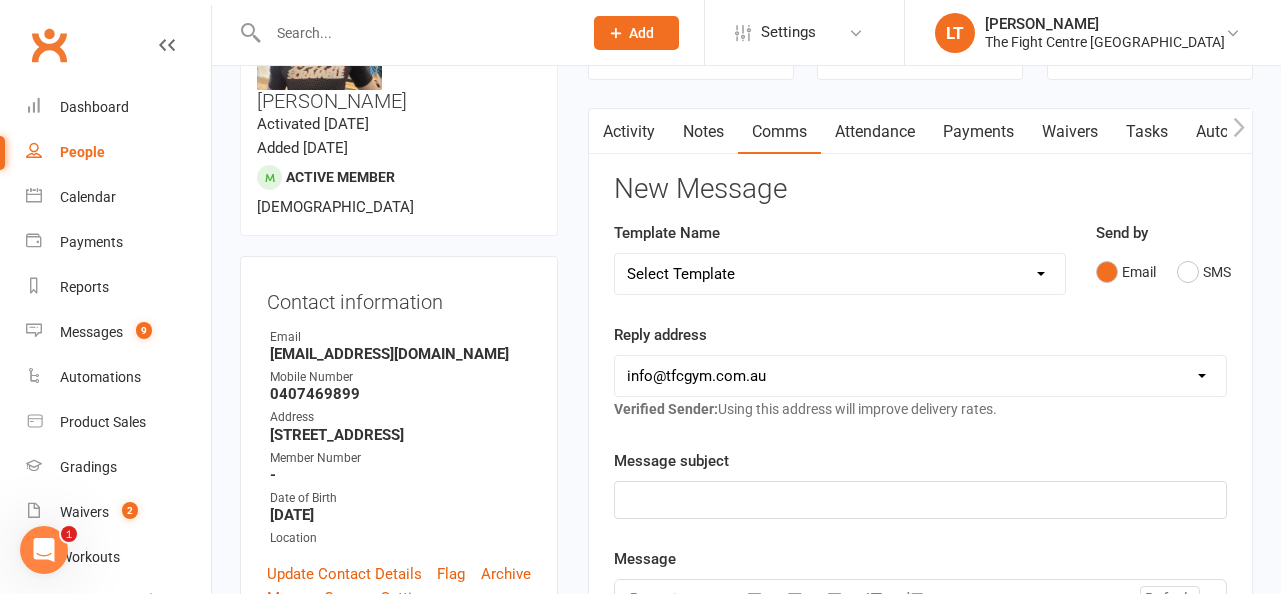 scroll, scrollTop: 147, scrollLeft: 0, axis: vertical 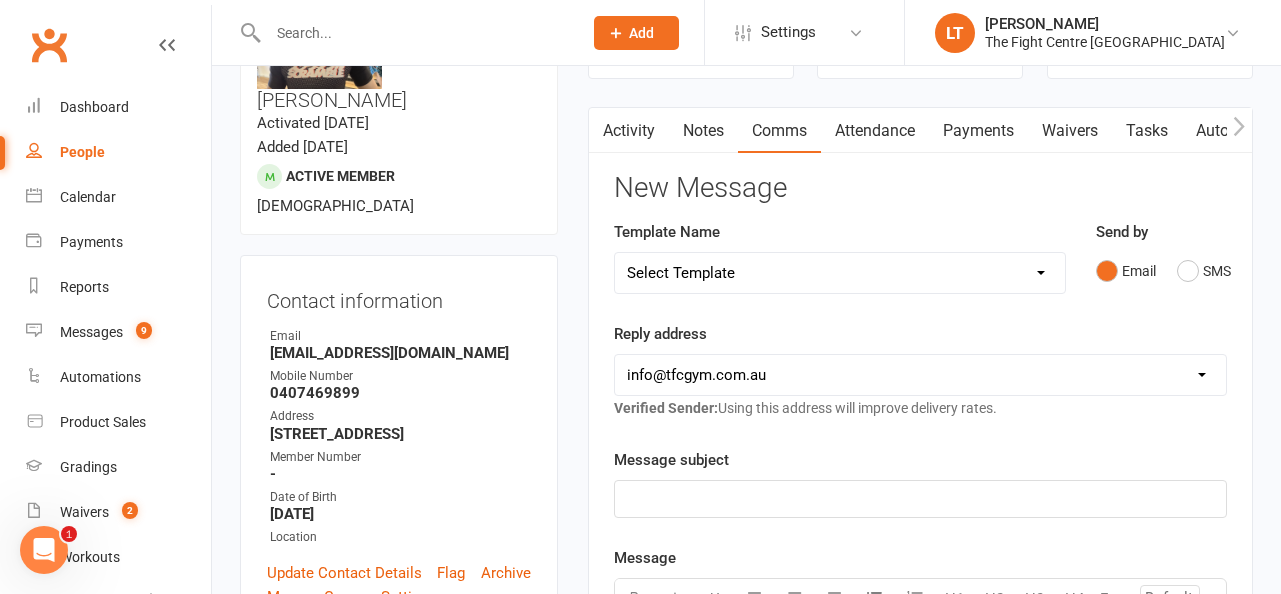 click at bounding box center [1239, 130] 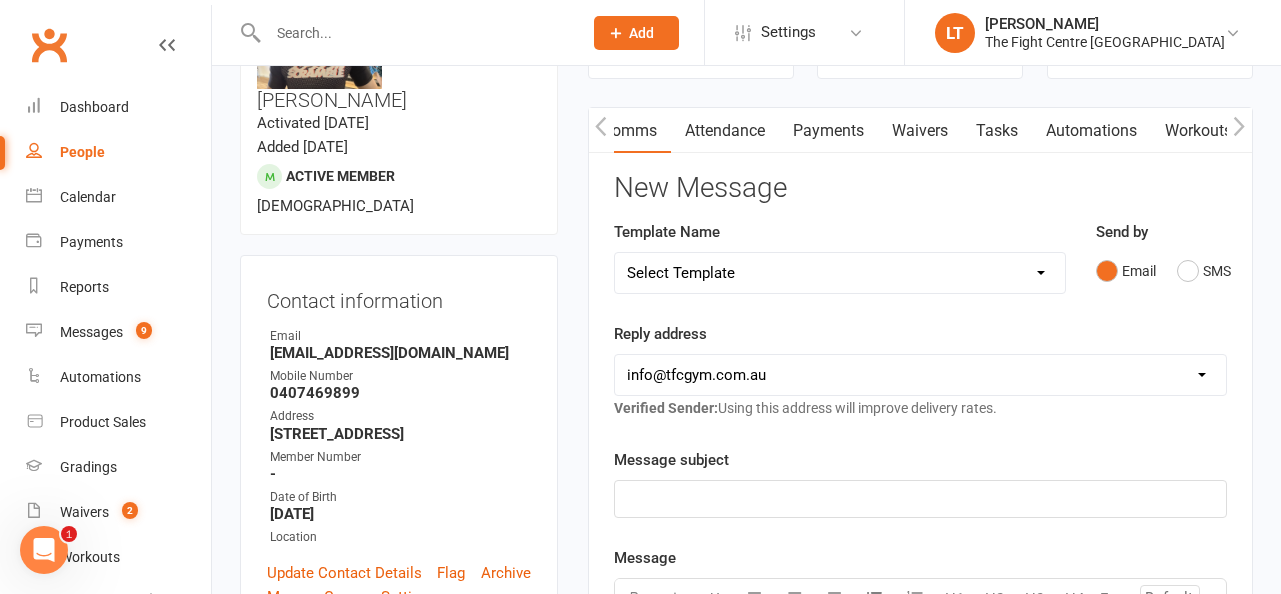 click at bounding box center [1239, 130] 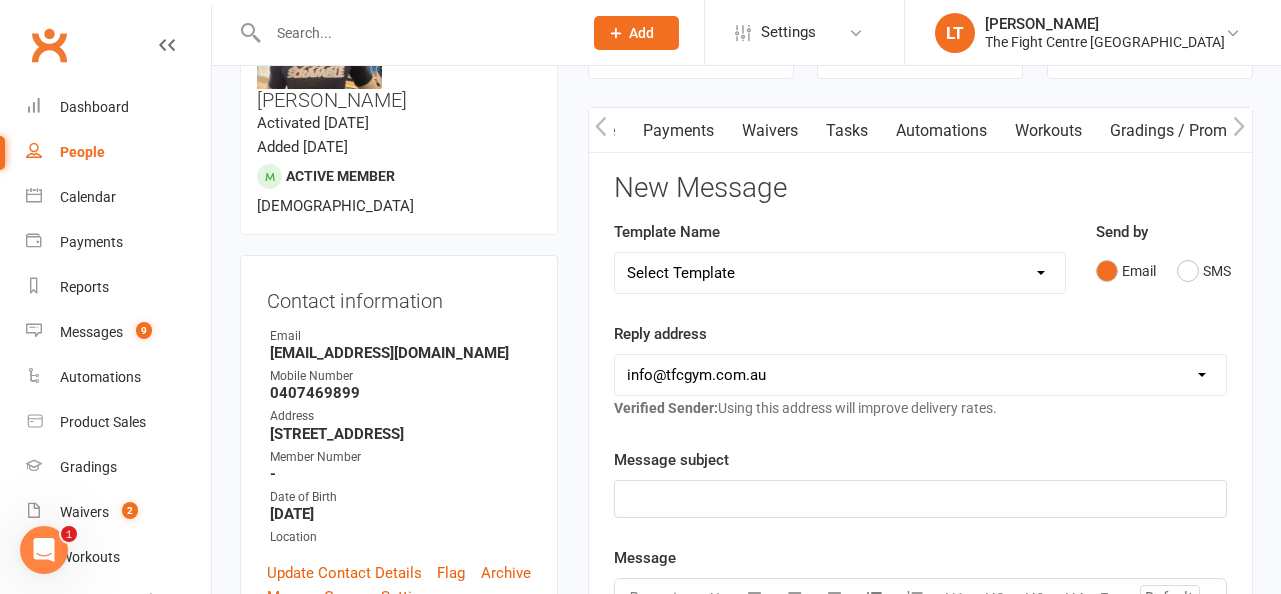 click at bounding box center [1239, 130] 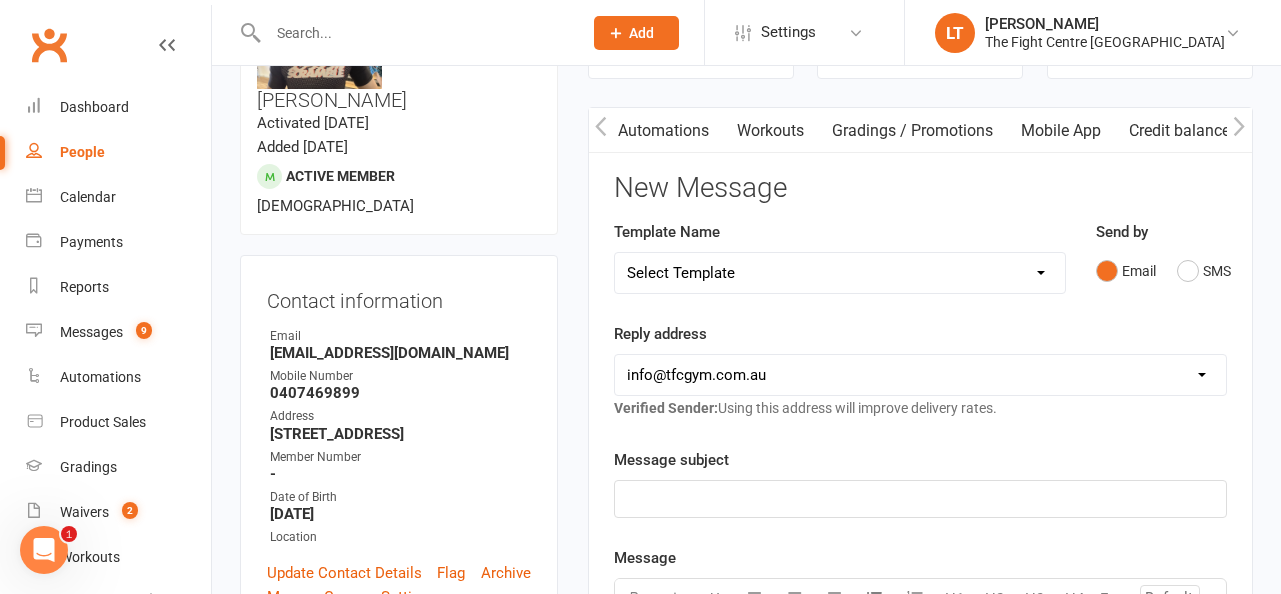 scroll, scrollTop: 0, scrollLeft: 578, axis: horizontal 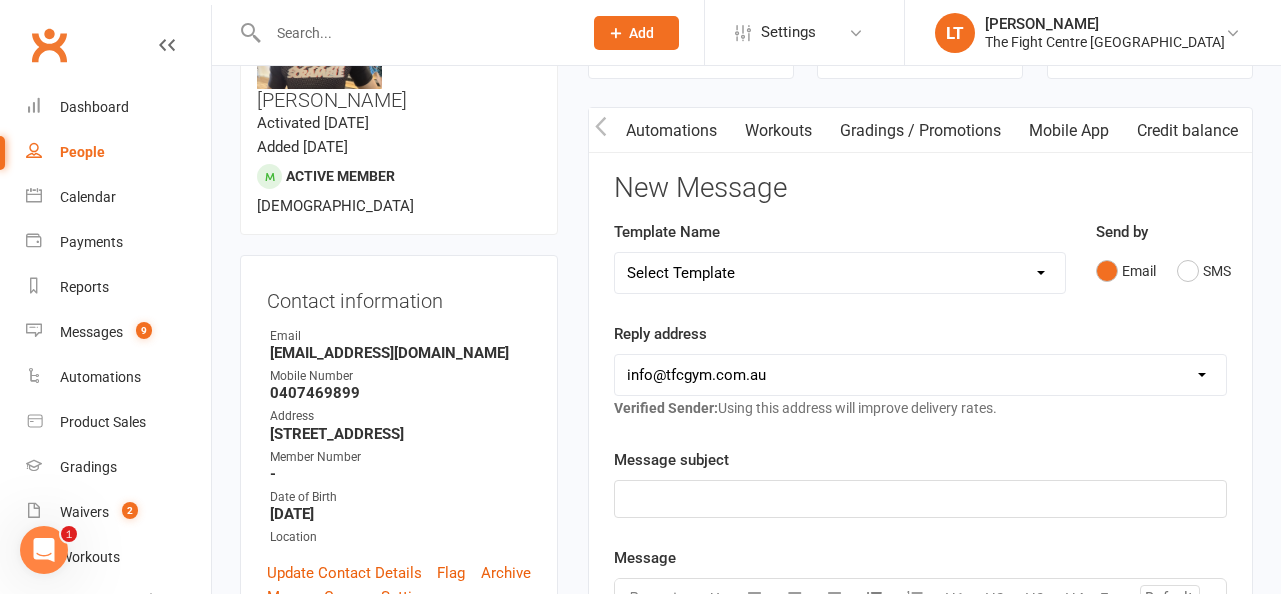 click on "Mobile App" at bounding box center [1069, 131] 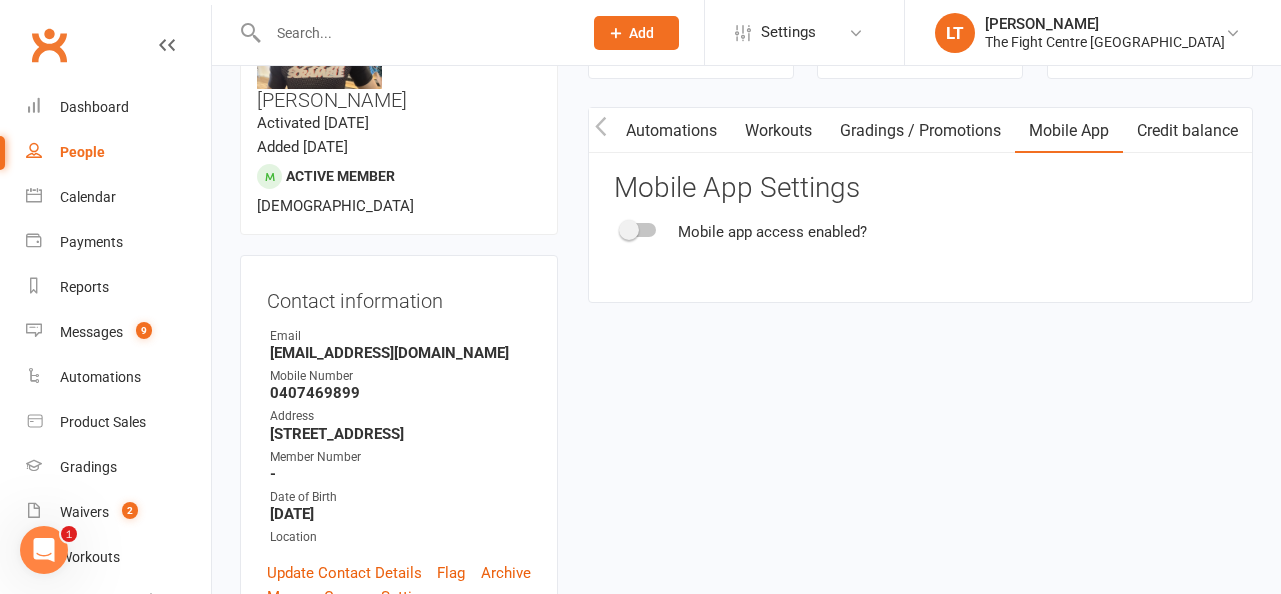 click at bounding box center (629, 230) 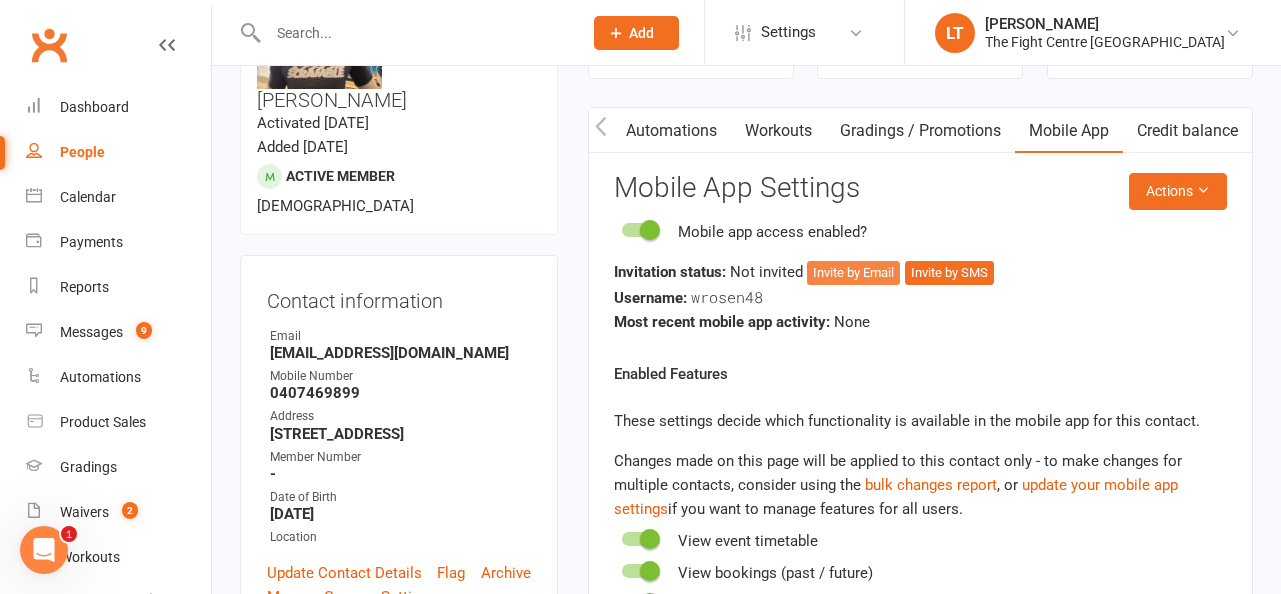 click on "Invite by Email" at bounding box center (853, 273) 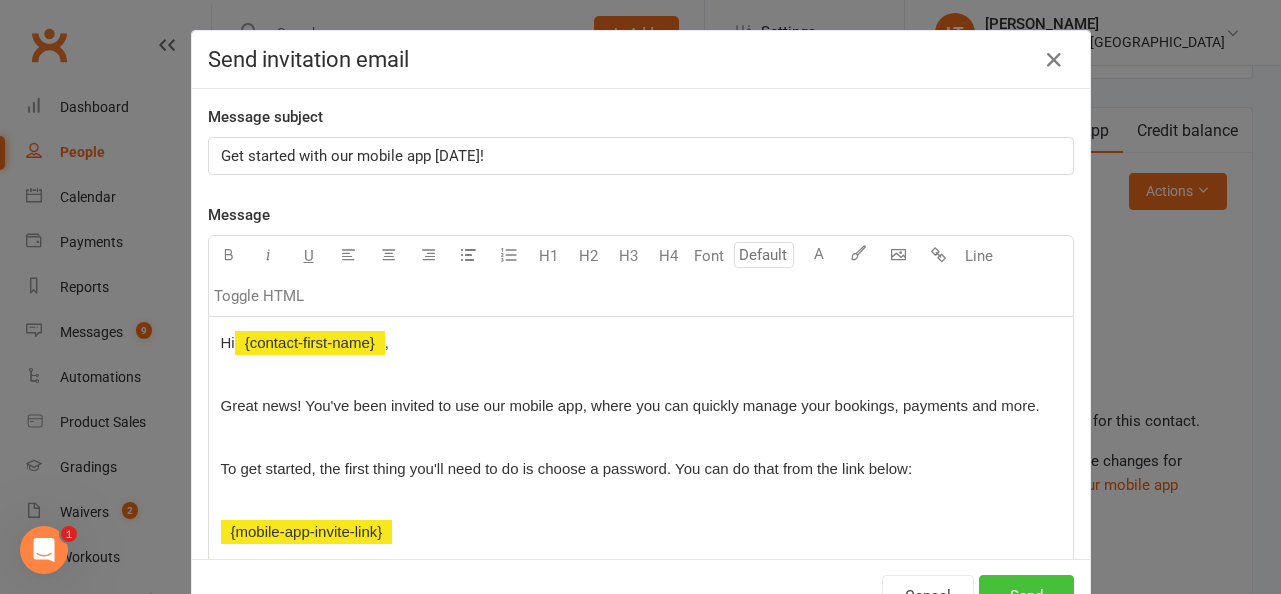 click on "Send" at bounding box center (1026, 596) 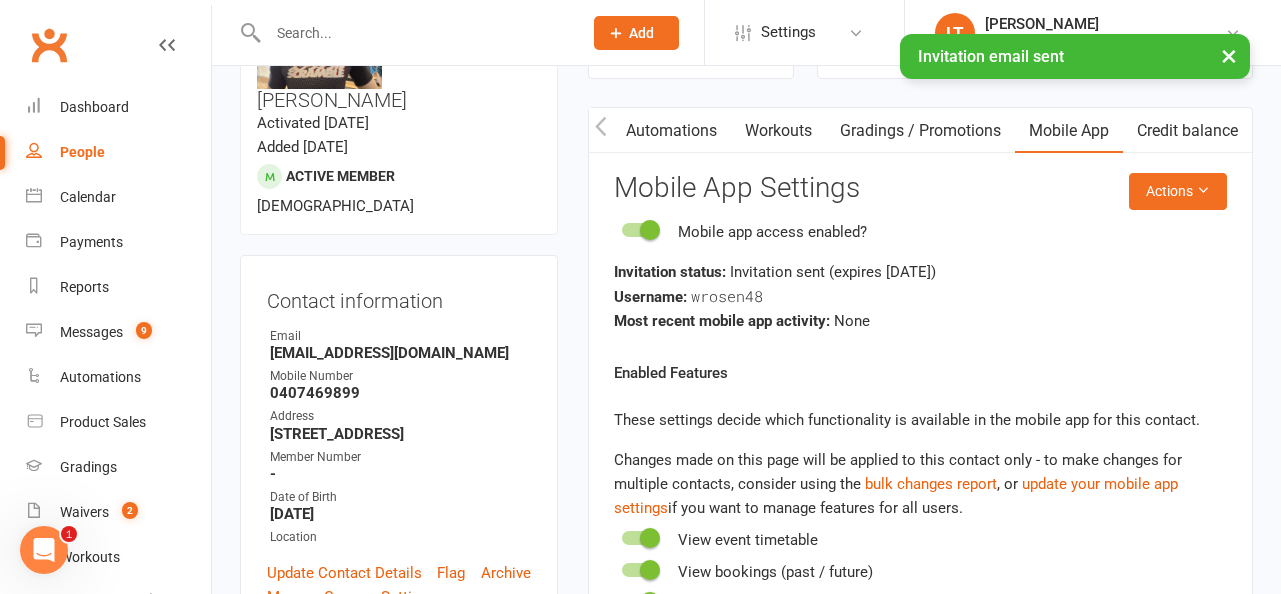 click on "×" at bounding box center (1229, 55) 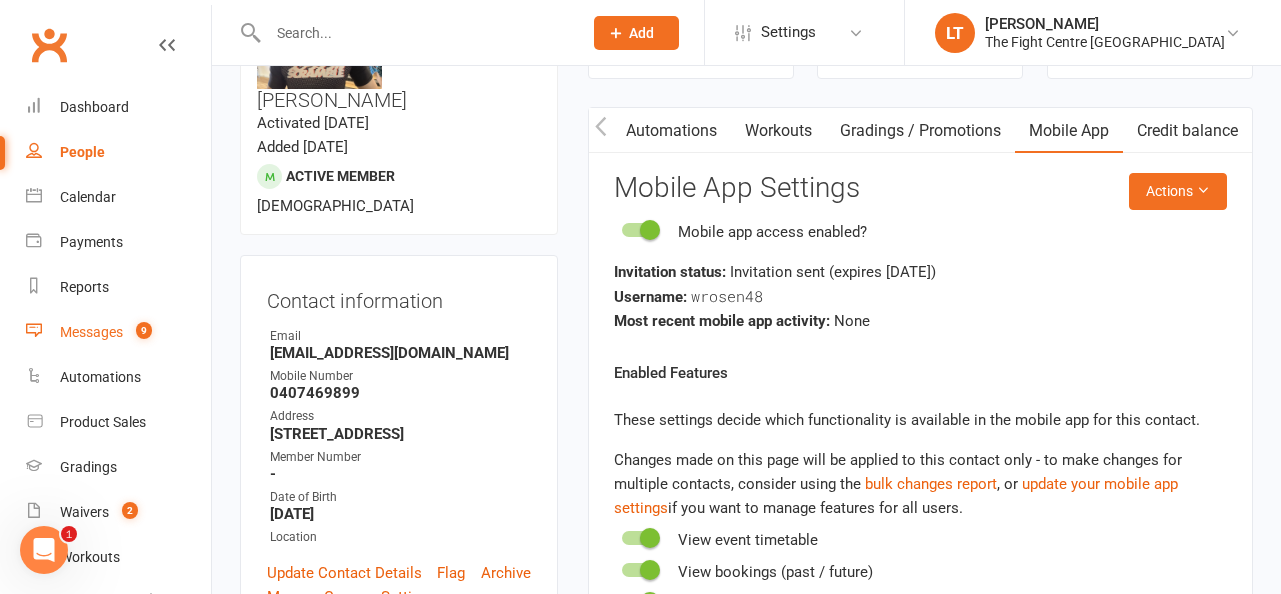 click on "Messages" at bounding box center [91, 332] 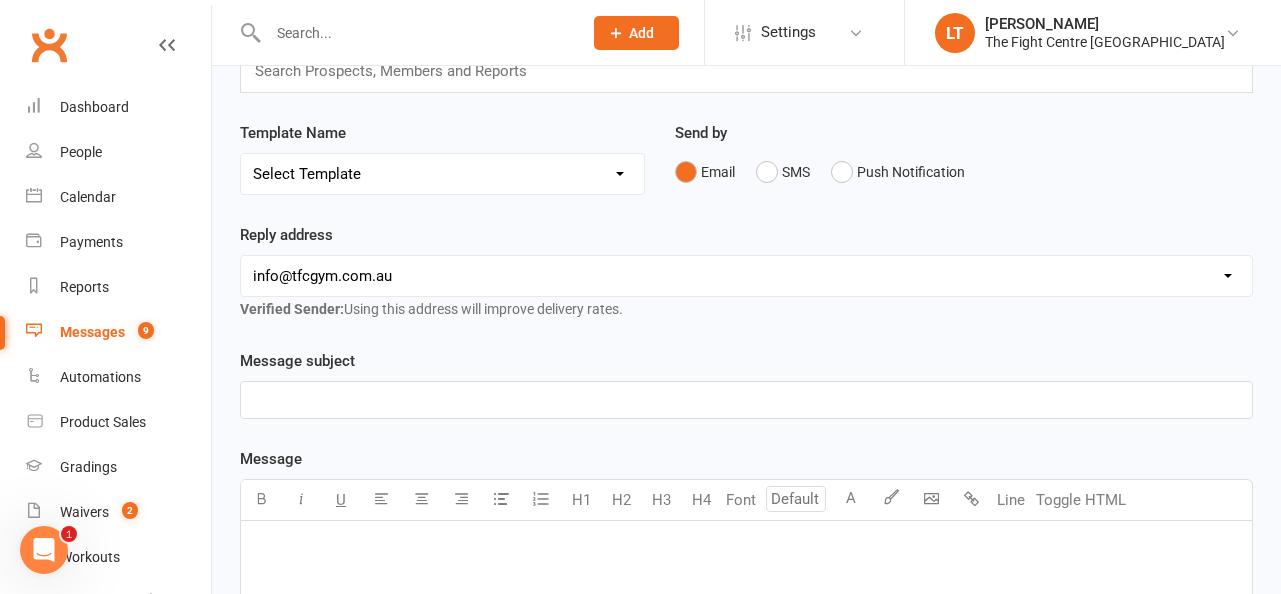 scroll, scrollTop: 0, scrollLeft: 0, axis: both 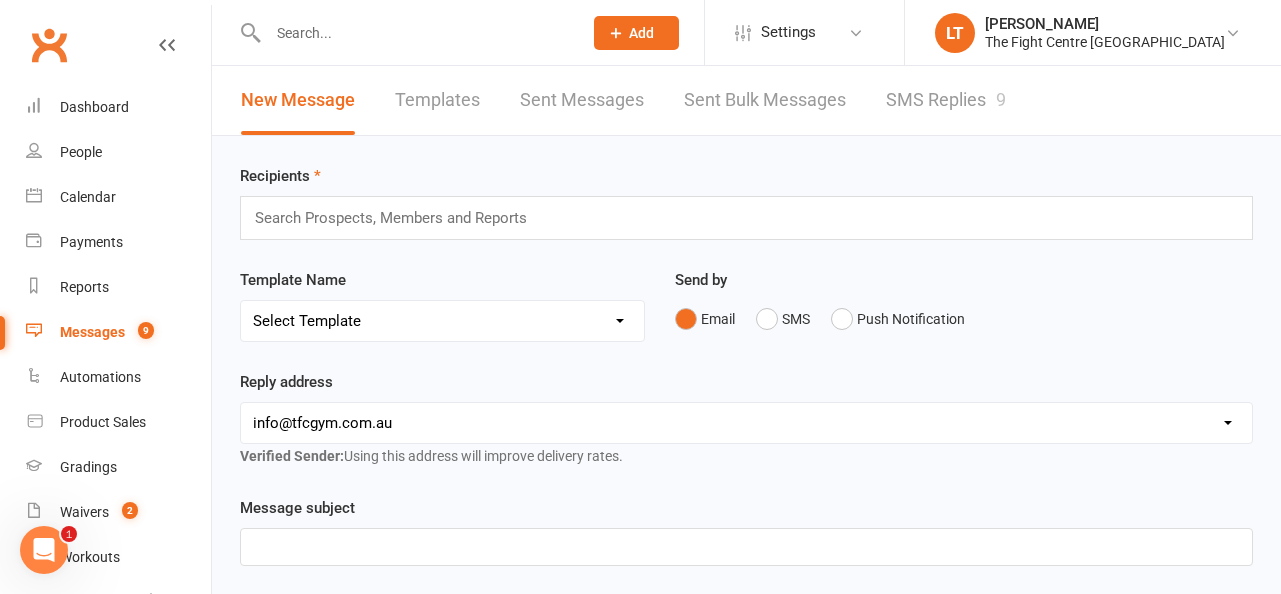 click on "SMS Replies  9" at bounding box center (946, 100) 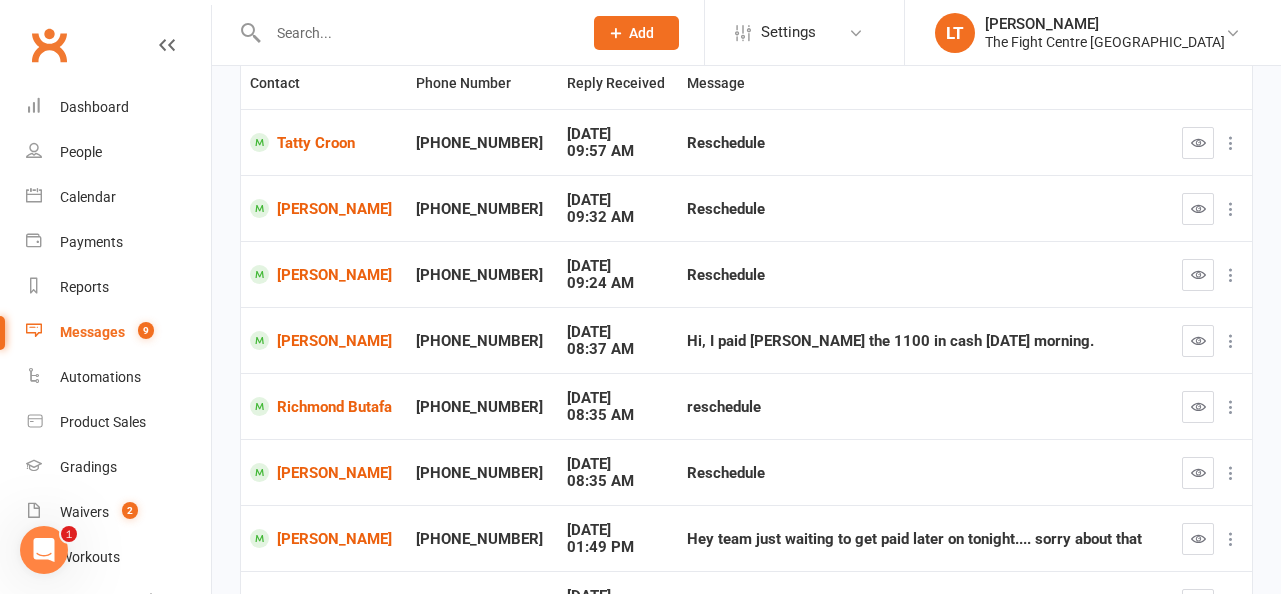 scroll, scrollTop: 299, scrollLeft: 0, axis: vertical 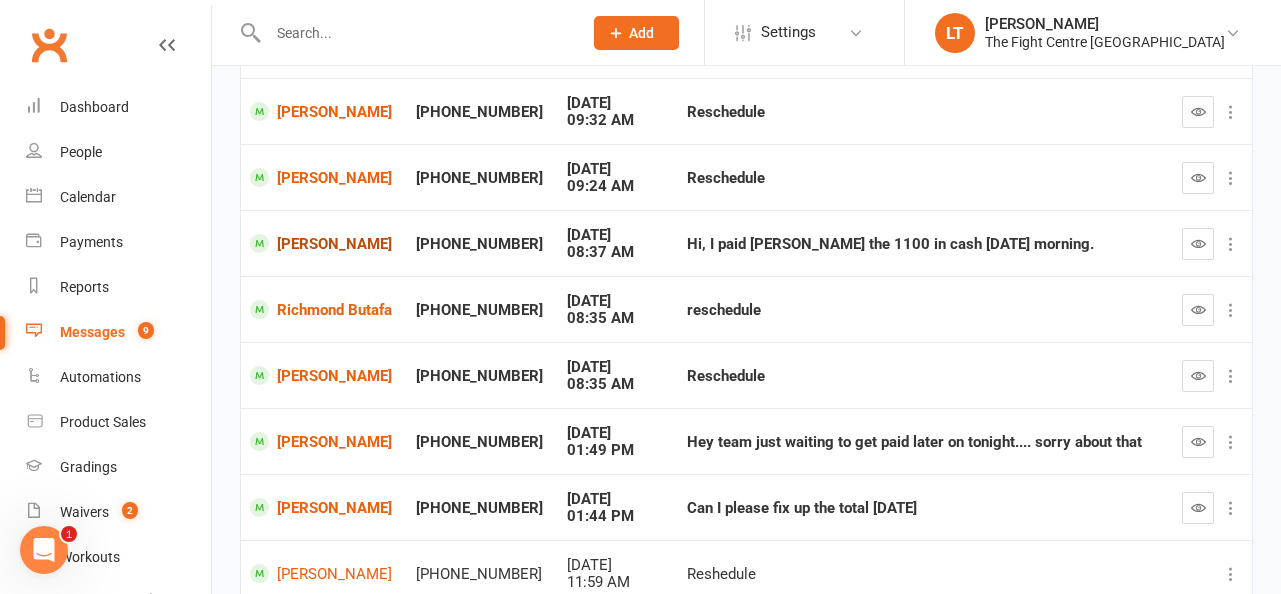 click on "Reece Healy" at bounding box center [324, 243] 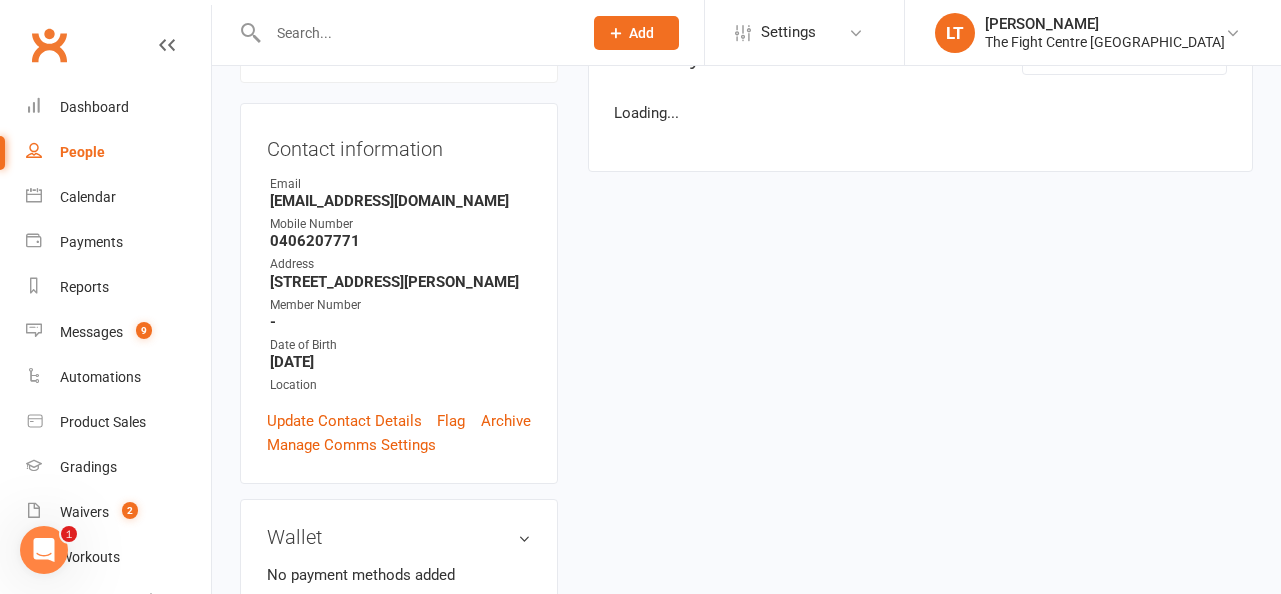 scroll, scrollTop: 0, scrollLeft: 0, axis: both 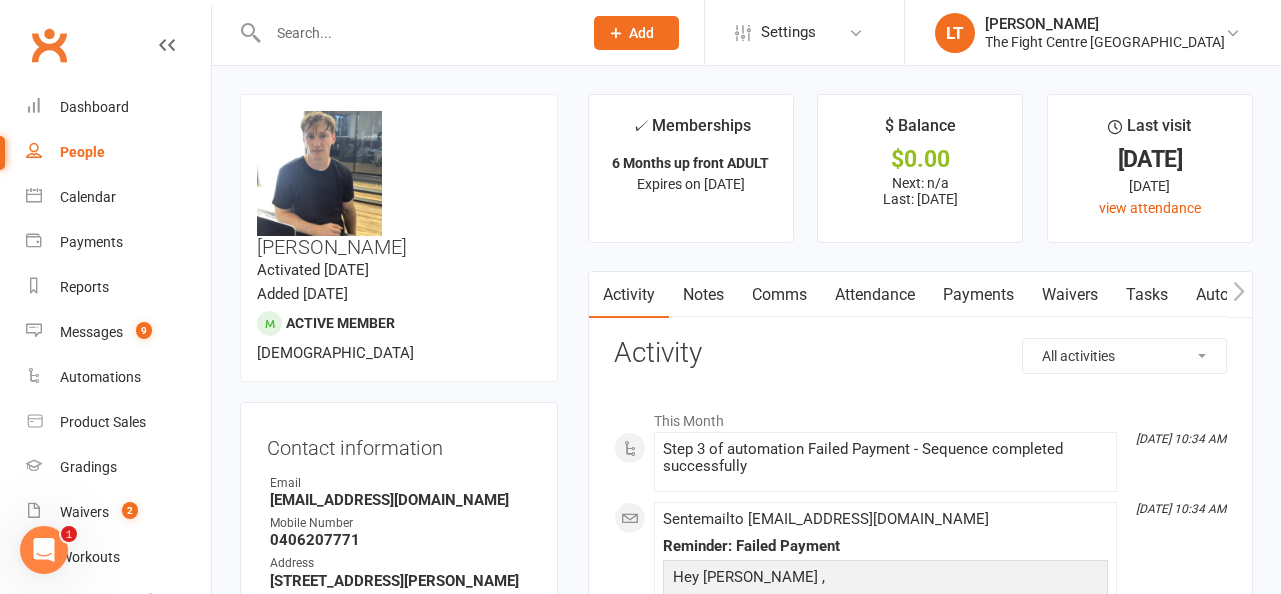 click on "Payments" at bounding box center (978, 295) 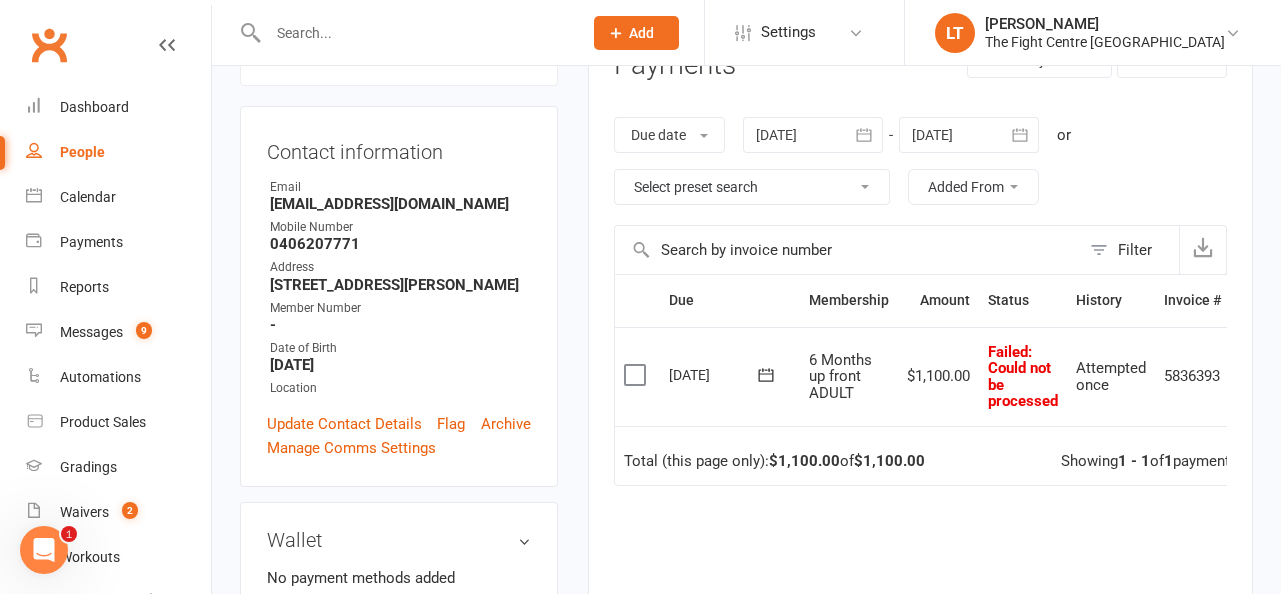 scroll, scrollTop: 289, scrollLeft: 0, axis: vertical 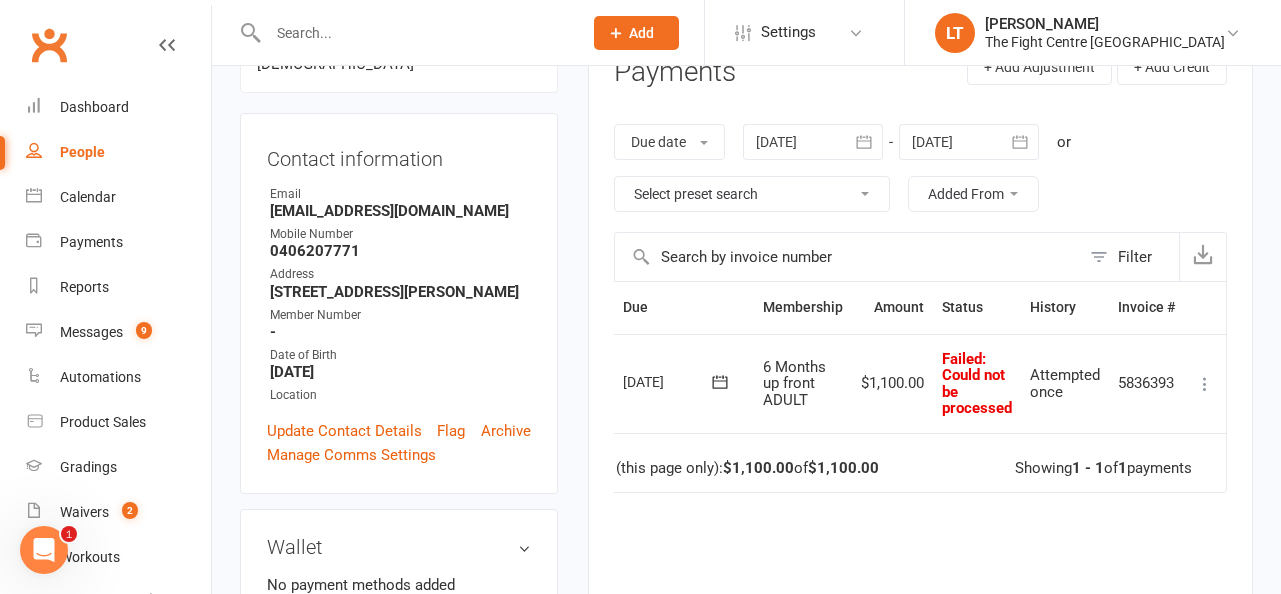 click at bounding box center [1205, 384] 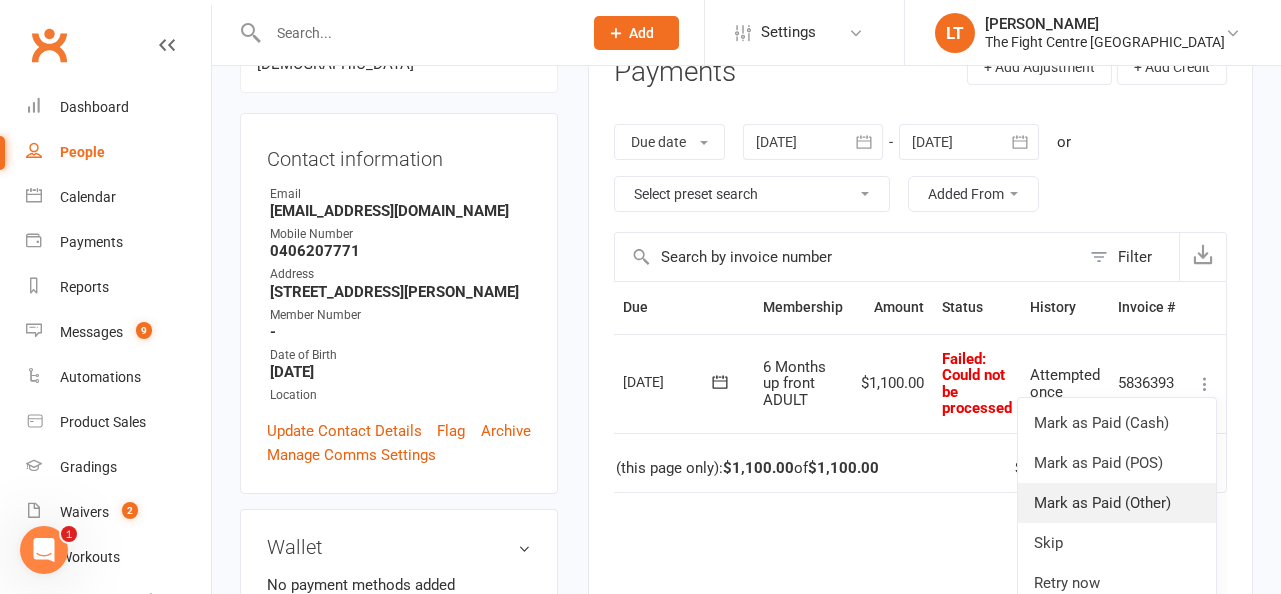 click on "Mark as Paid (Other)" at bounding box center [1117, 503] 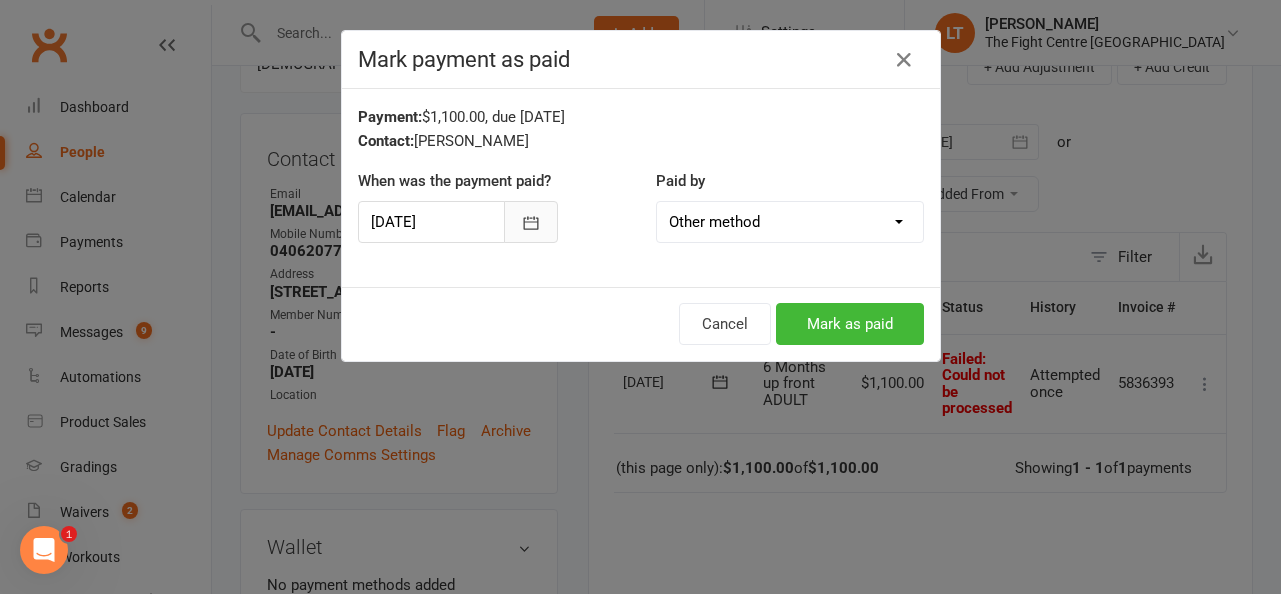 click at bounding box center (531, 222) 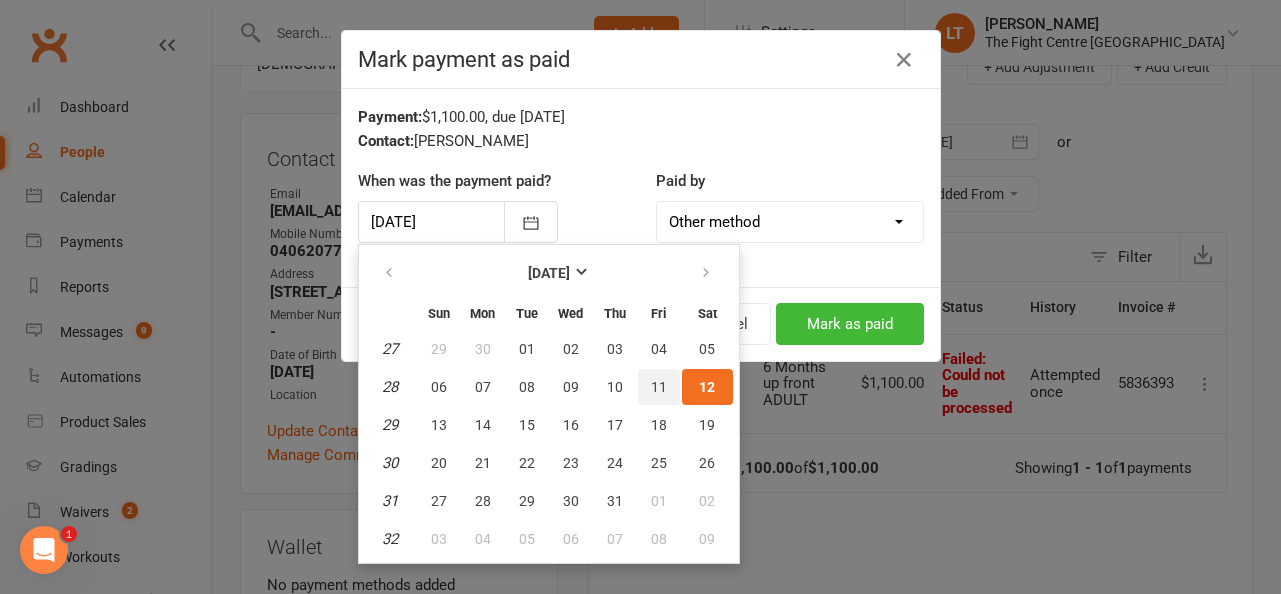 click on "11" at bounding box center (659, 387) 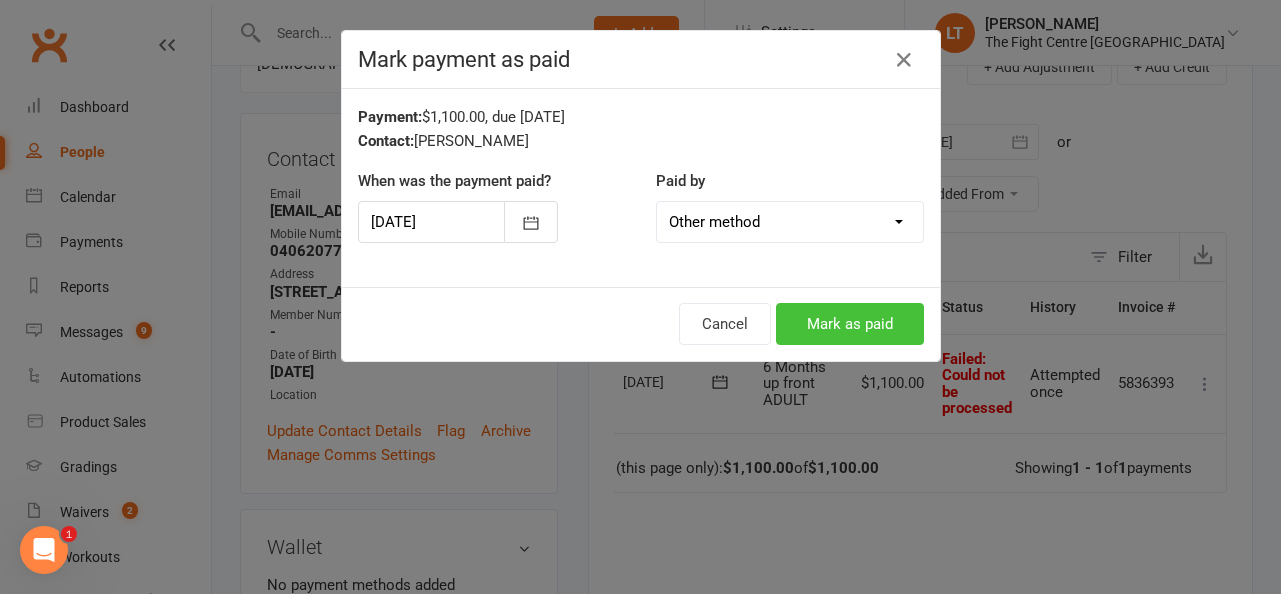 click on "Mark as paid" at bounding box center (850, 324) 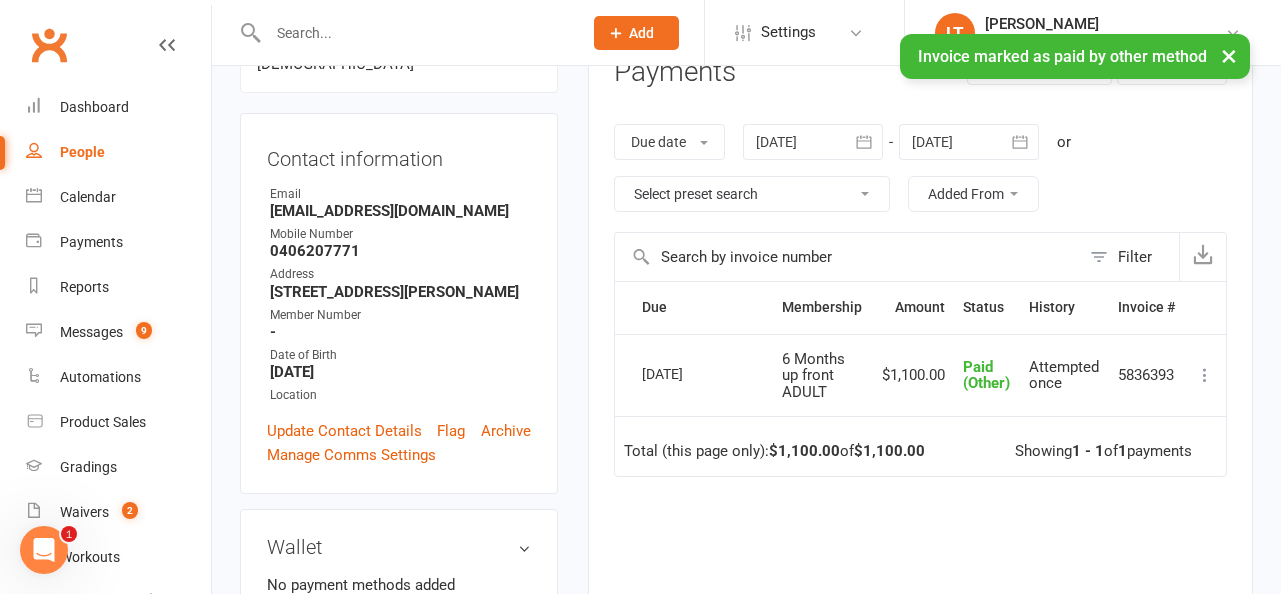 scroll, scrollTop: 0, scrollLeft: 0, axis: both 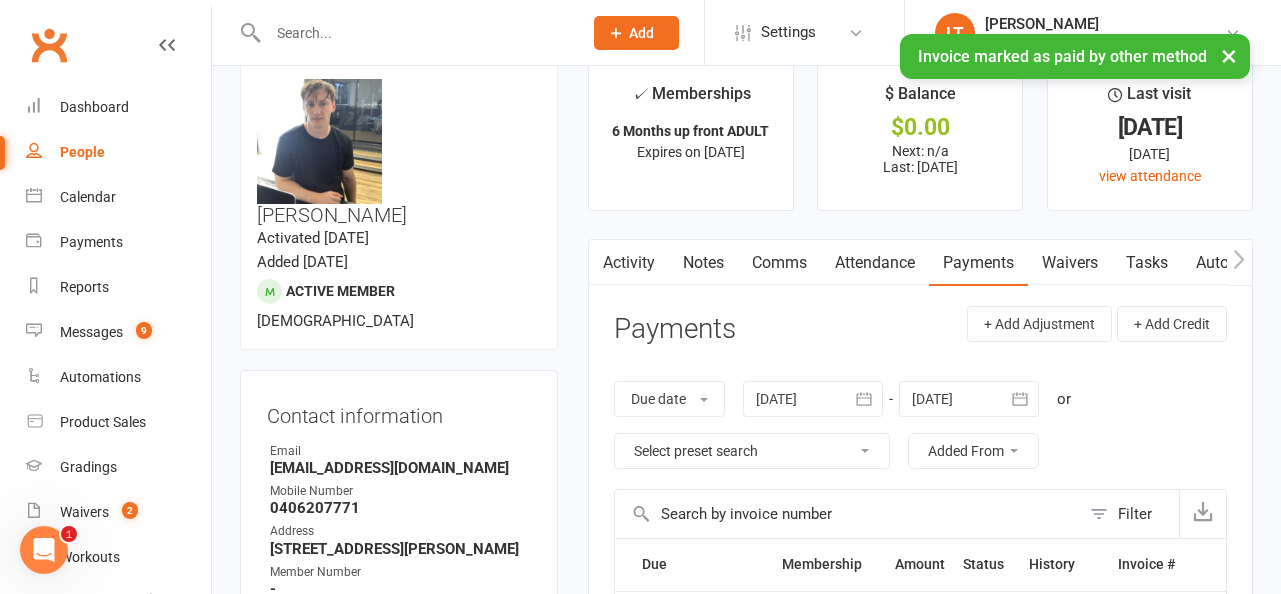 click on "Notes" at bounding box center [703, 263] 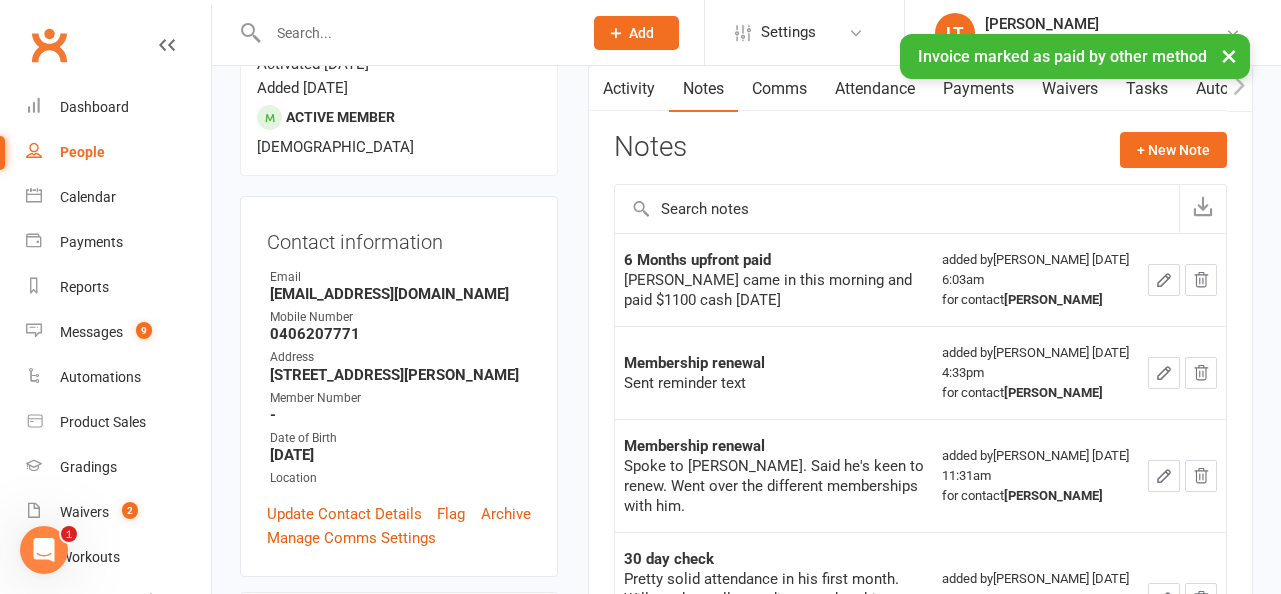 scroll, scrollTop: 208, scrollLeft: 0, axis: vertical 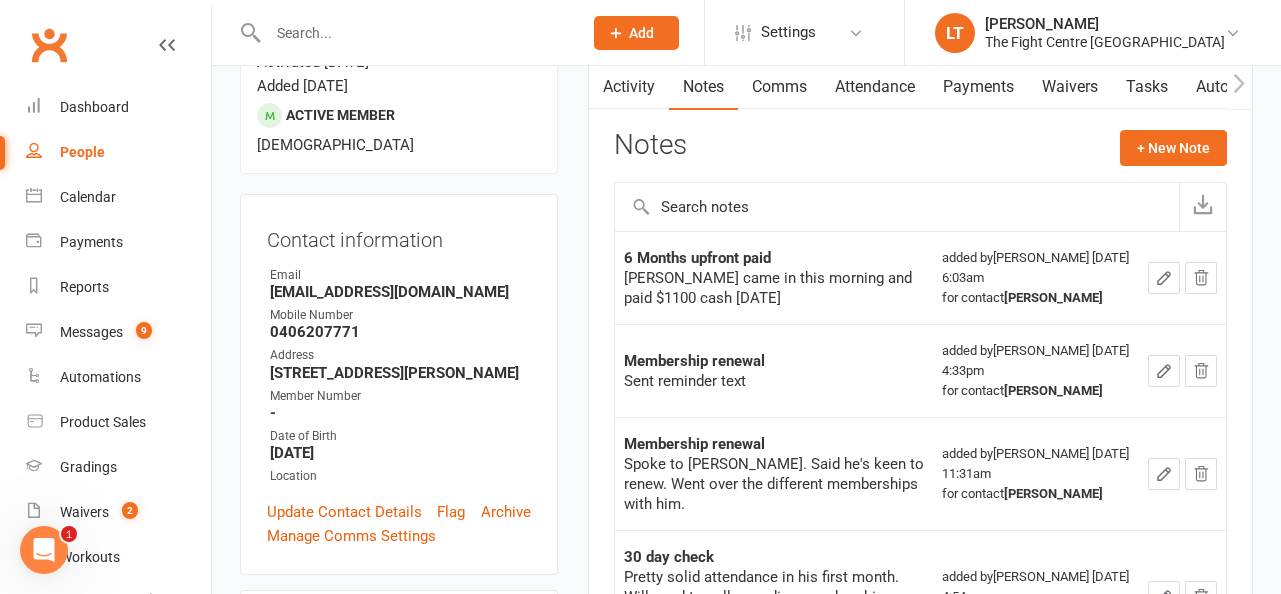 click on "Tasks" at bounding box center [1147, 87] 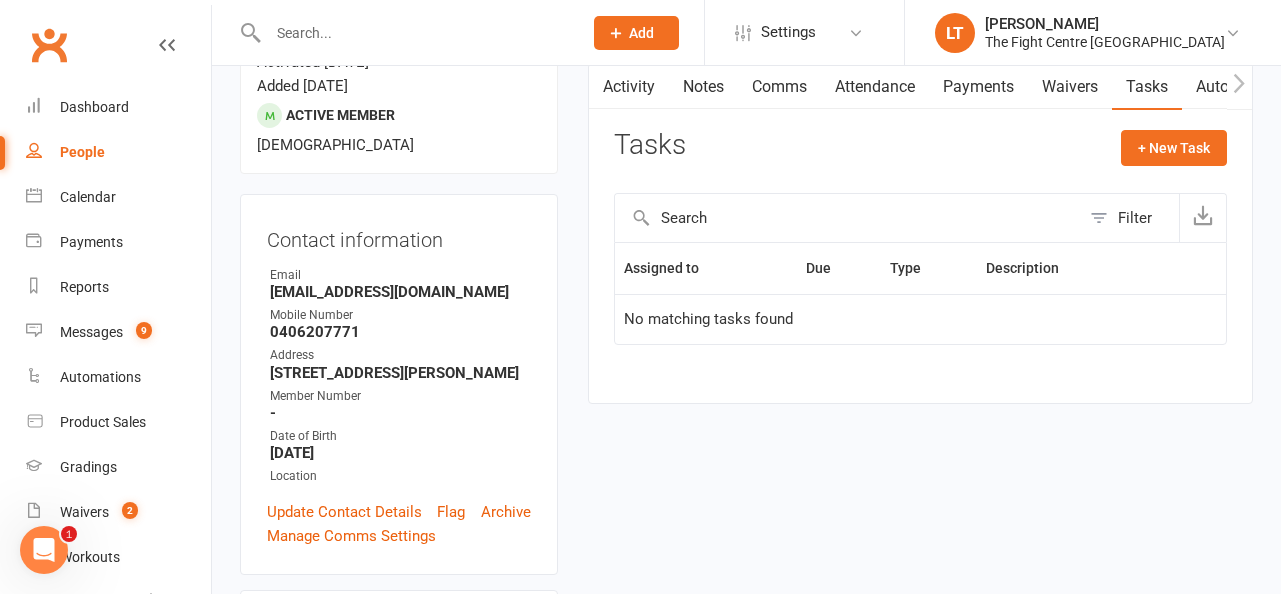 click on "Notes" at bounding box center [703, 87] 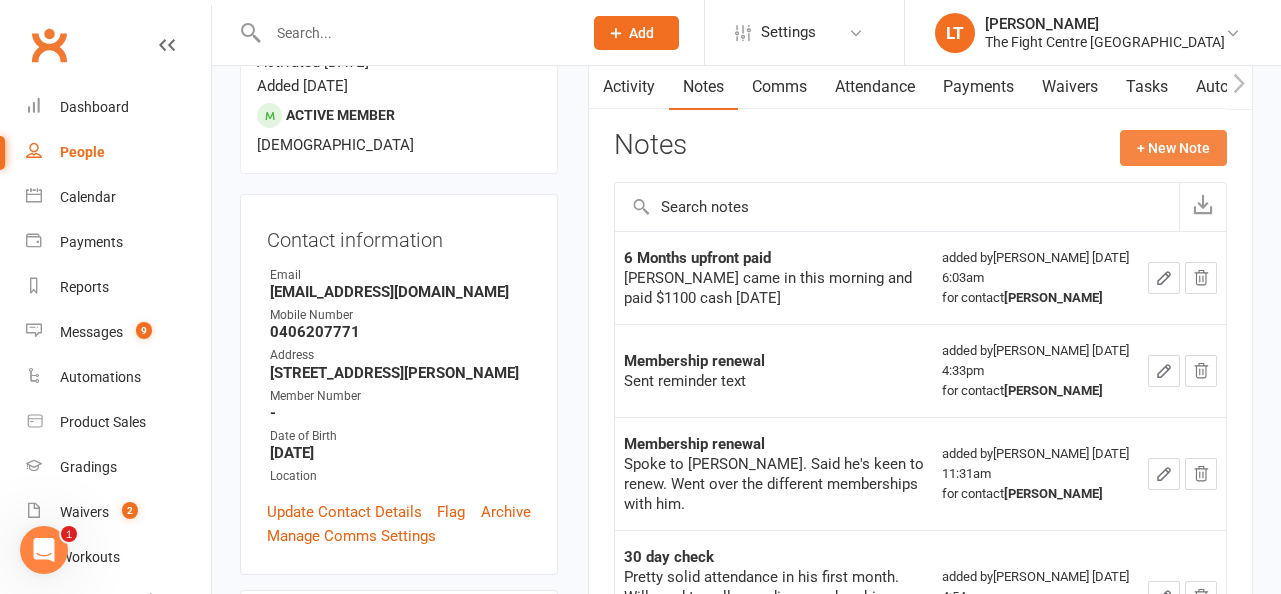 click on "+ New Note" 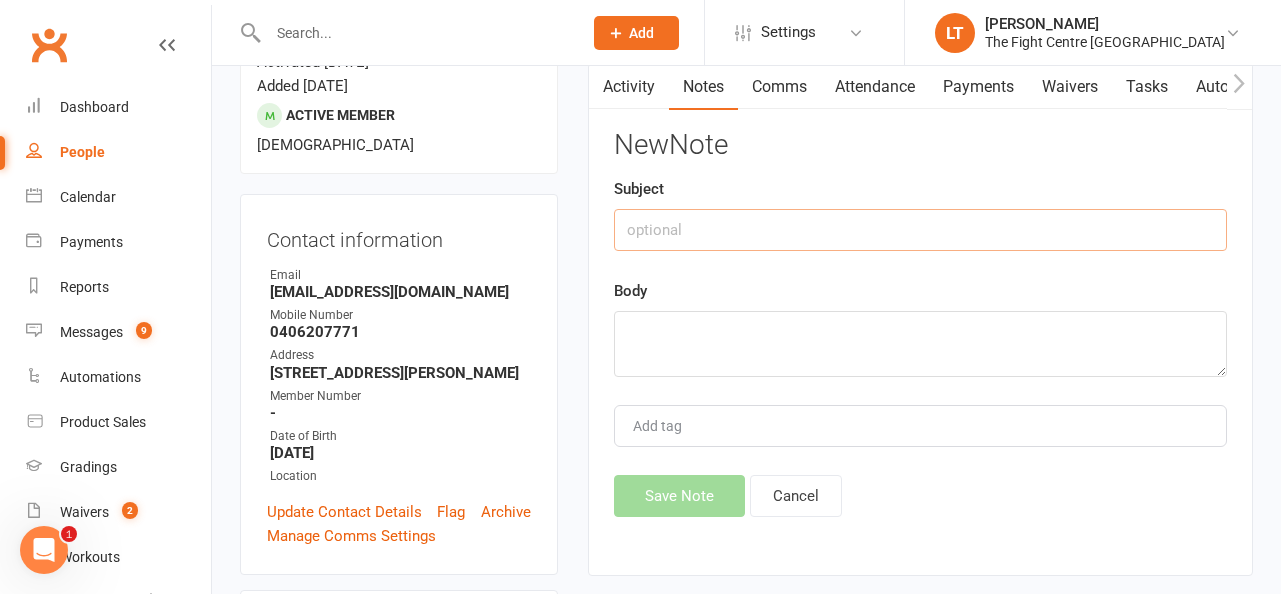 click 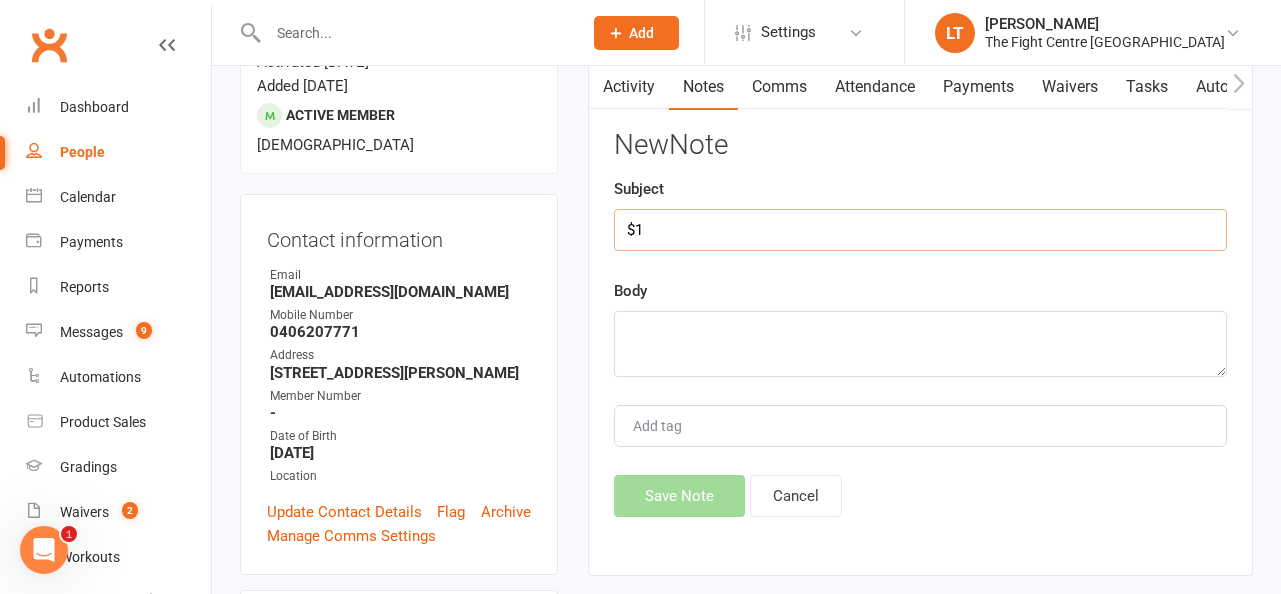 type on "$" 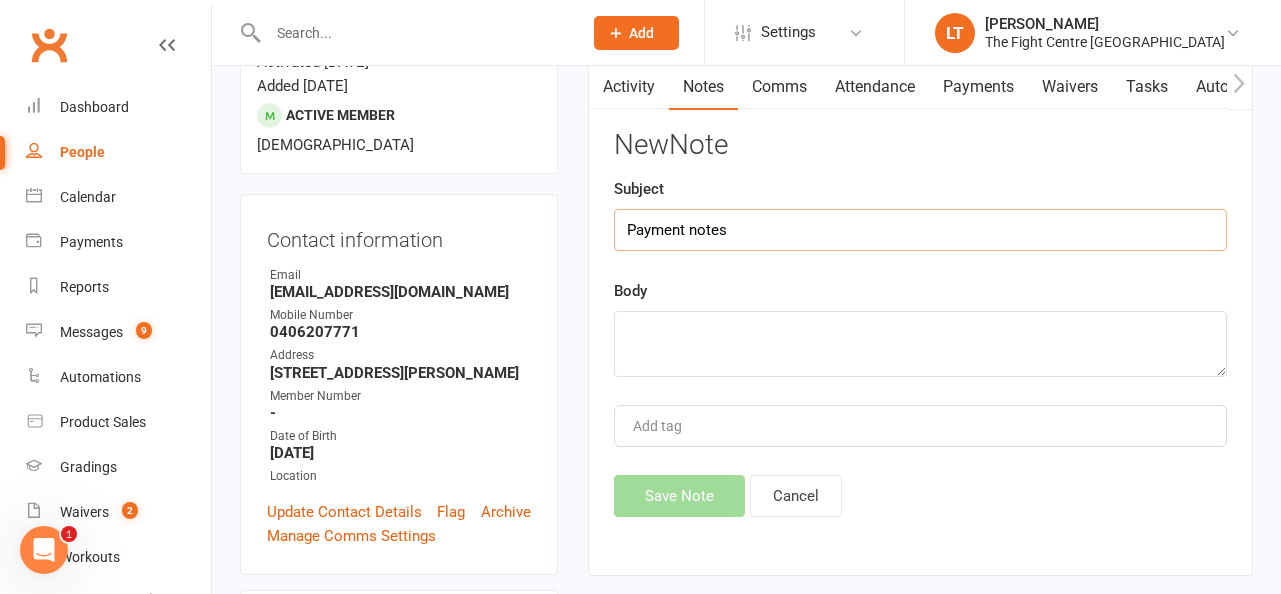 type on "Payment notes" 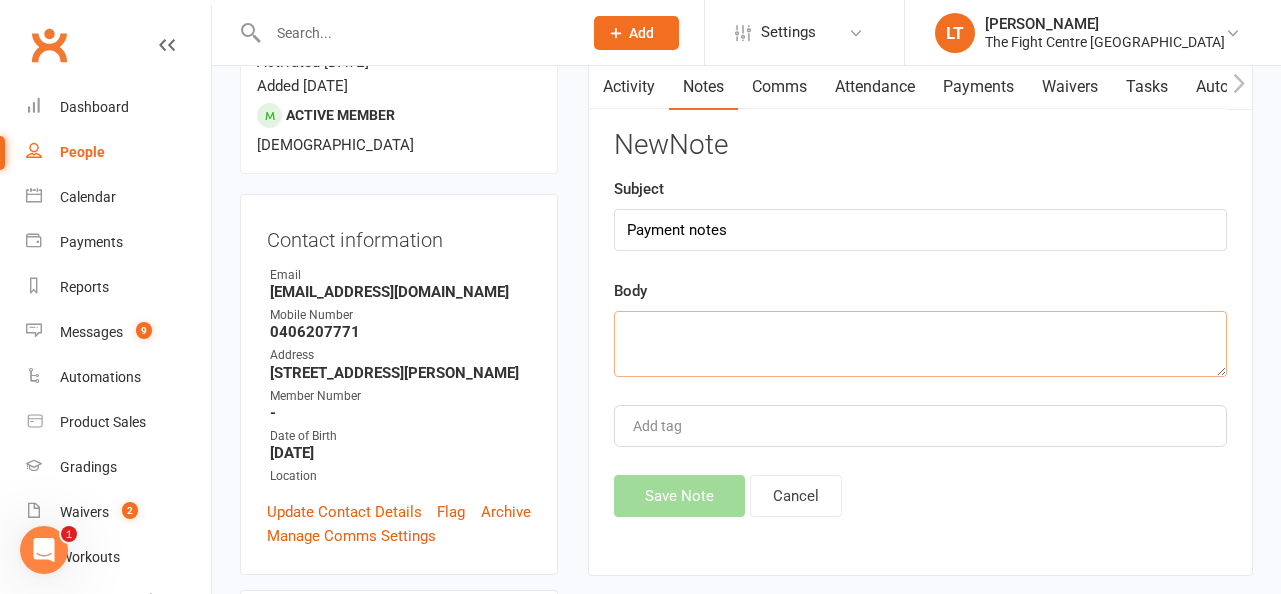 click 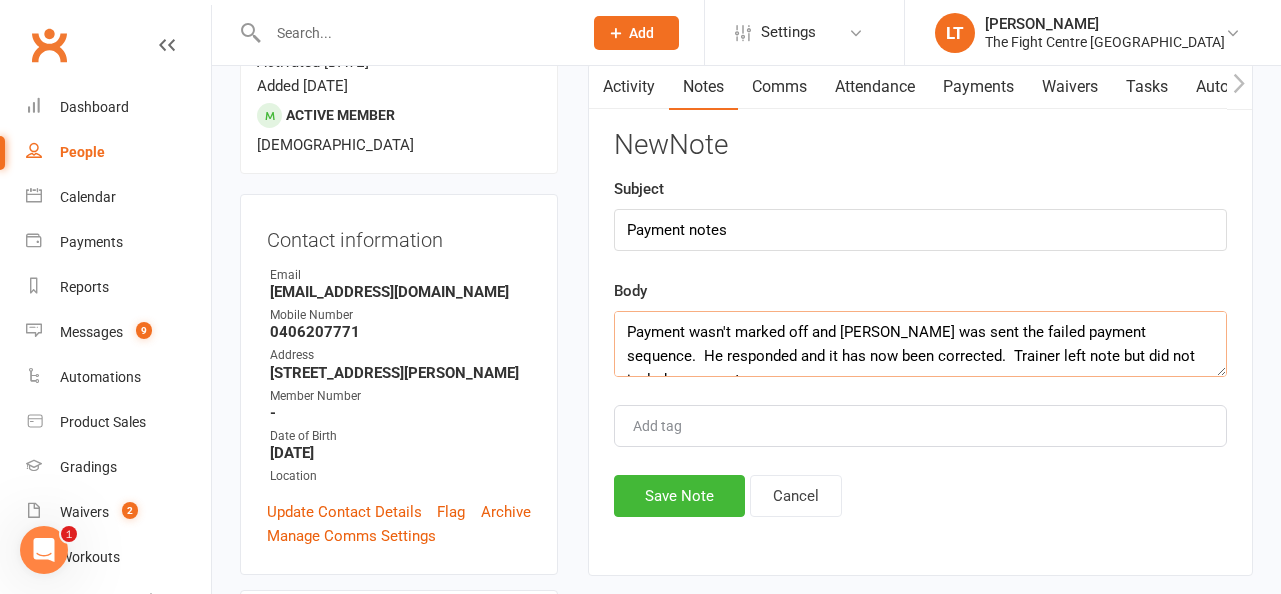 scroll, scrollTop: 12, scrollLeft: 0, axis: vertical 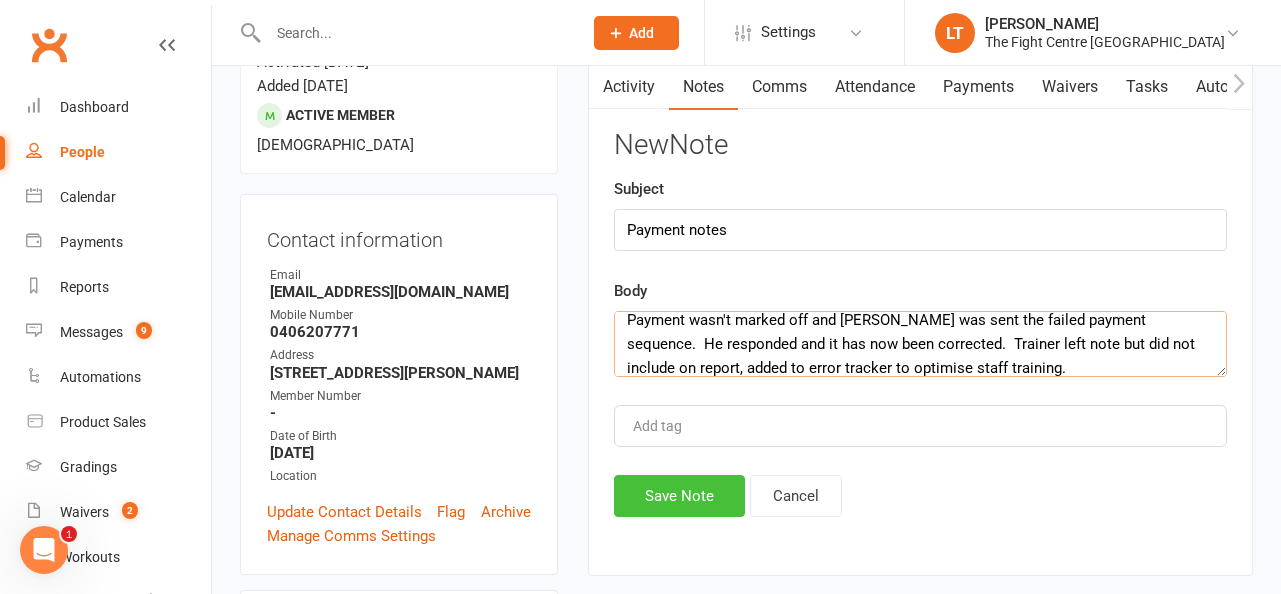 type on "Payment wasn't marked off and Reece was sent the failed payment sequence.  He responded and it has now been corrected.  Trainer left note but did not include on report, added to error tracker to optimise staff training." 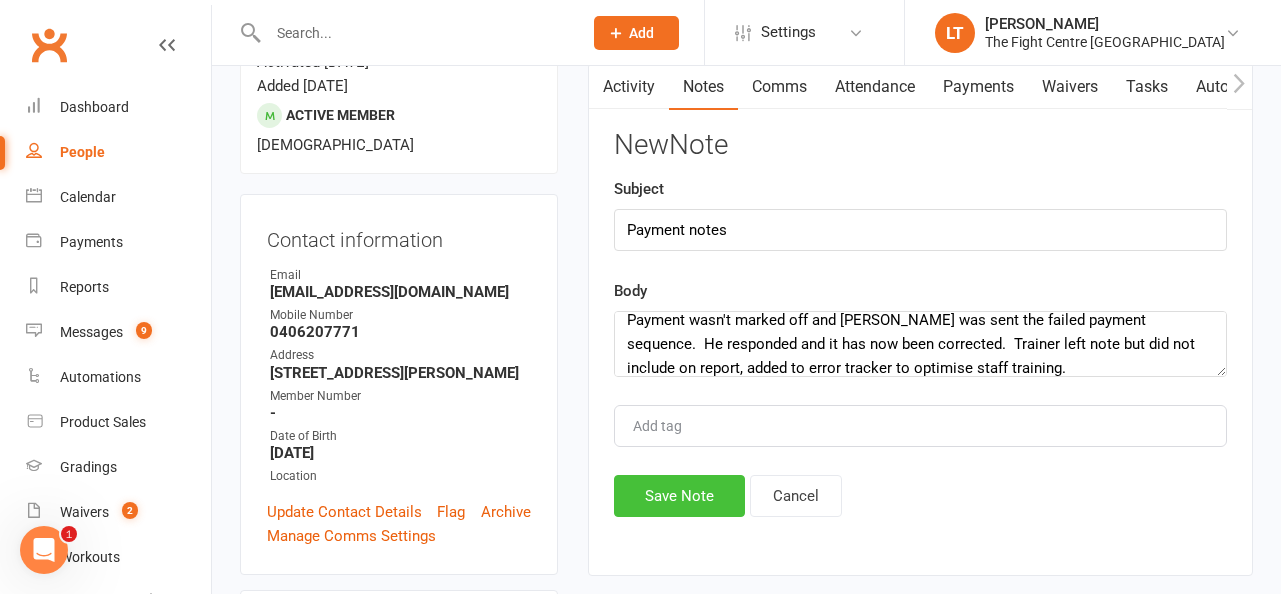 click on "Save Note" 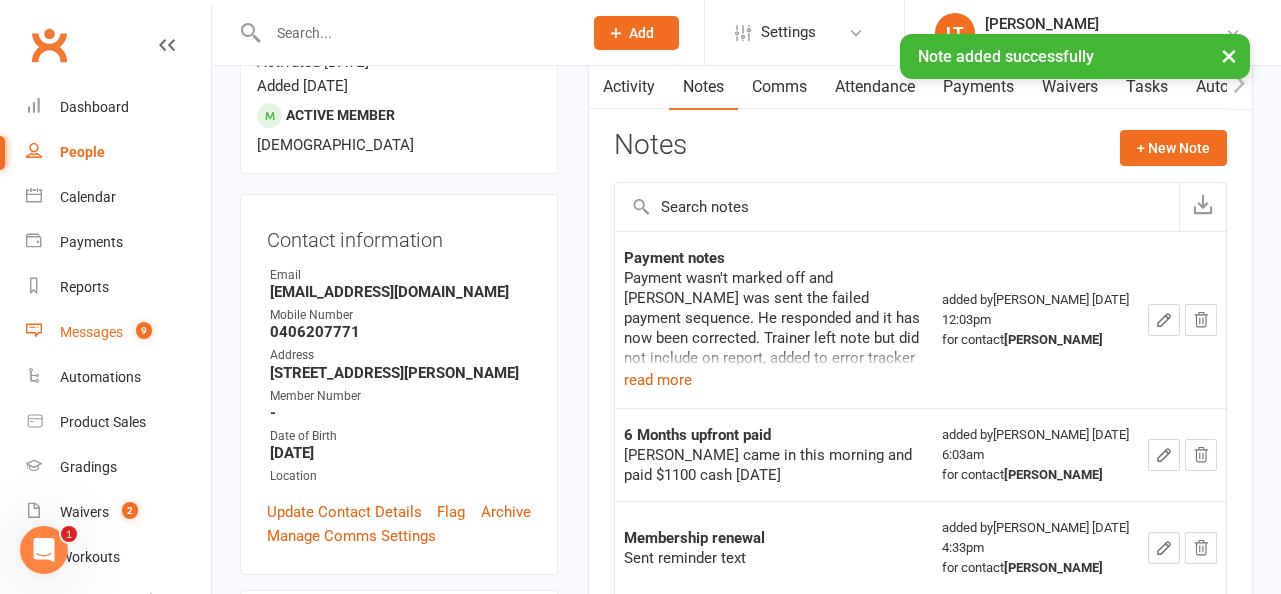 click on "Messages" at bounding box center (91, 332) 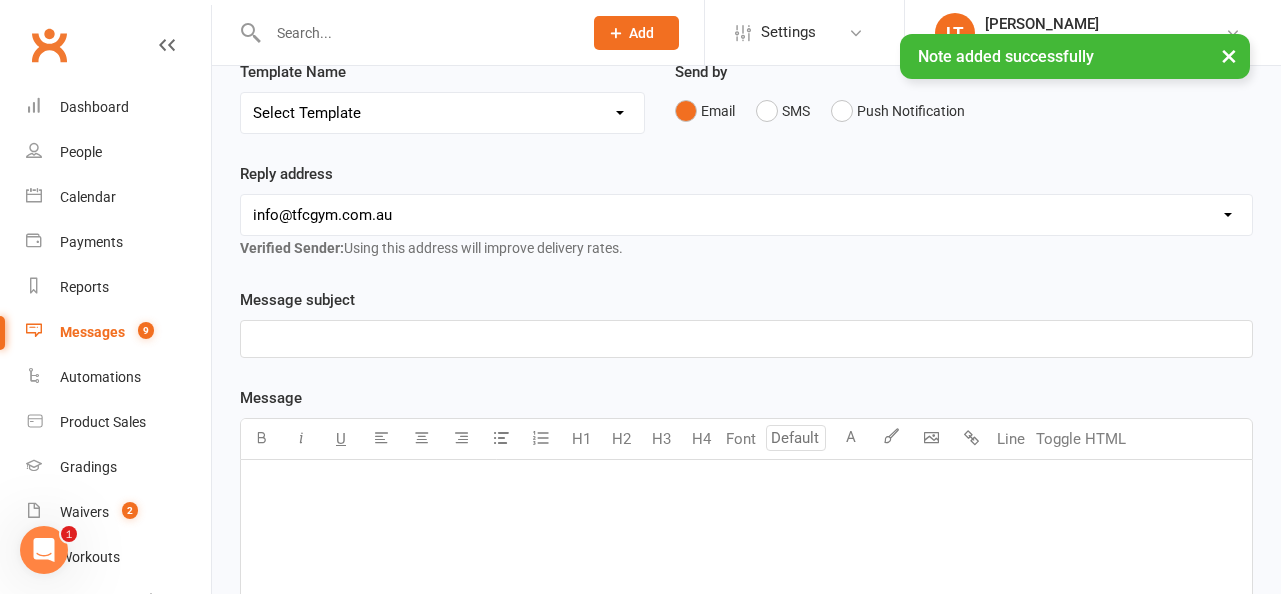 scroll, scrollTop: 0, scrollLeft: 0, axis: both 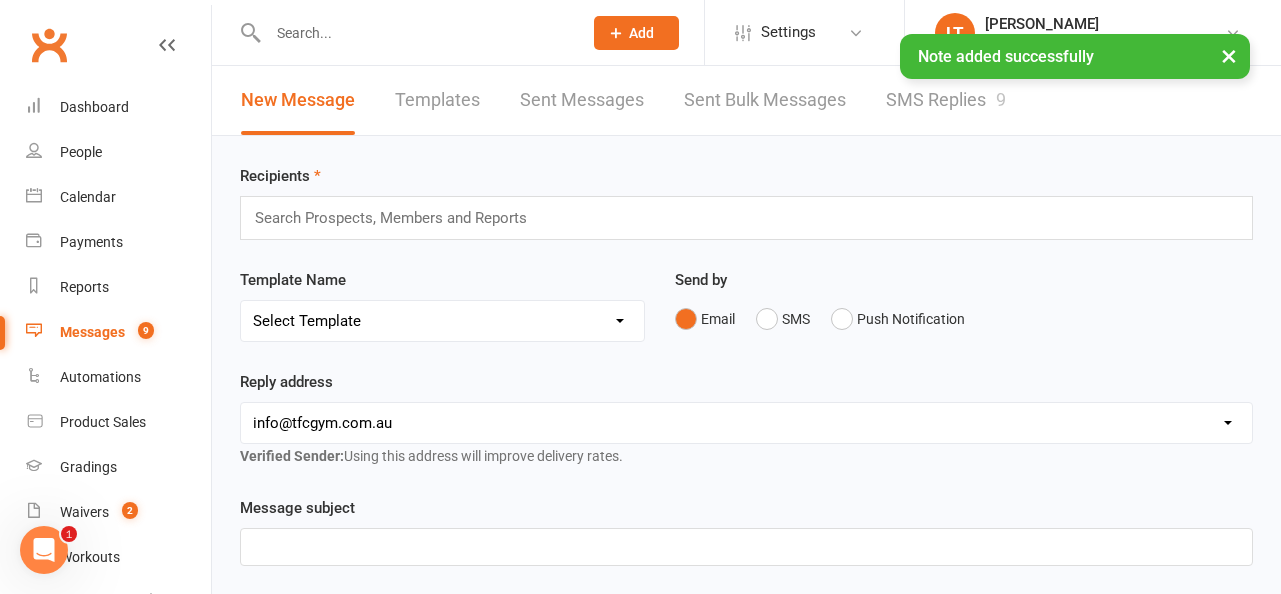 click on "×" at bounding box center [1229, 55] 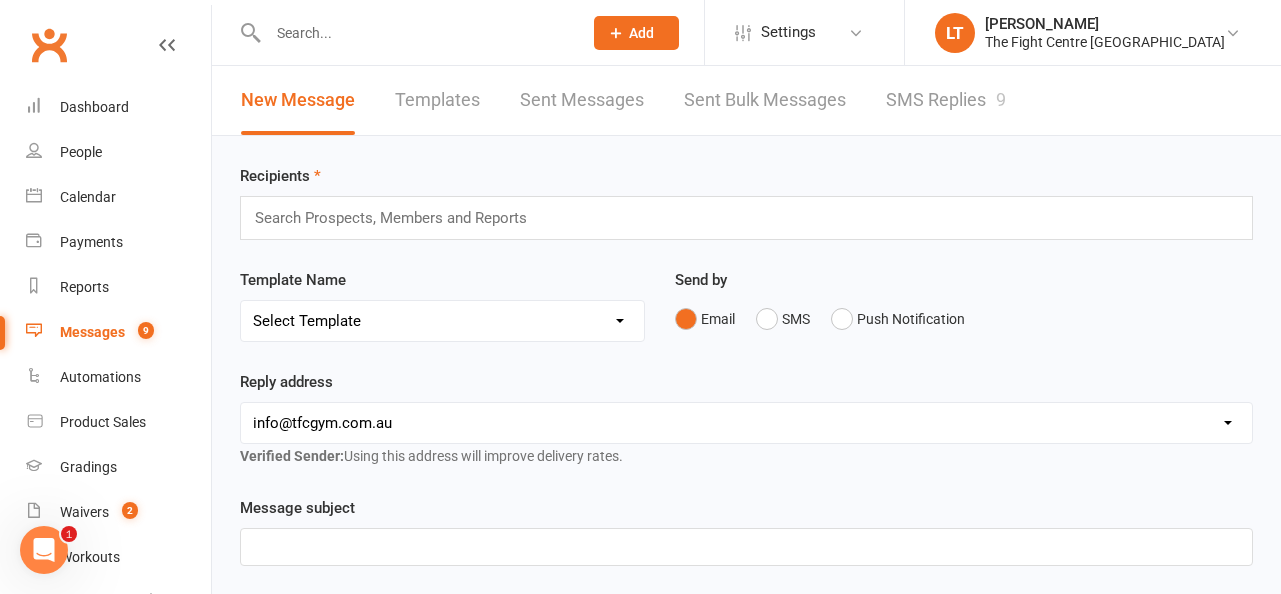 click on "SMS Replies  9" at bounding box center [946, 100] 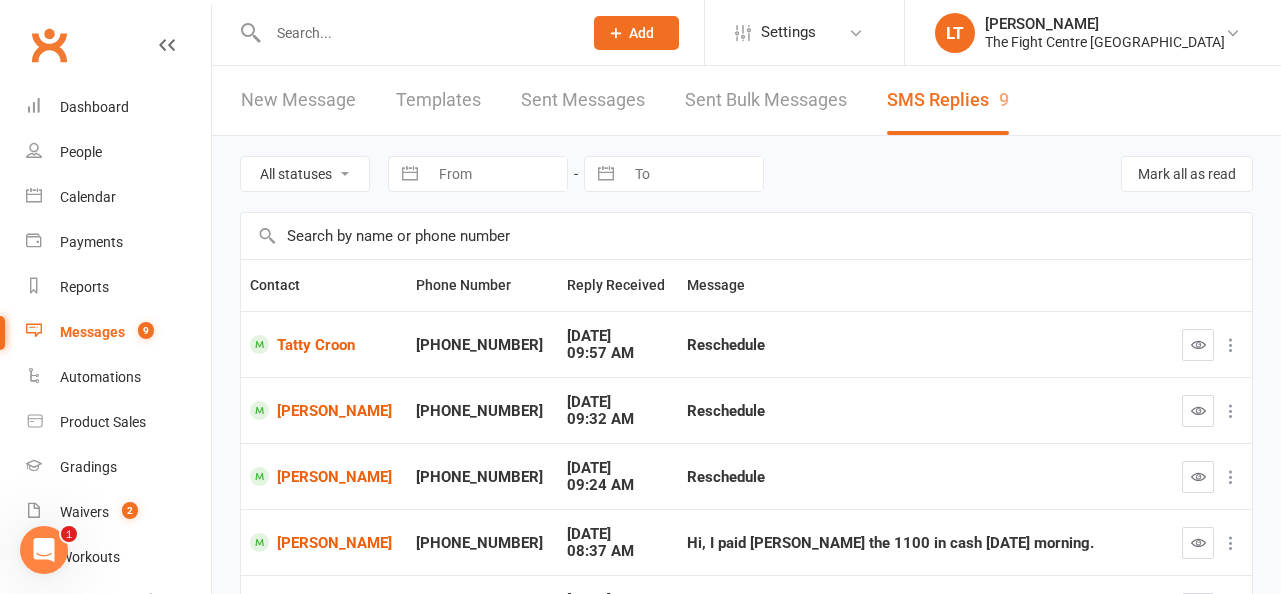 scroll, scrollTop: 393, scrollLeft: 0, axis: vertical 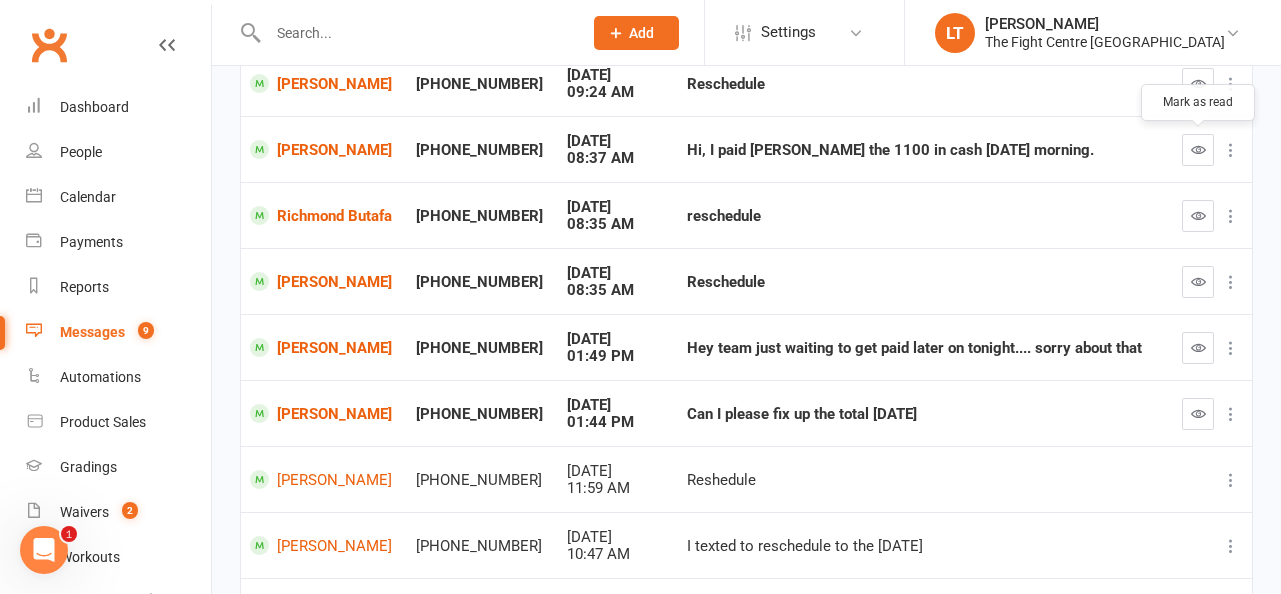 click at bounding box center [1198, 149] 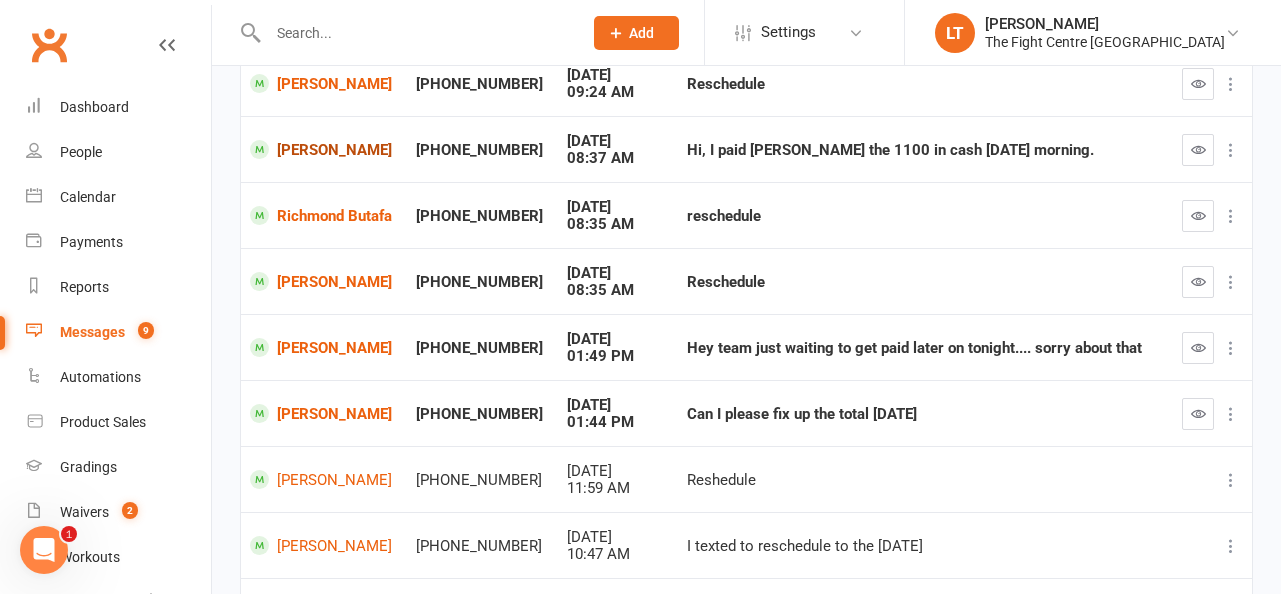 click on "Reece Healy" at bounding box center (324, 149) 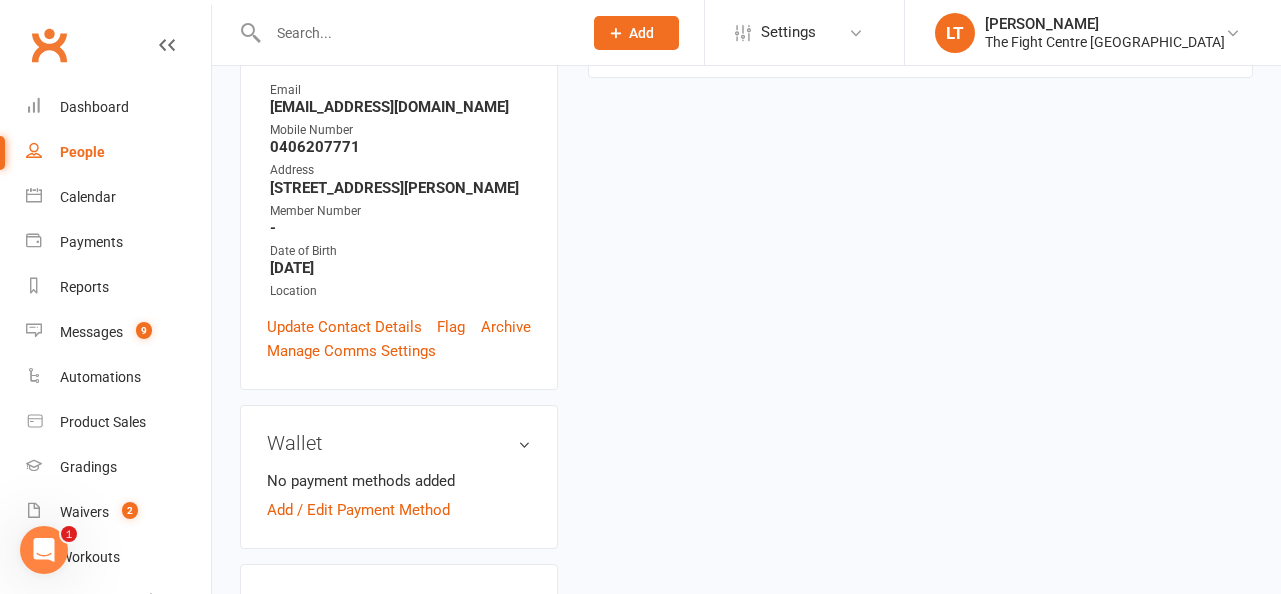 scroll, scrollTop: 0, scrollLeft: 0, axis: both 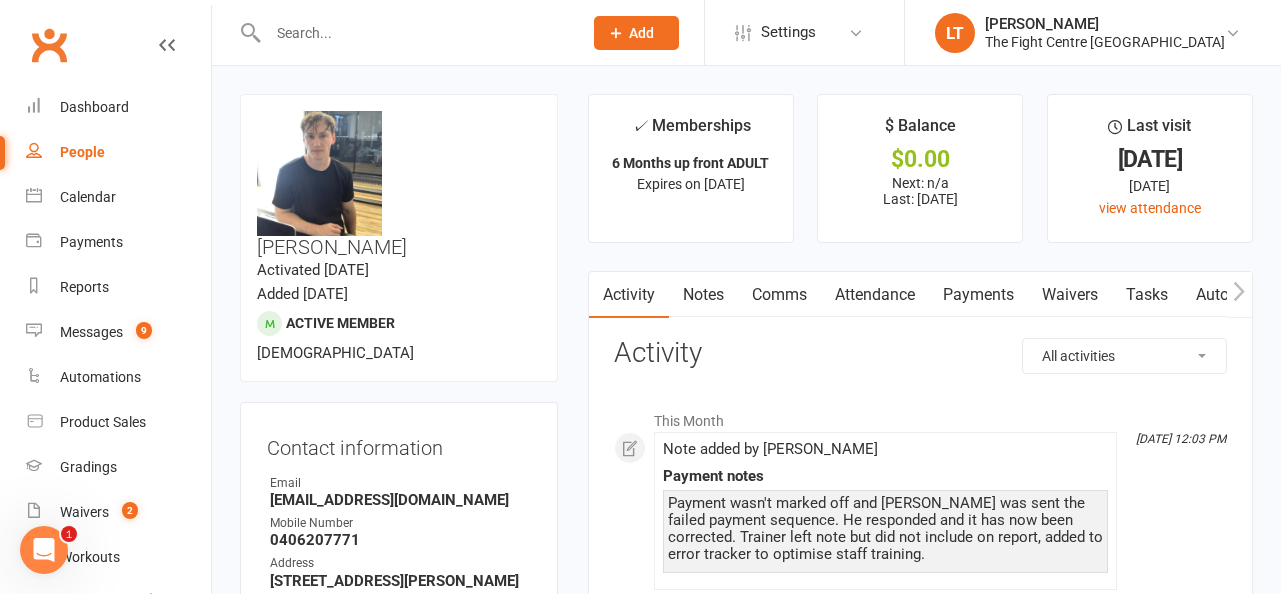 click on "Payments" at bounding box center [978, 295] 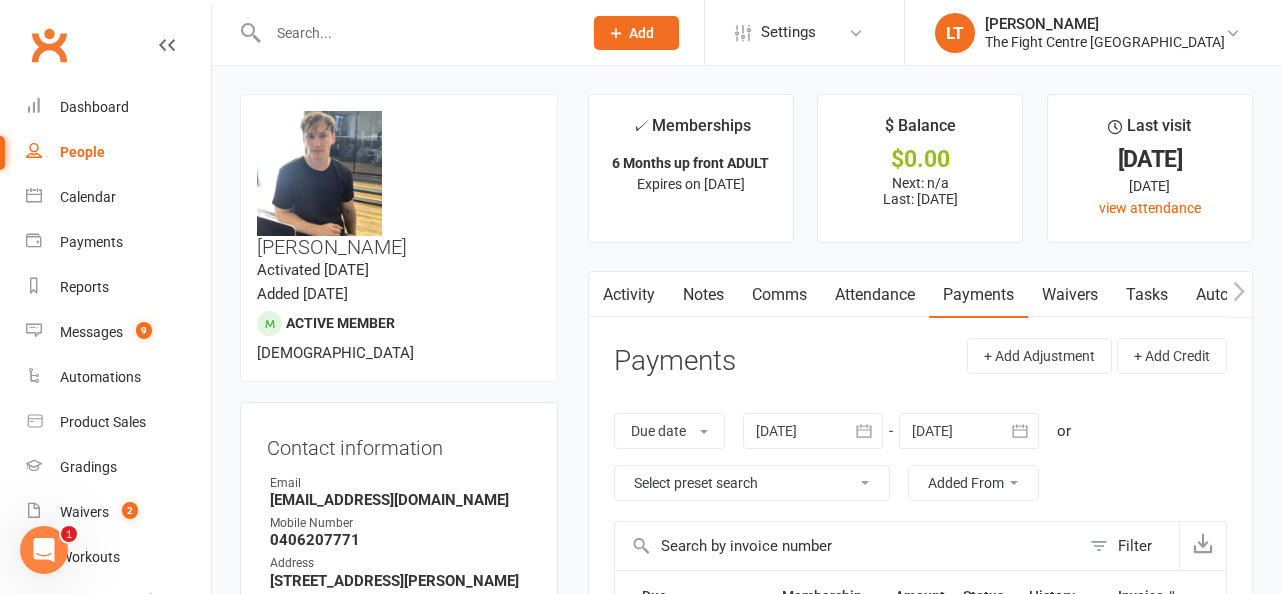click on "Activity" at bounding box center (629, 295) 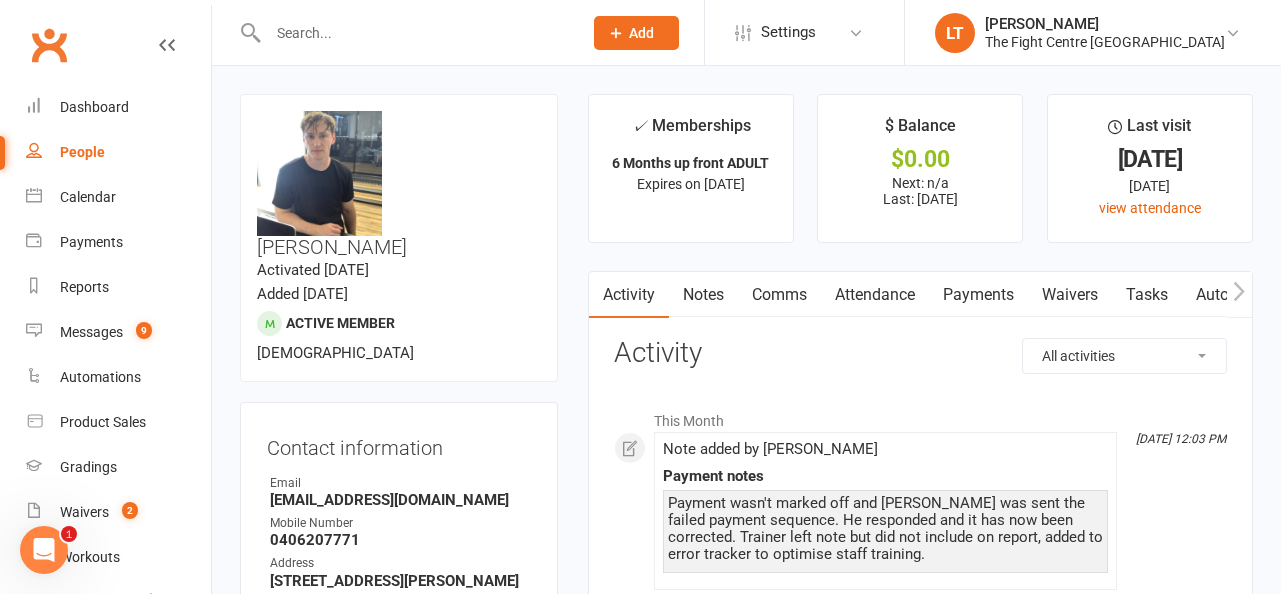 click on "Comms" at bounding box center [779, 295] 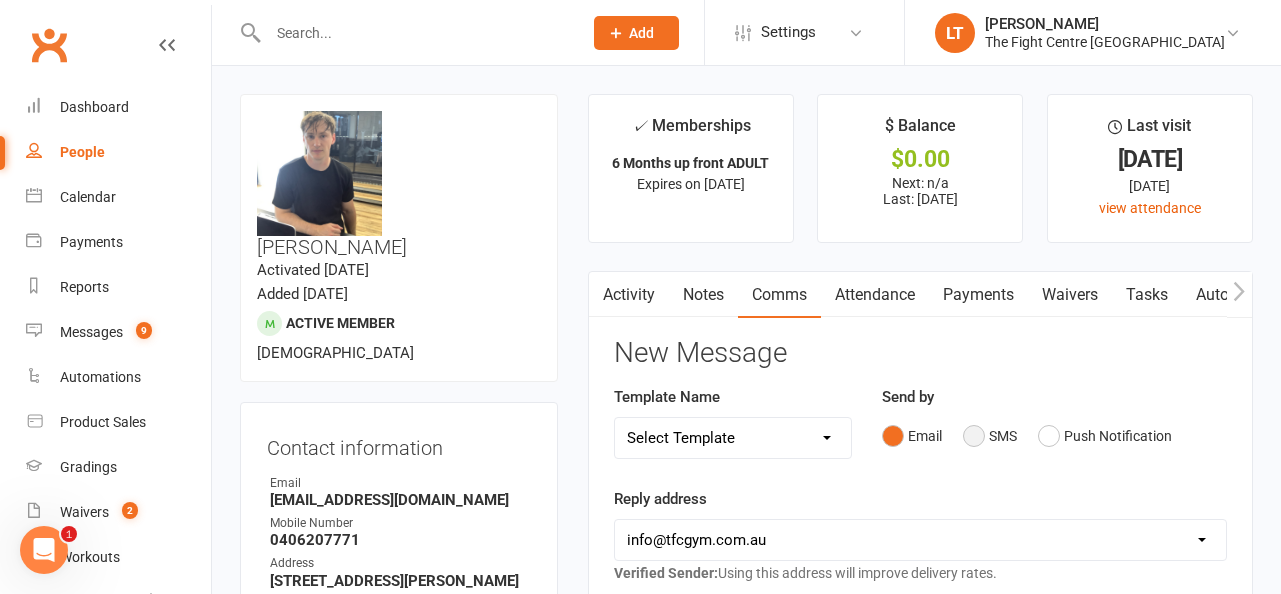 click on "SMS" at bounding box center [990, 436] 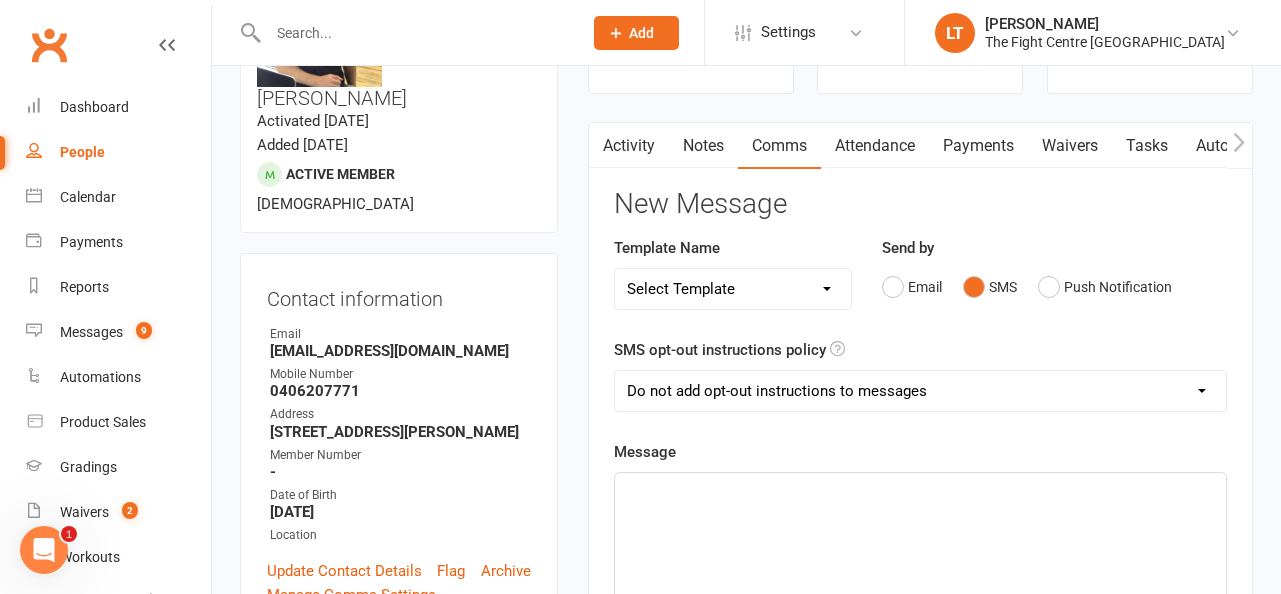 scroll, scrollTop: 150, scrollLeft: 0, axis: vertical 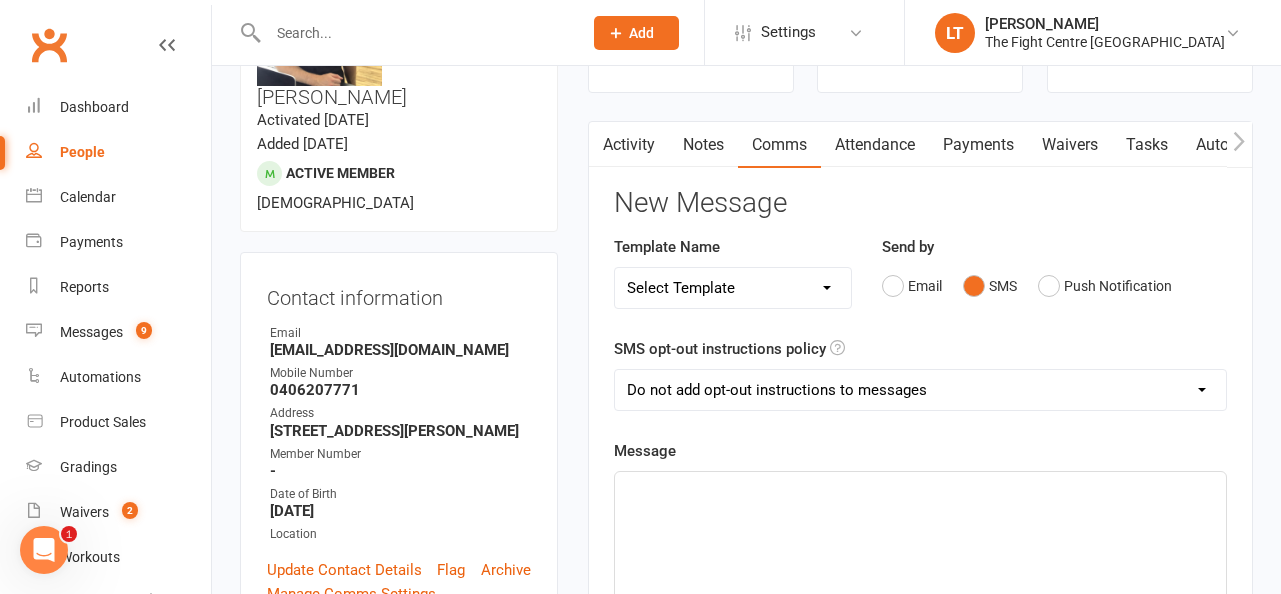 click on "﻿" 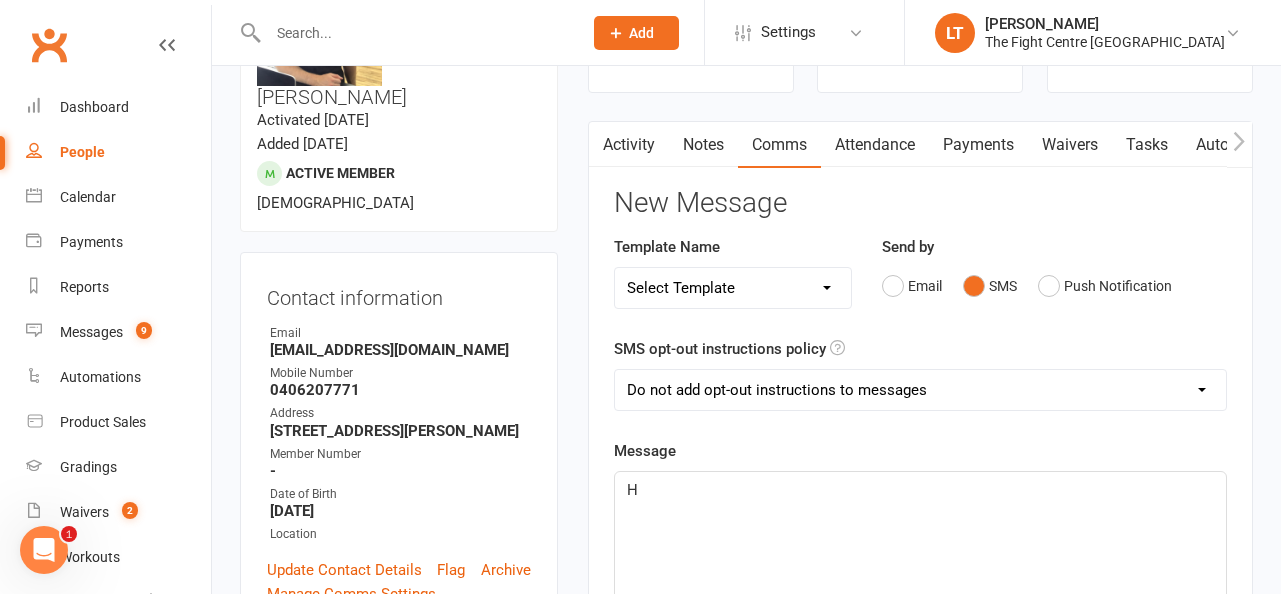 type 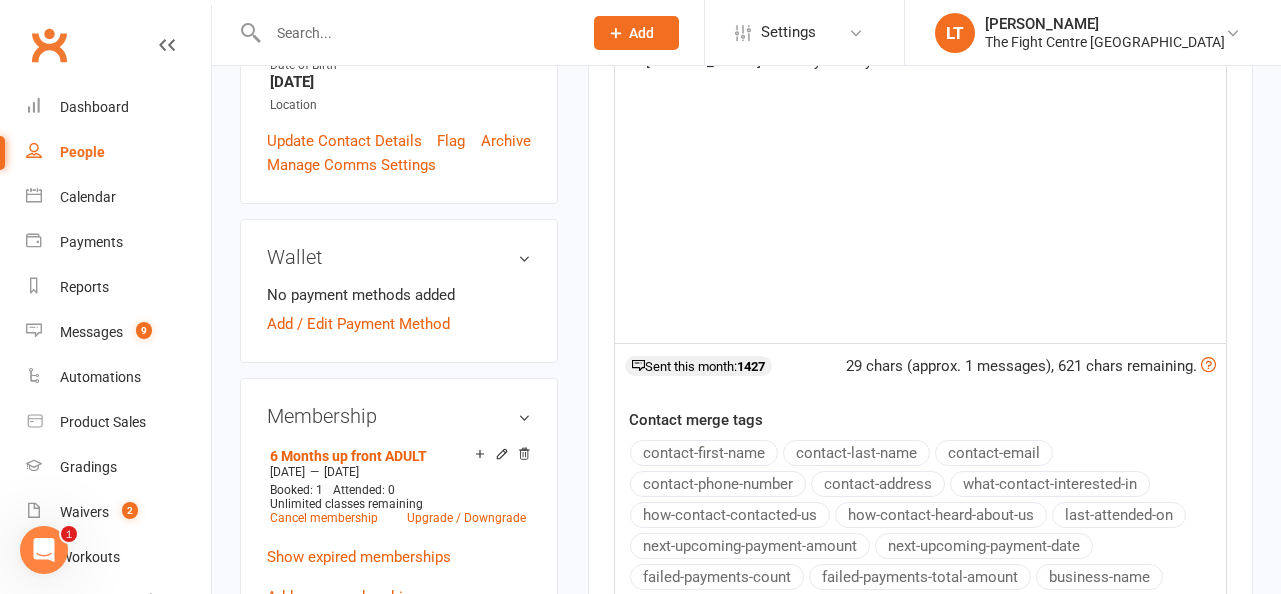 scroll, scrollTop: 608, scrollLeft: 0, axis: vertical 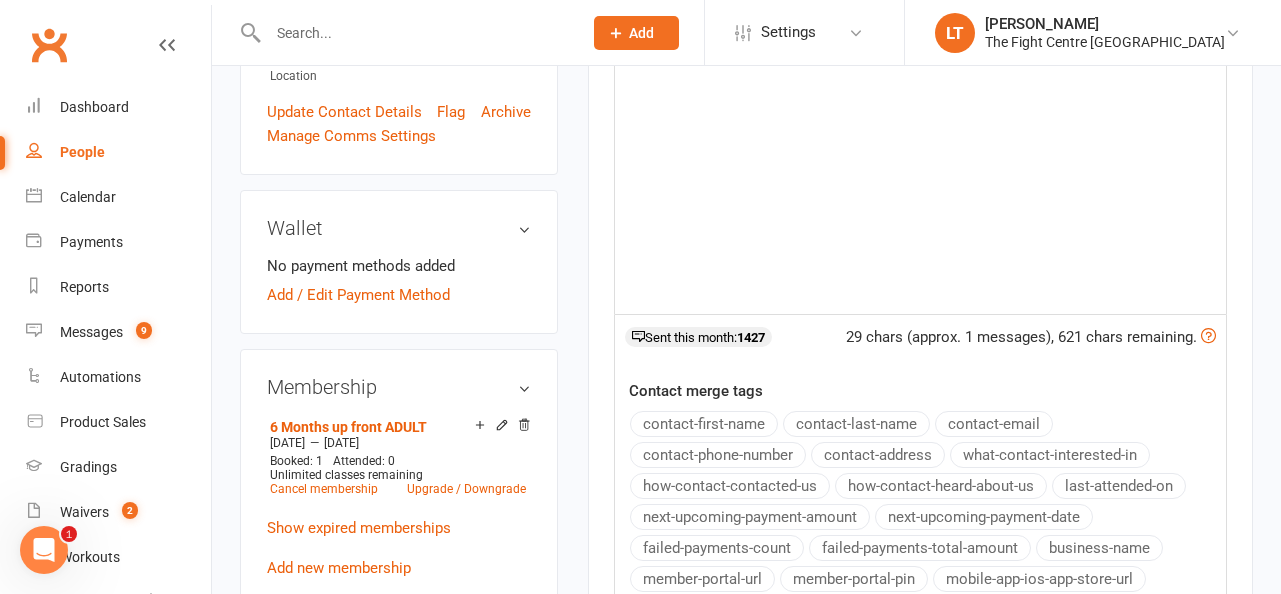 click on "Show expired memberships" at bounding box center [399, 528] 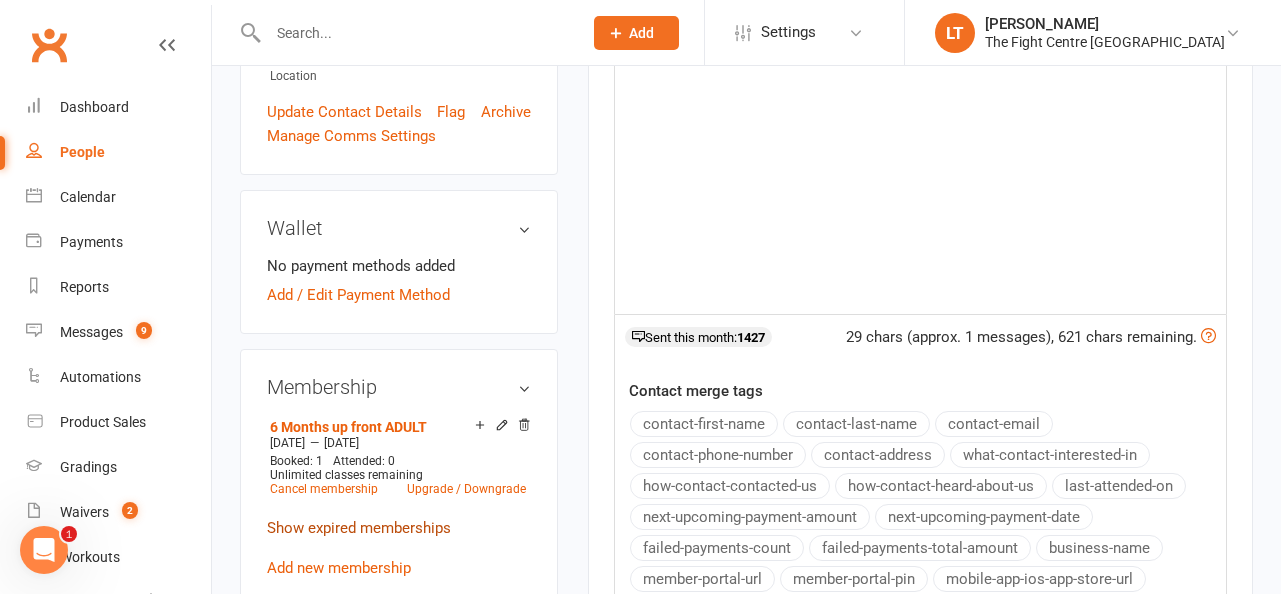 click on "Show expired memberships" at bounding box center [359, 528] 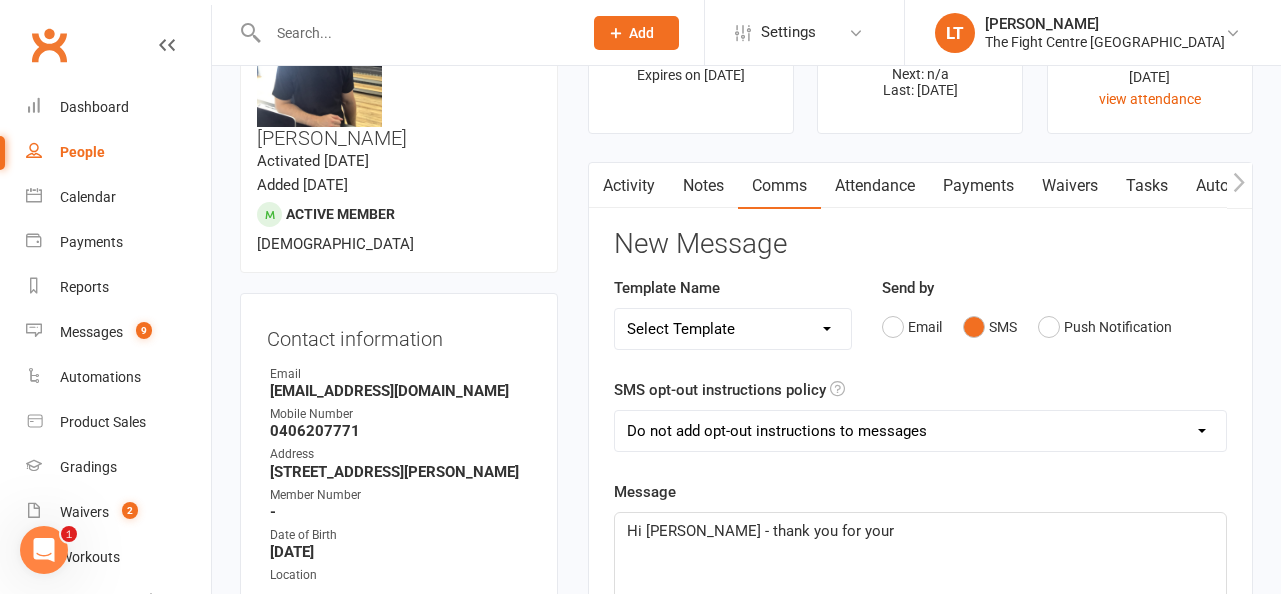 scroll, scrollTop: 145, scrollLeft: 0, axis: vertical 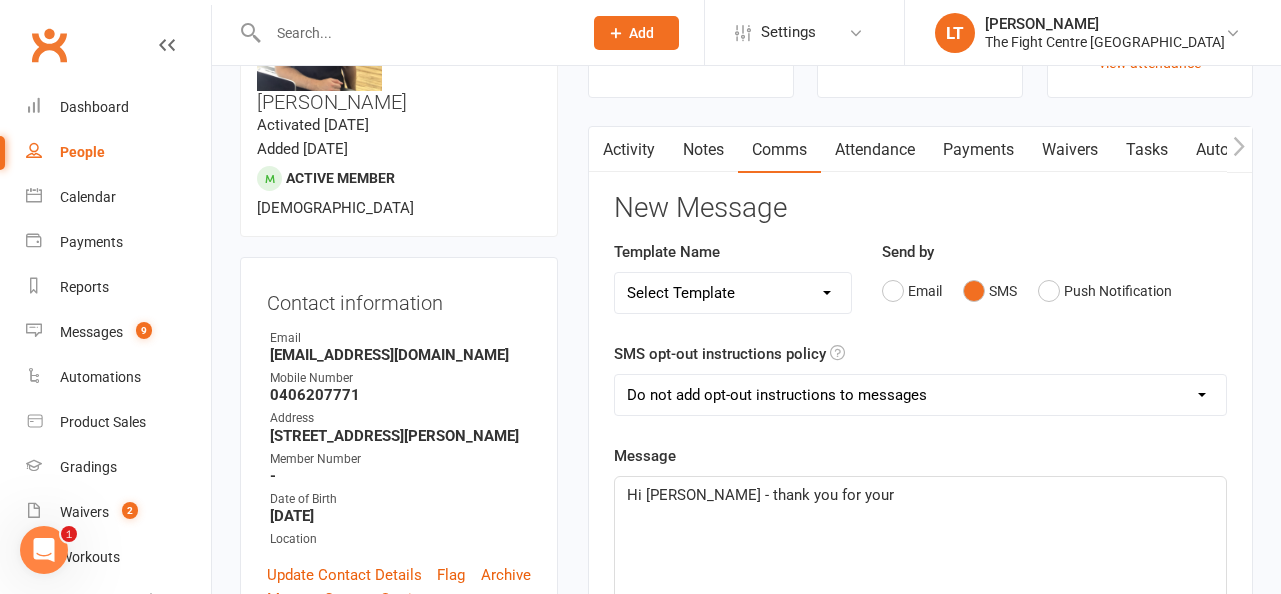 click on "Hi Reece - thank you for your" 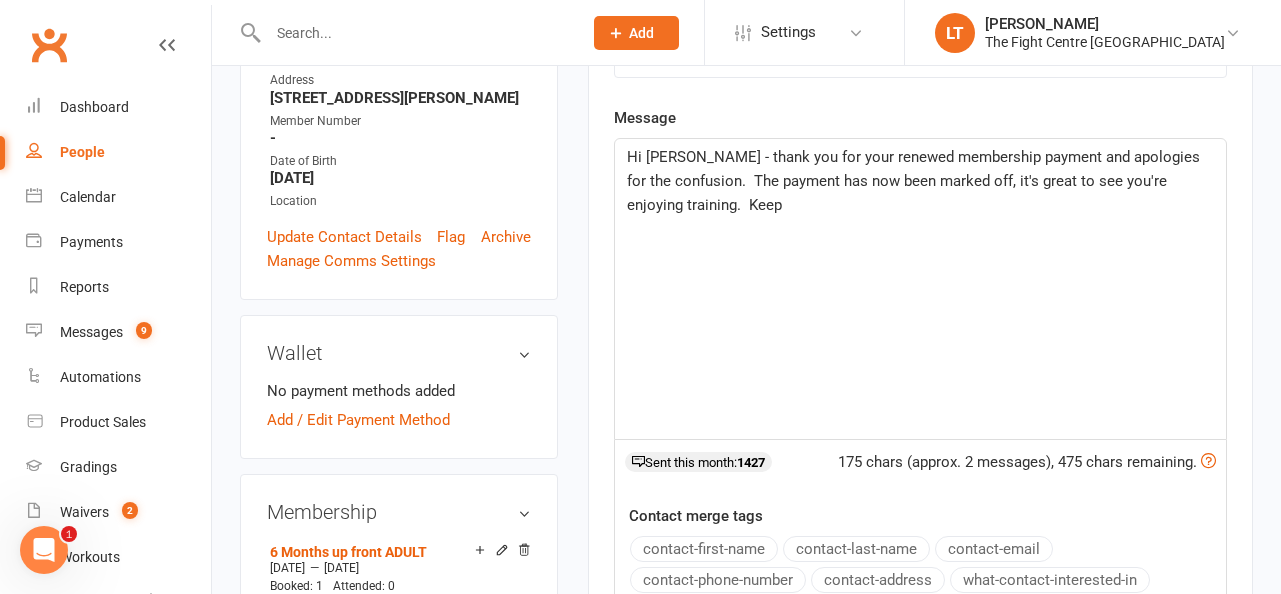 scroll, scrollTop: 491, scrollLeft: 0, axis: vertical 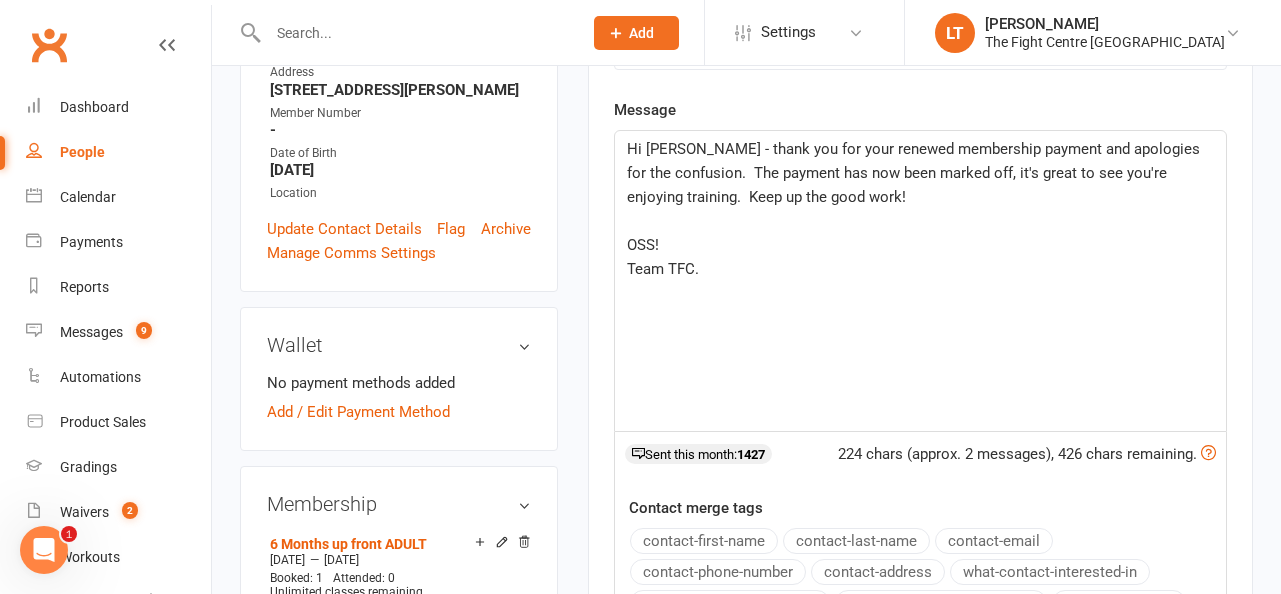 click on "OSS!" 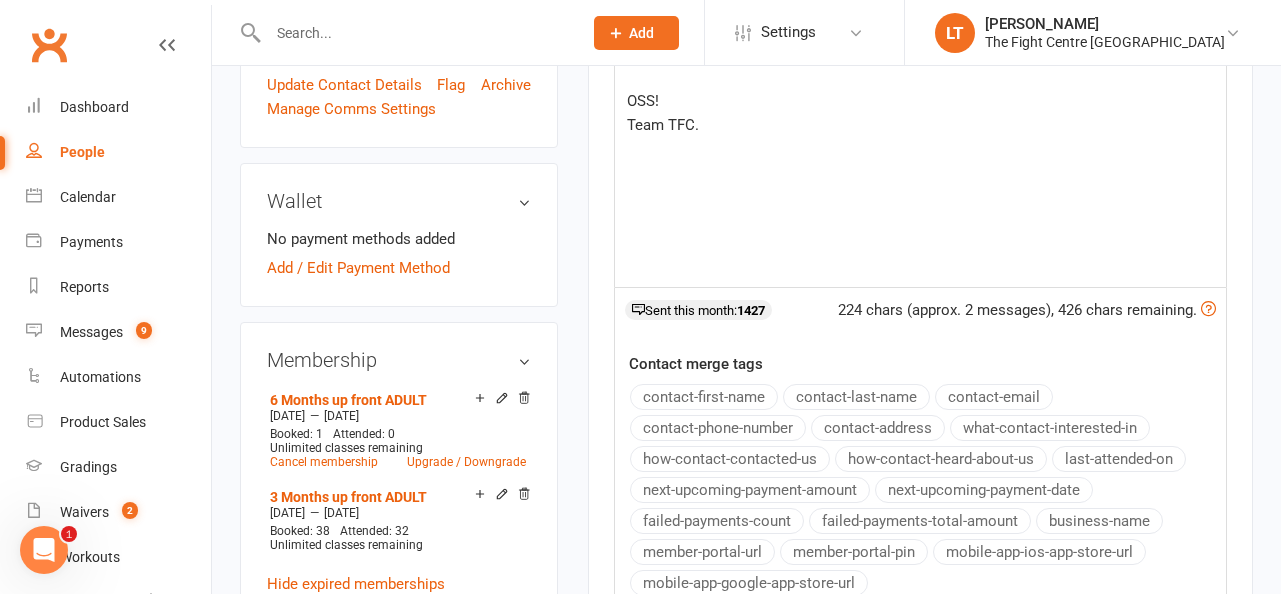 scroll, scrollTop: 1039, scrollLeft: 0, axis: vertical 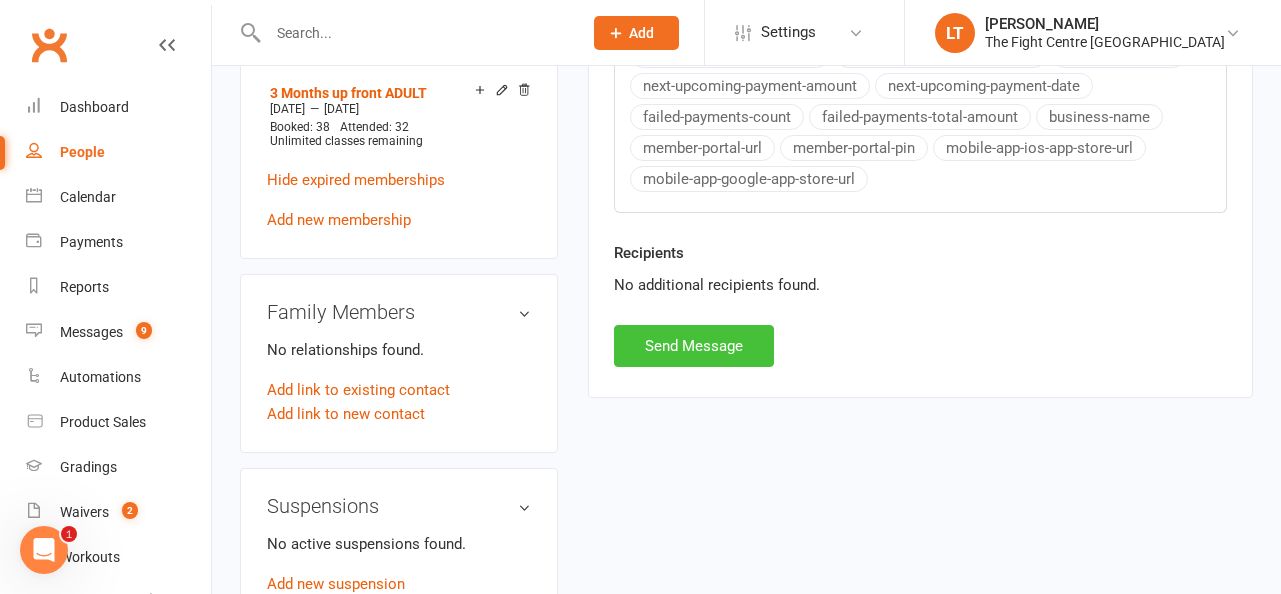 click on "Send Message" at bounding box center (694, 346) 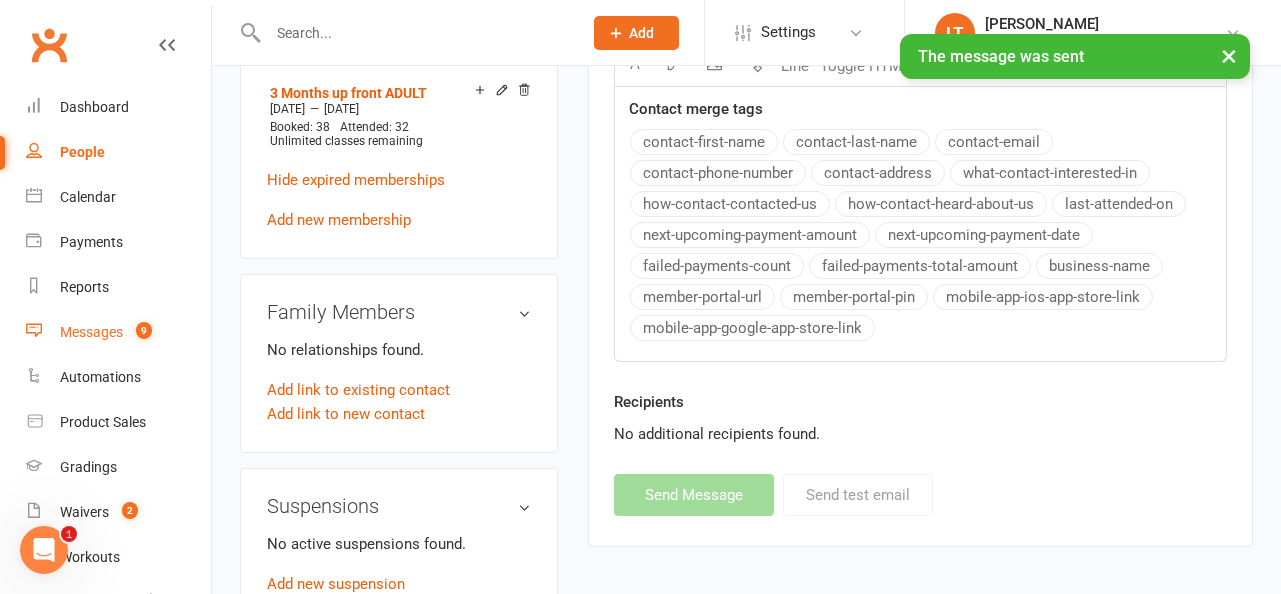 click on "Messages   9" at bounding box center [118, 332] 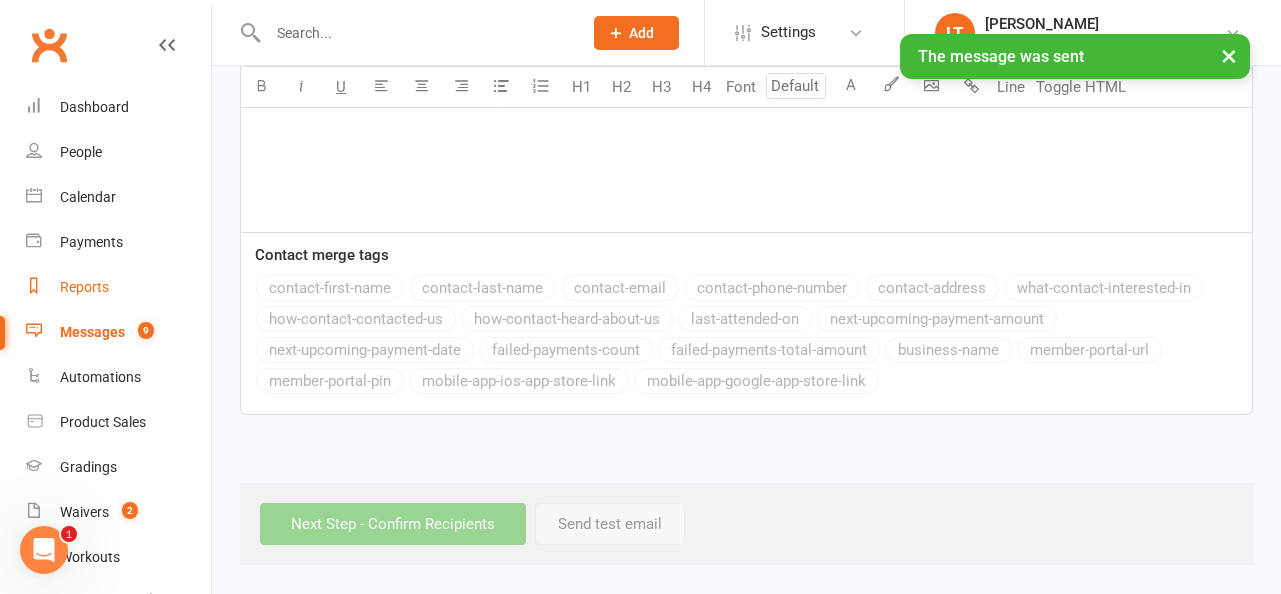 scroll, scrollTop: 0, scrollLeft: 0, axis: both 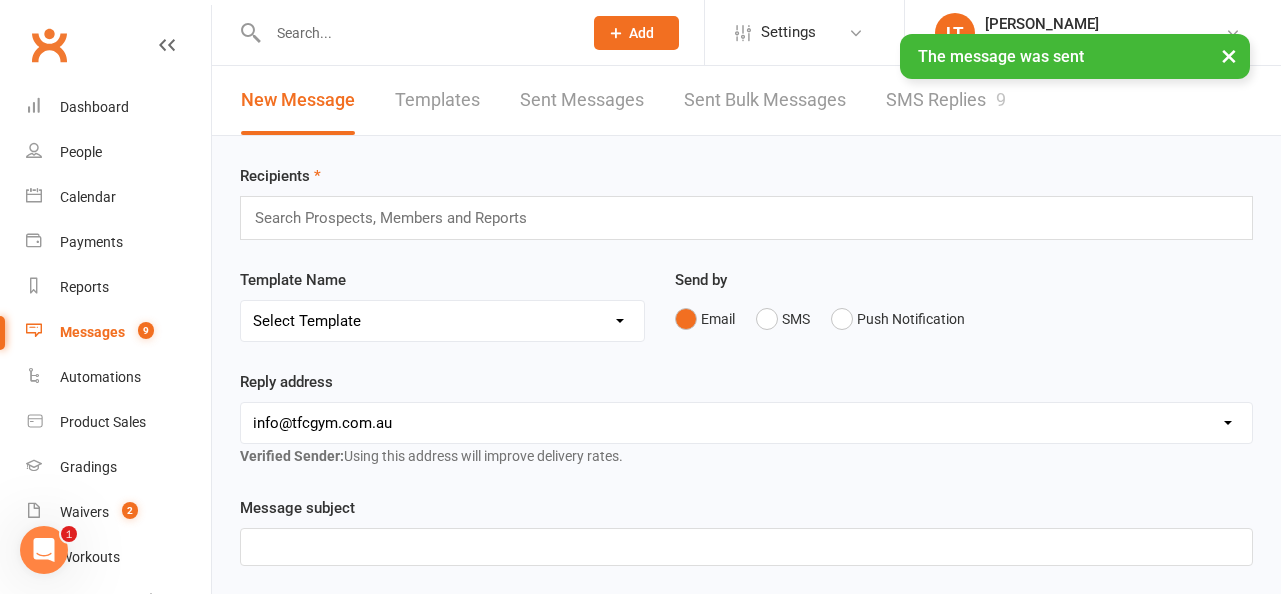 click on "SMS Replies  9" at bounding box center [946, 100] 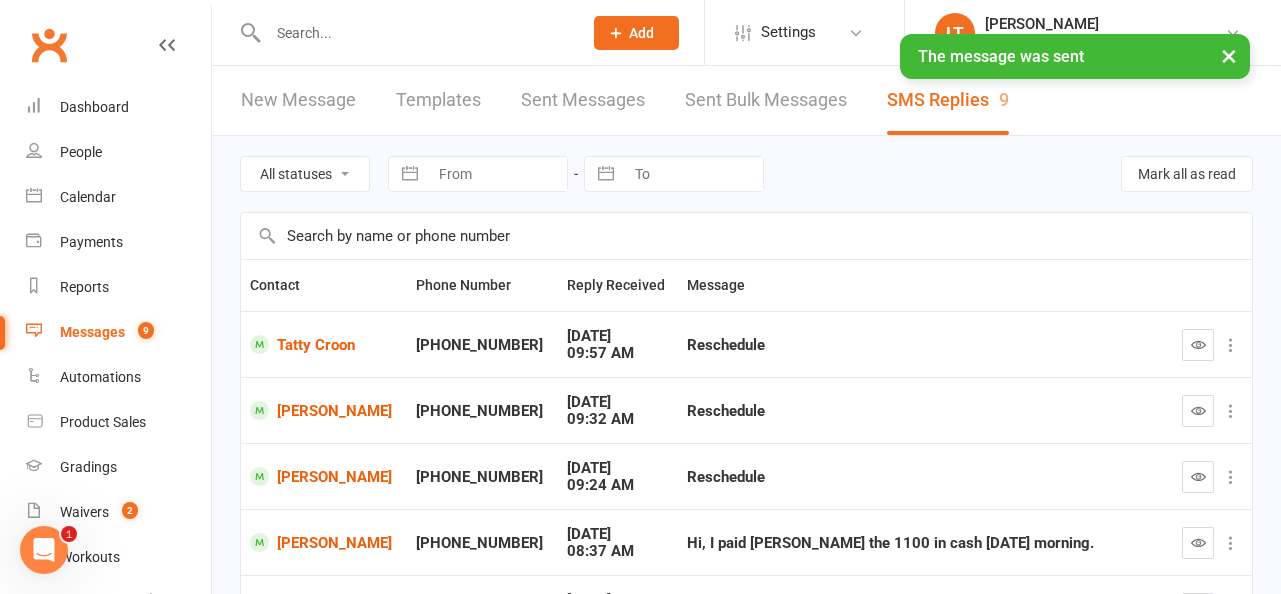 scroll, scrollTop: 144, scrollLeft: 0, axis: vertical 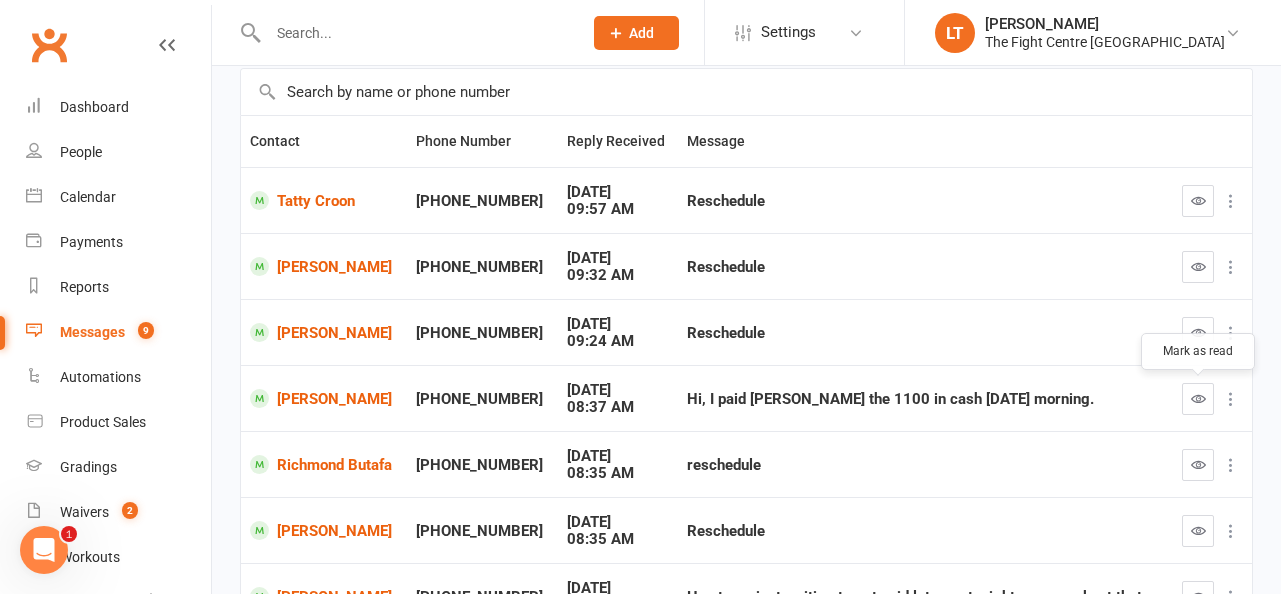 click at bounding box center [1198, 398] 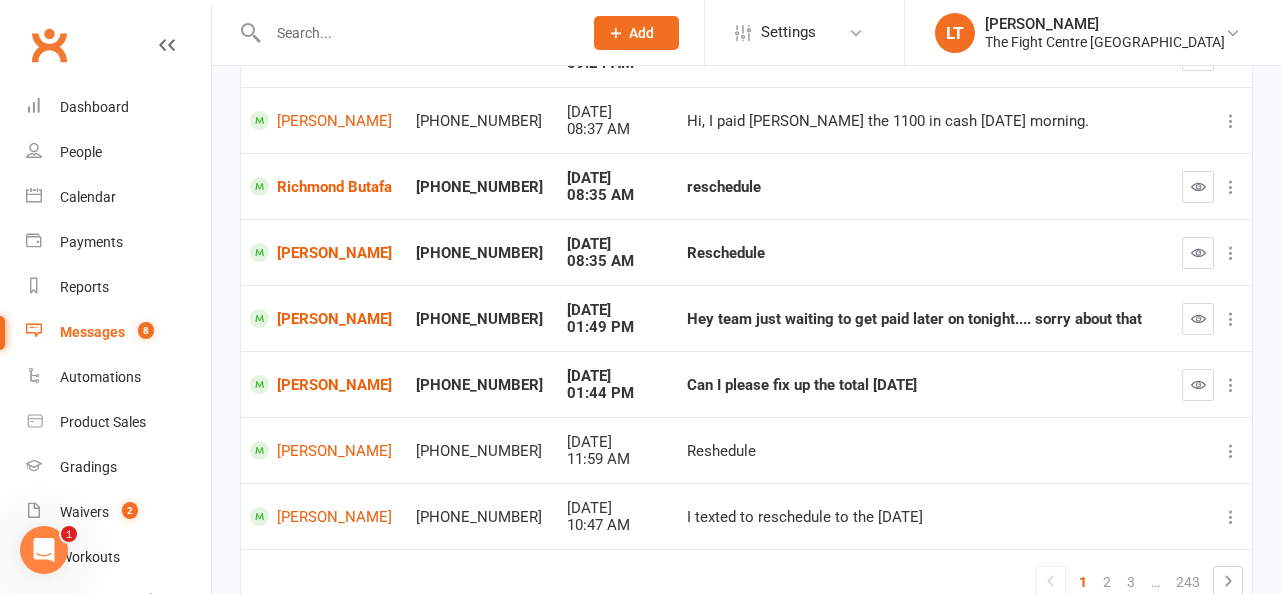 scroll, scrollTop: 428, scrollLeft: 0, axis: vertical 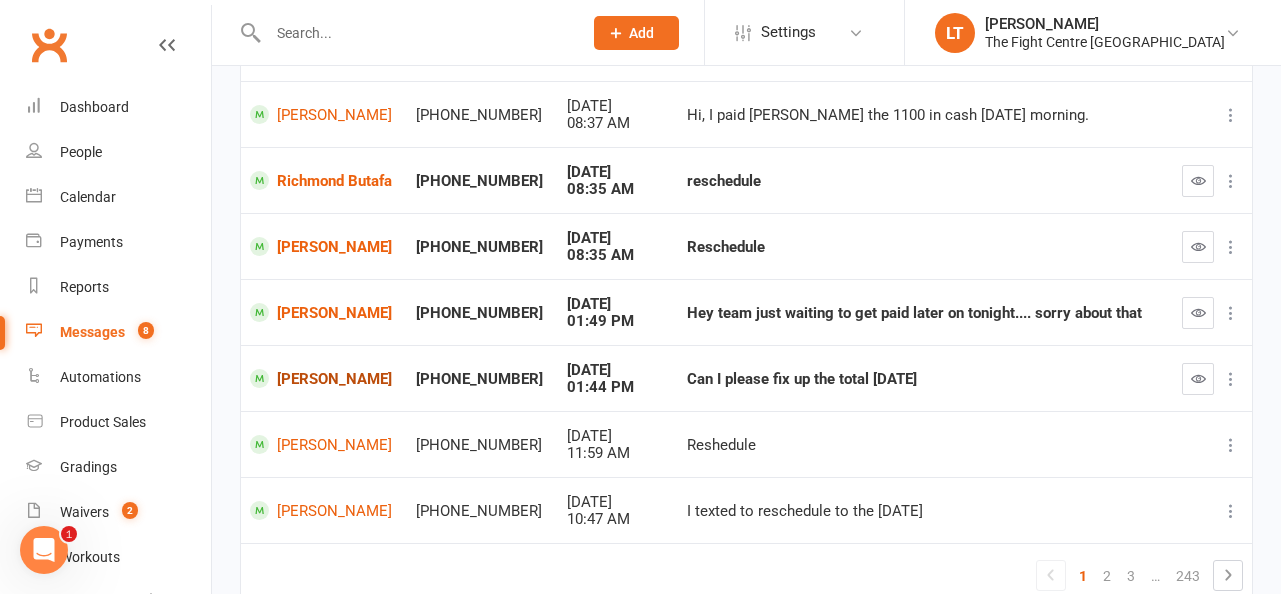 click on "Anton Scott" at bounding box center (324, 378) 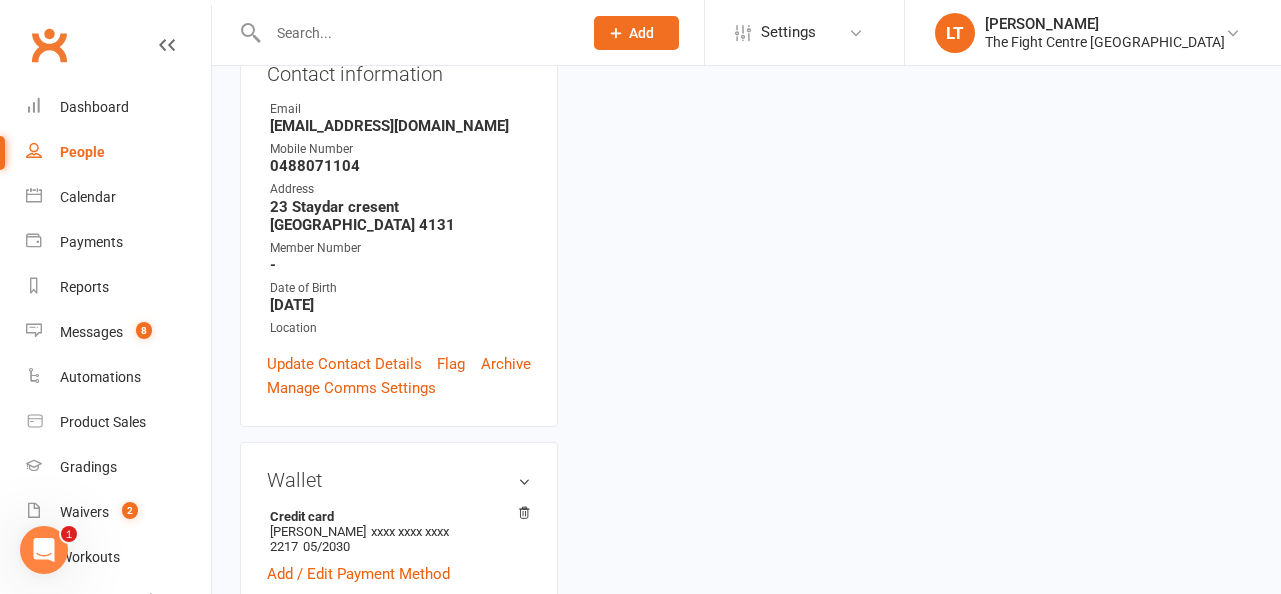 scroll, scrollTop: 0, scrollLeft: 0, axis: both 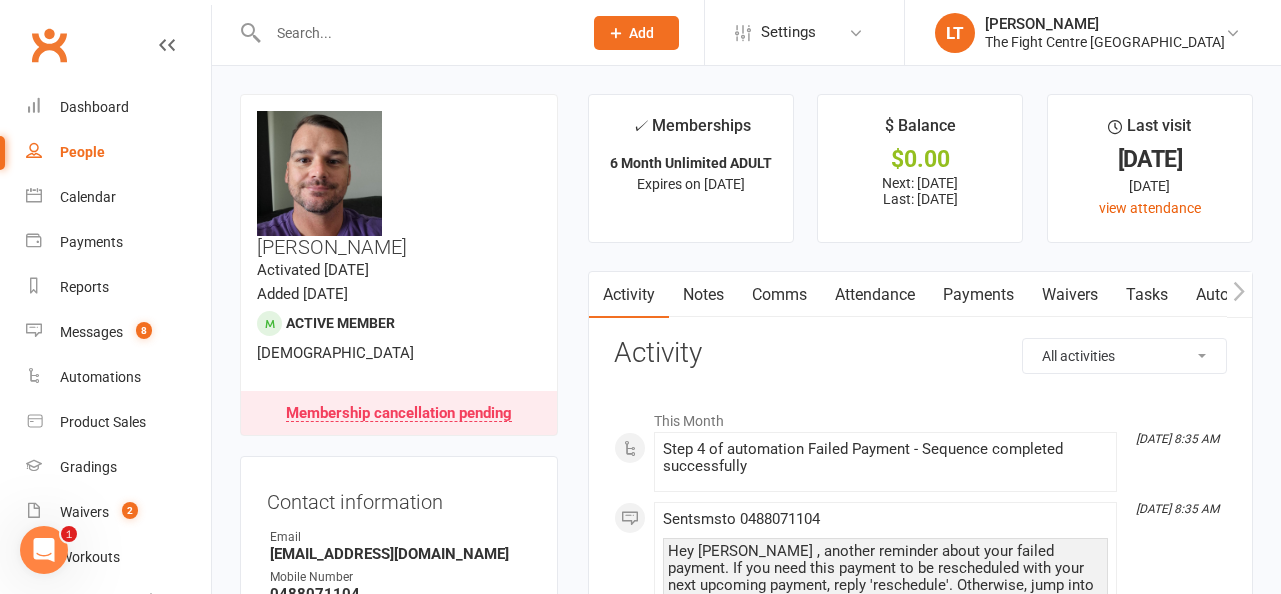 click on "Notes" at bounding box center (703, 295) 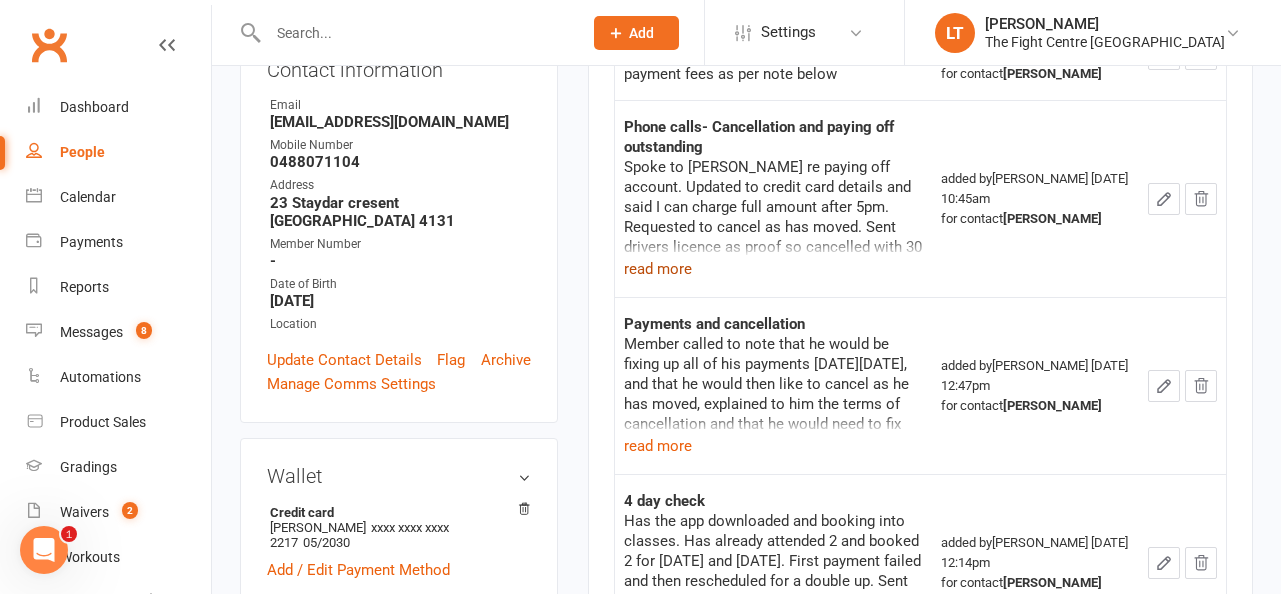 scroll, scrollTop: 436, scrollLeft: 0, axis: vertical 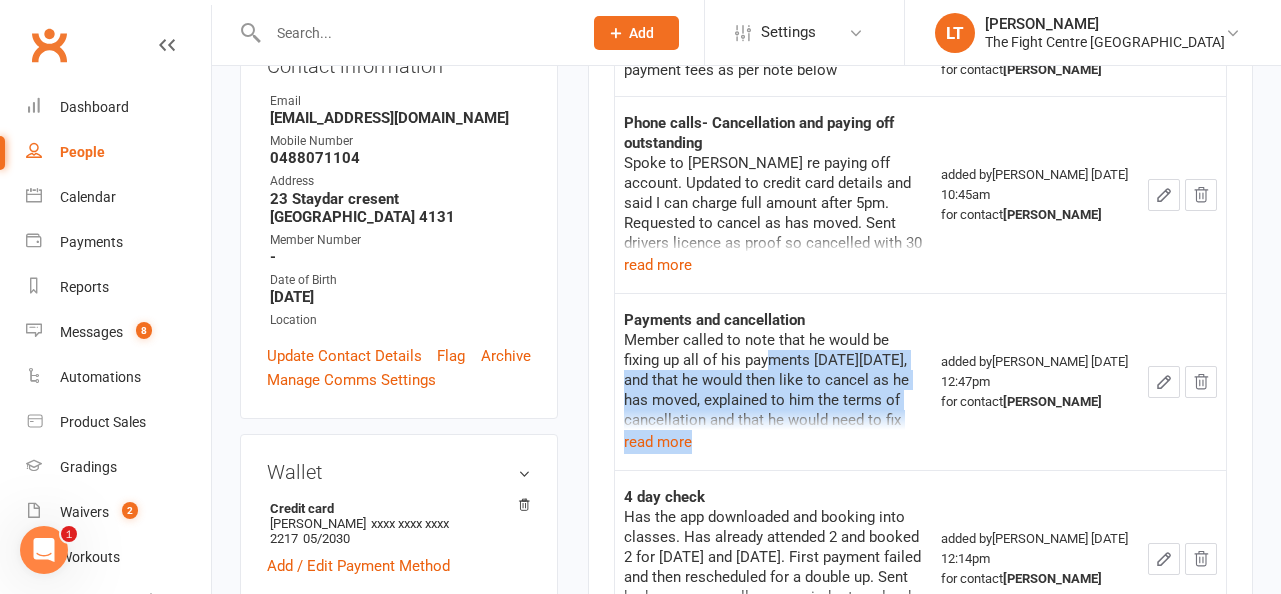 drag, startPoint x: 734, startPoint y: 350, endPoint x: 764, endPoint y: 450, distance: 104.40307 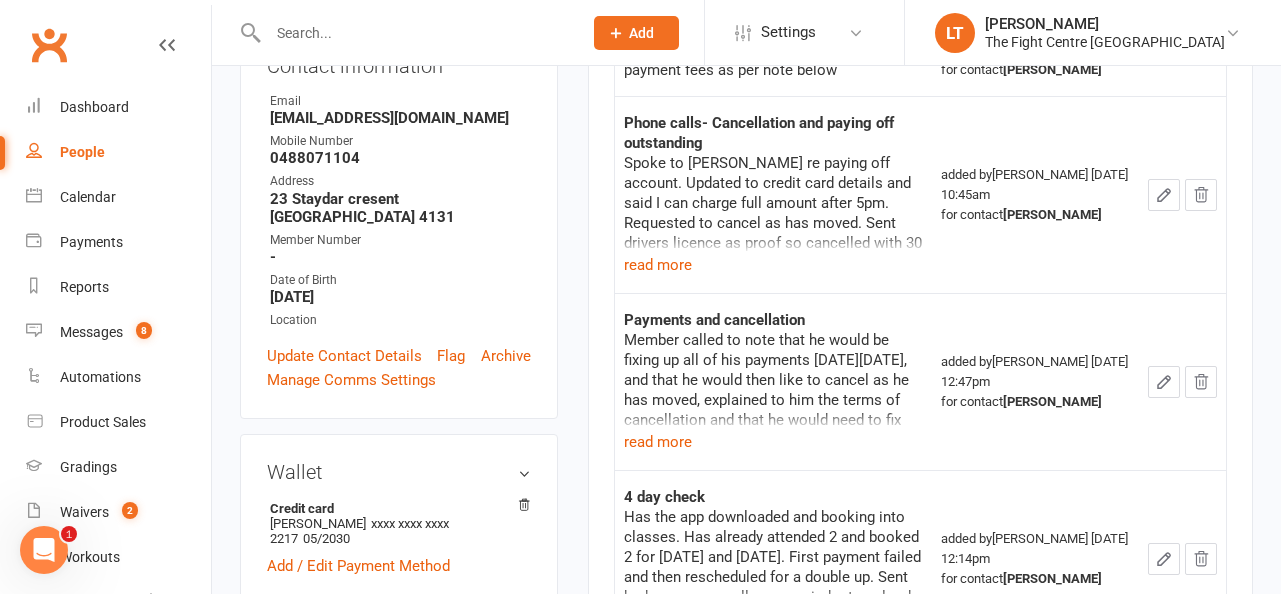 click on "Member called to note that he would be fixing up all of his payments next Thursday 3rd of July, and that he would then like to cancel as he has moved, explained to him the terms of cancellation and that he would need to fix his payments up prior to cancelling, and that this would ensure that his membership would end at end of contract term - he has moved location, but now he's coming up to end of contract so even with location evidence, it would just pretty much be around end of contract time for him.  I've set follow up task for July 4th to check and see he's fixed up payments and submitted cancellation form. read more" at bounding box center [774, 392] 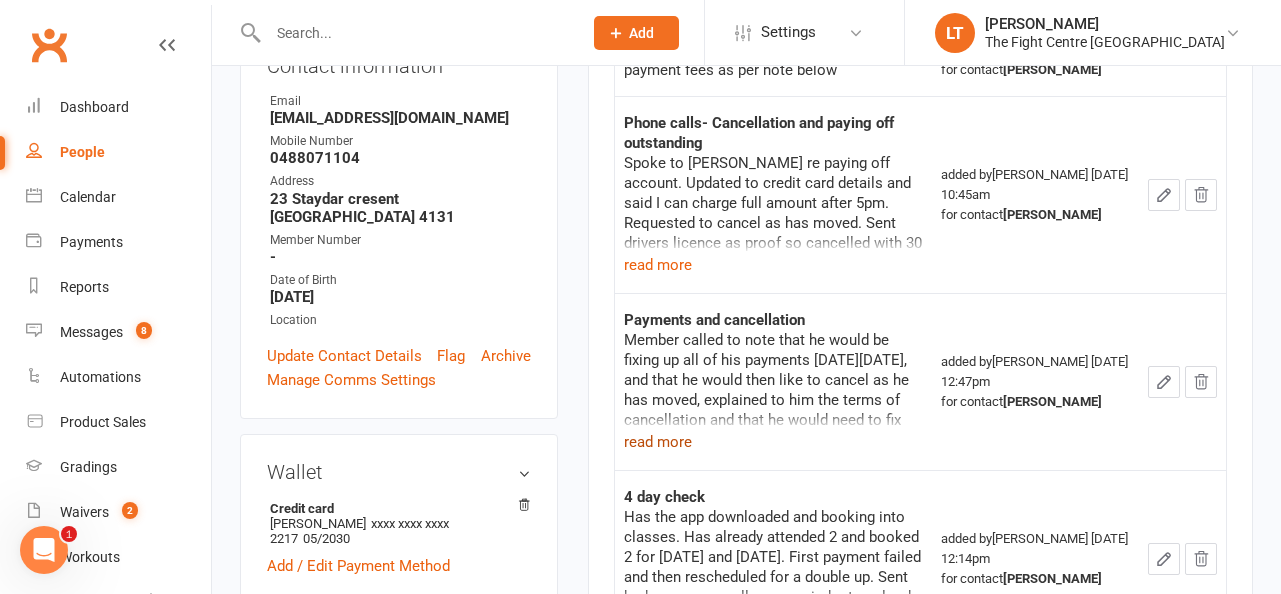 click on "read more" at bounding box center (658, 442) 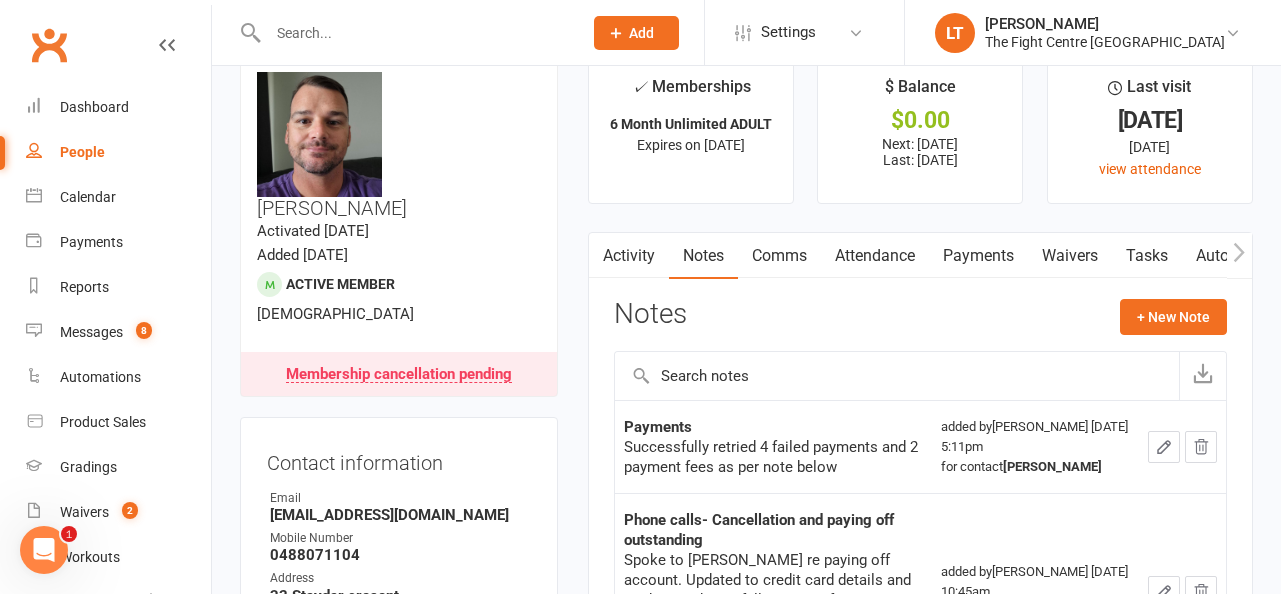 scroll, scrollTop: 0, scrollLeft: 0, axis: both 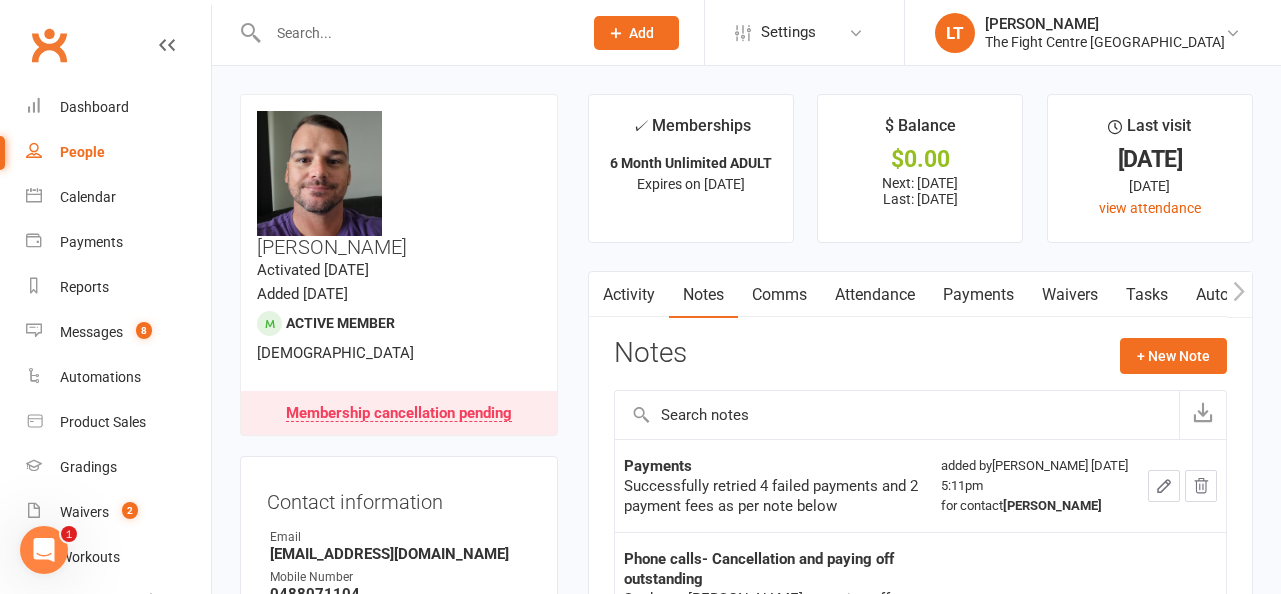 click on "Payments" at bounding box center [978, 295] 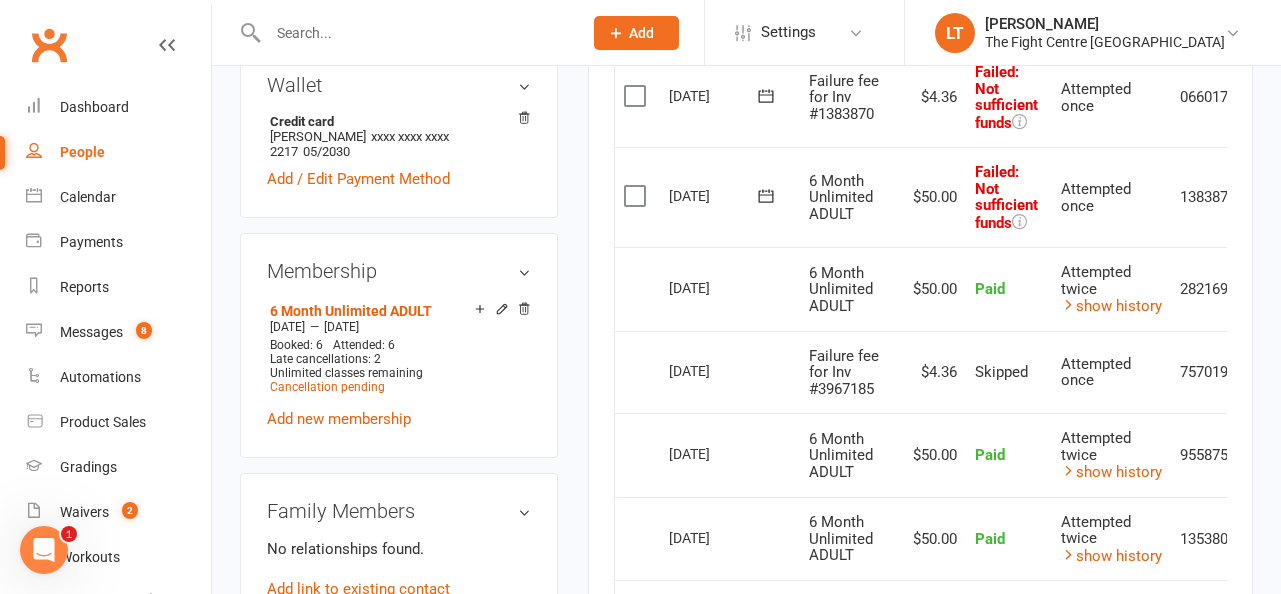 scroll, scrollTop: 700, scrollLeft: 0, axis: vertical 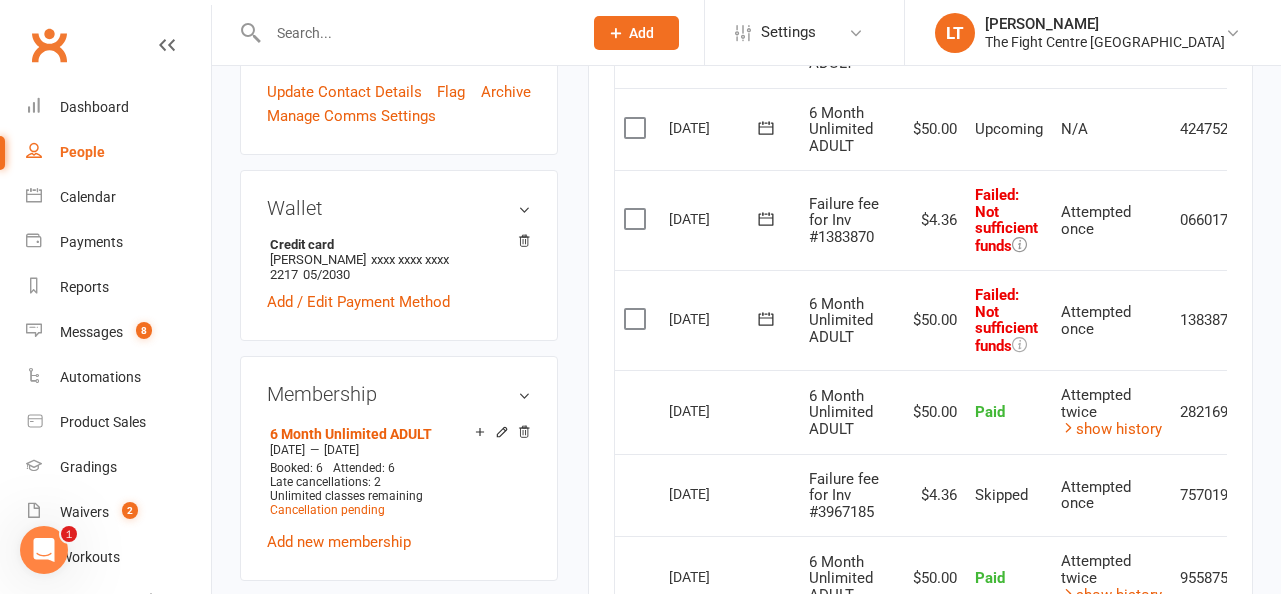 click at bounding box center [1019, 244] 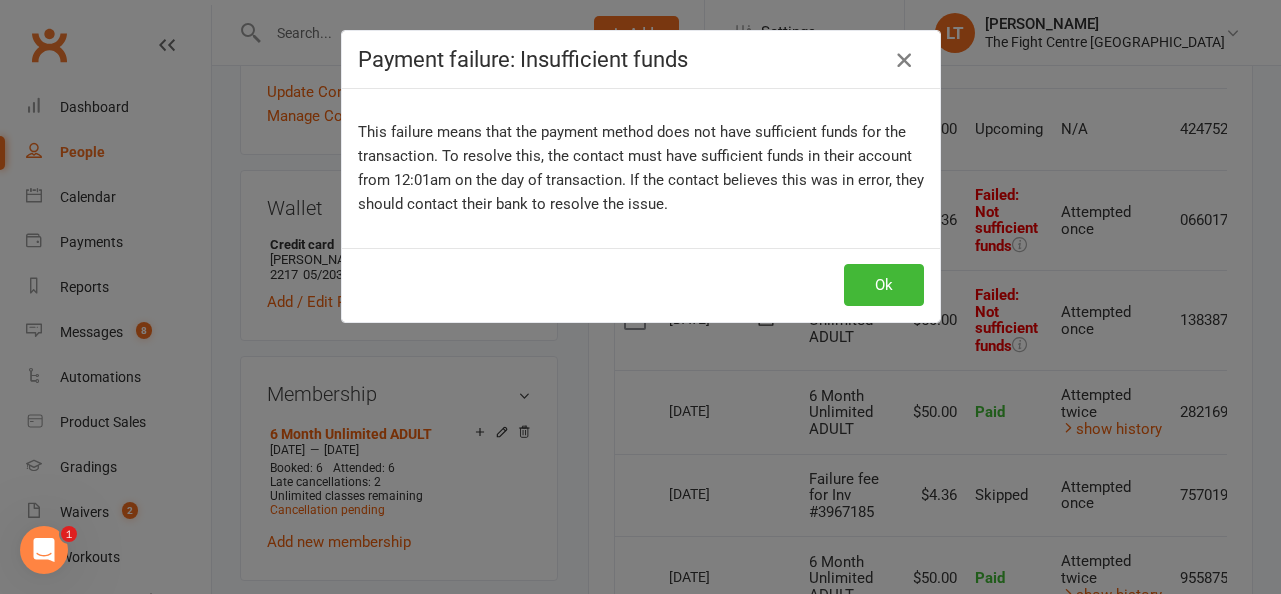 click at bounding box center [904, 60] 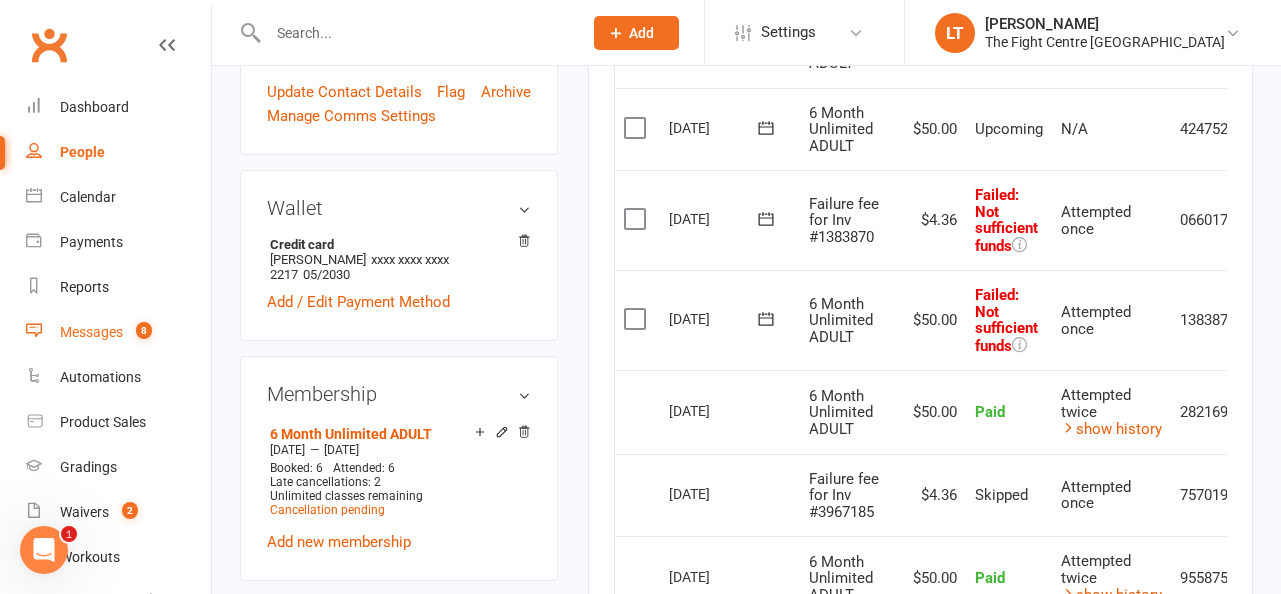 click on "Messages   8" at bounding box center (118, 332) 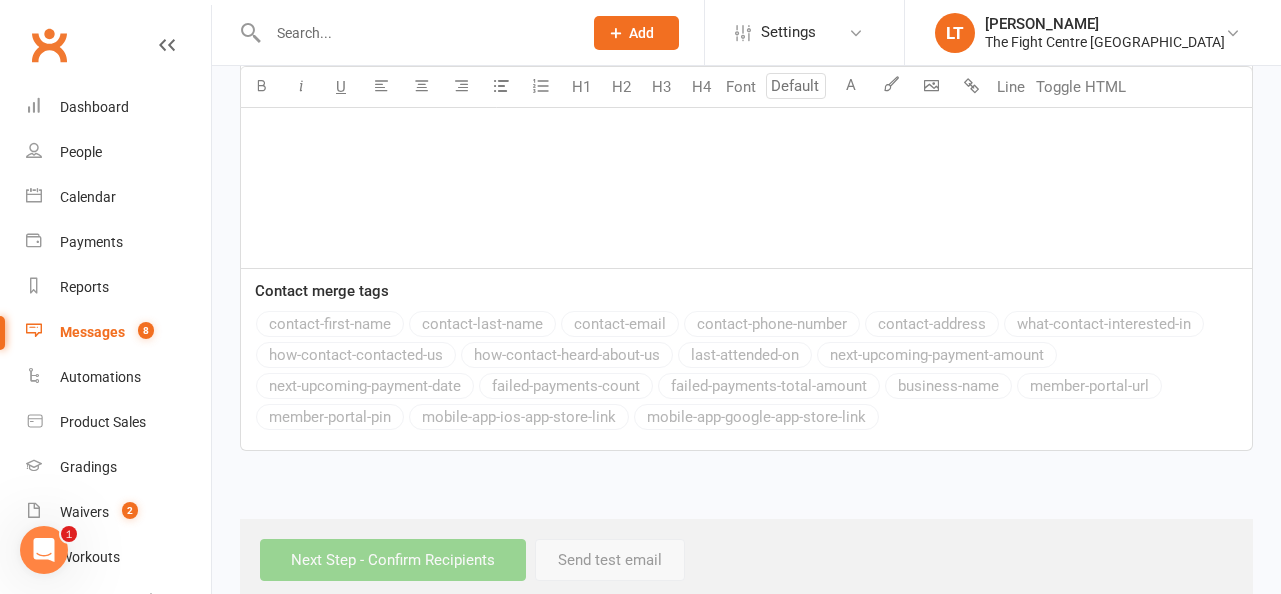 scroll, scrollTop: 0, scrollLeft: 0, axis: both 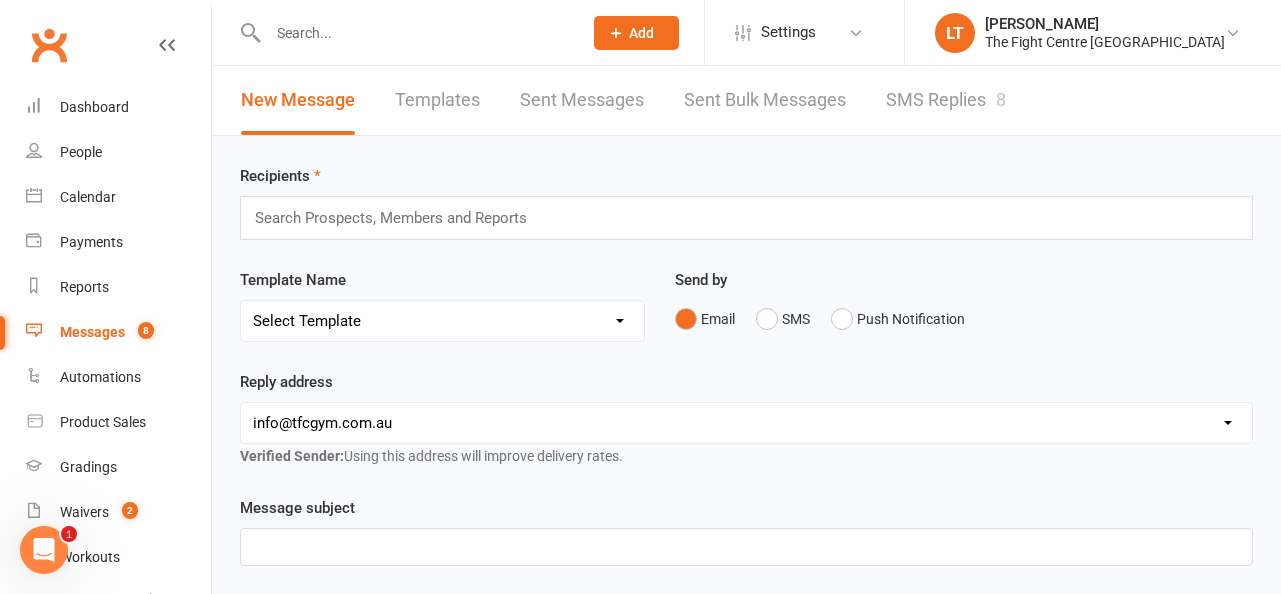 click on "SMS Replies  8" at bounding box center (946, 100) 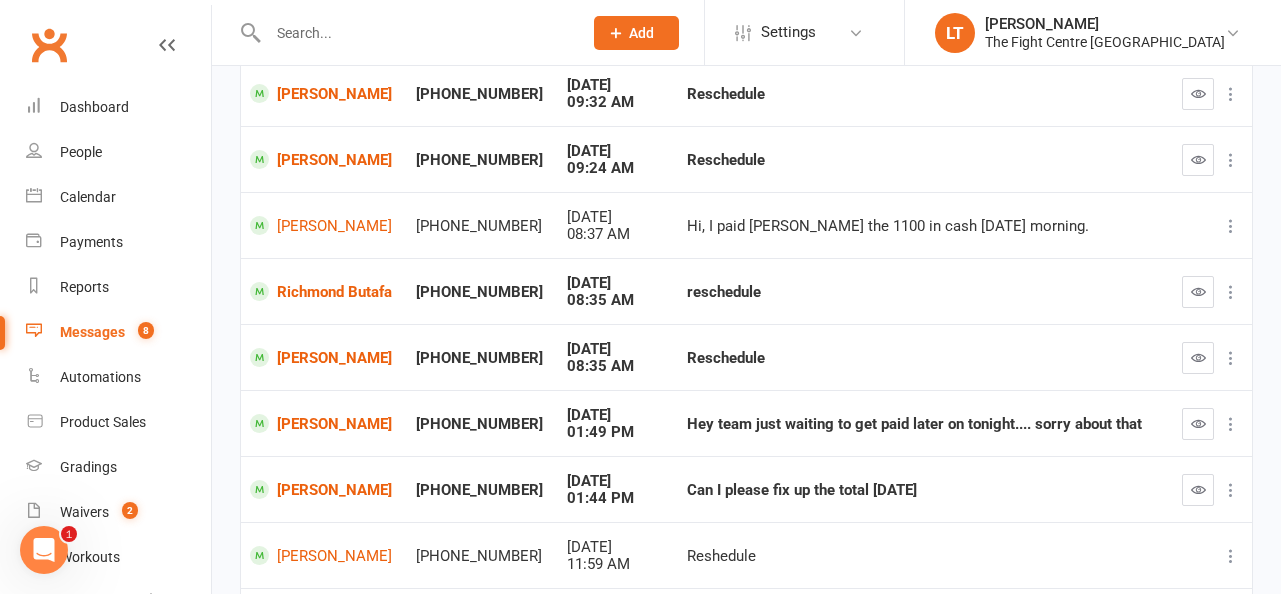 scroll, scrollTop: 322, scrollLeft: 0, axis: vertical 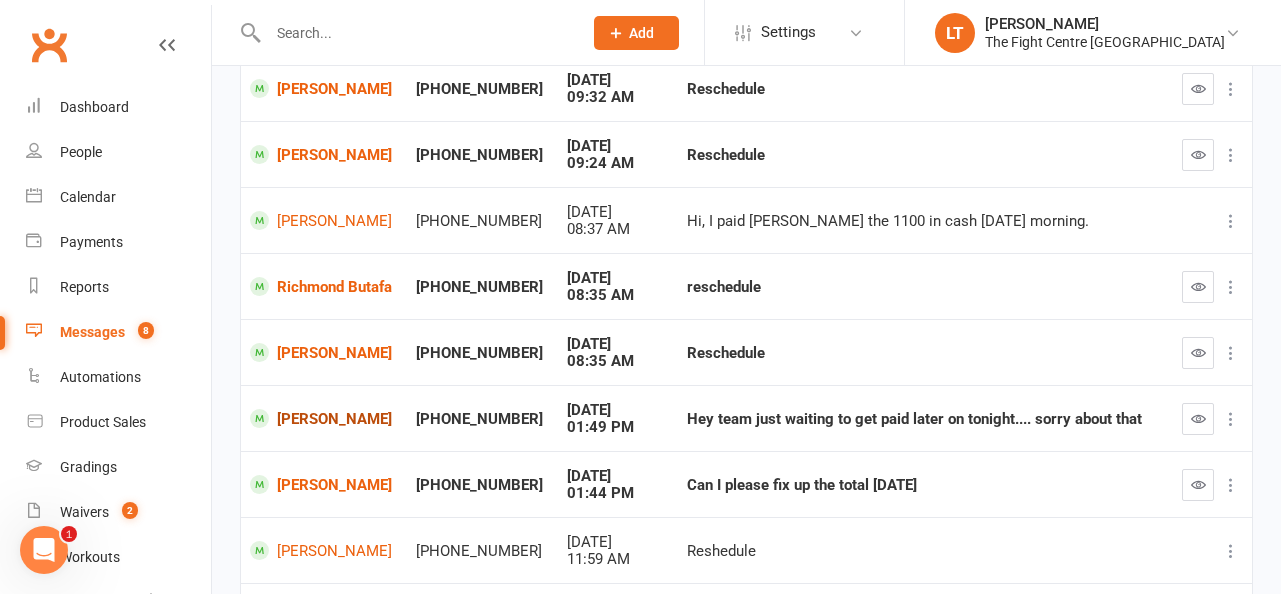 click on "Terry Malofou" at bounding box center (324, 418) 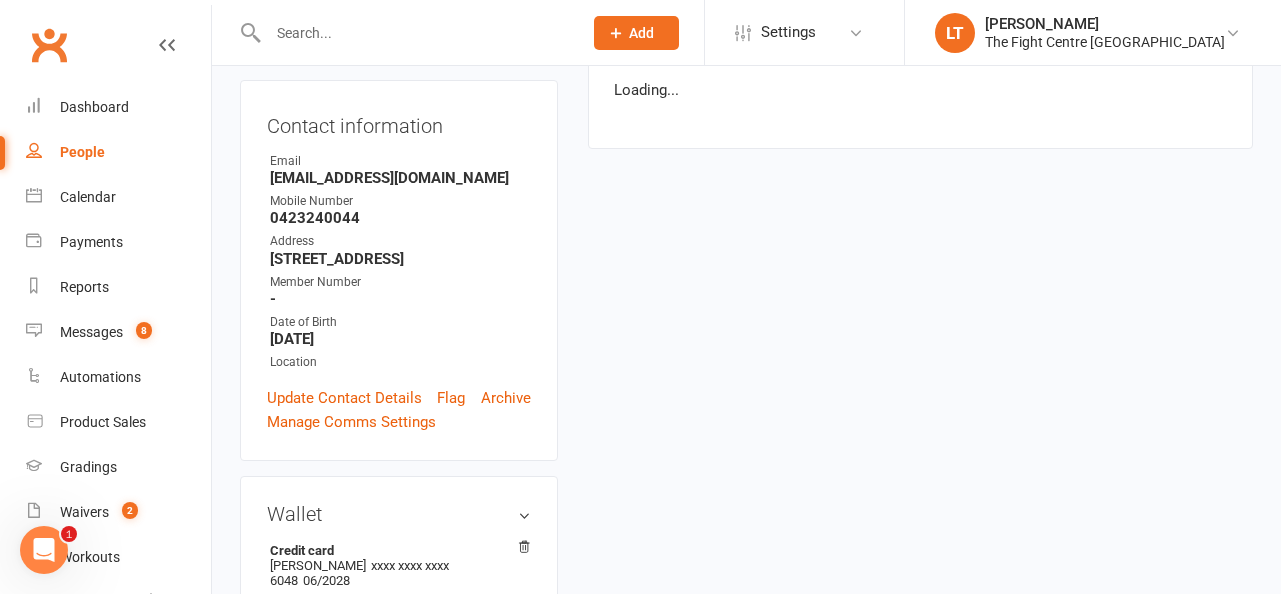 scroll, scrollTop: 0, scrollLeft: 0, axis: both 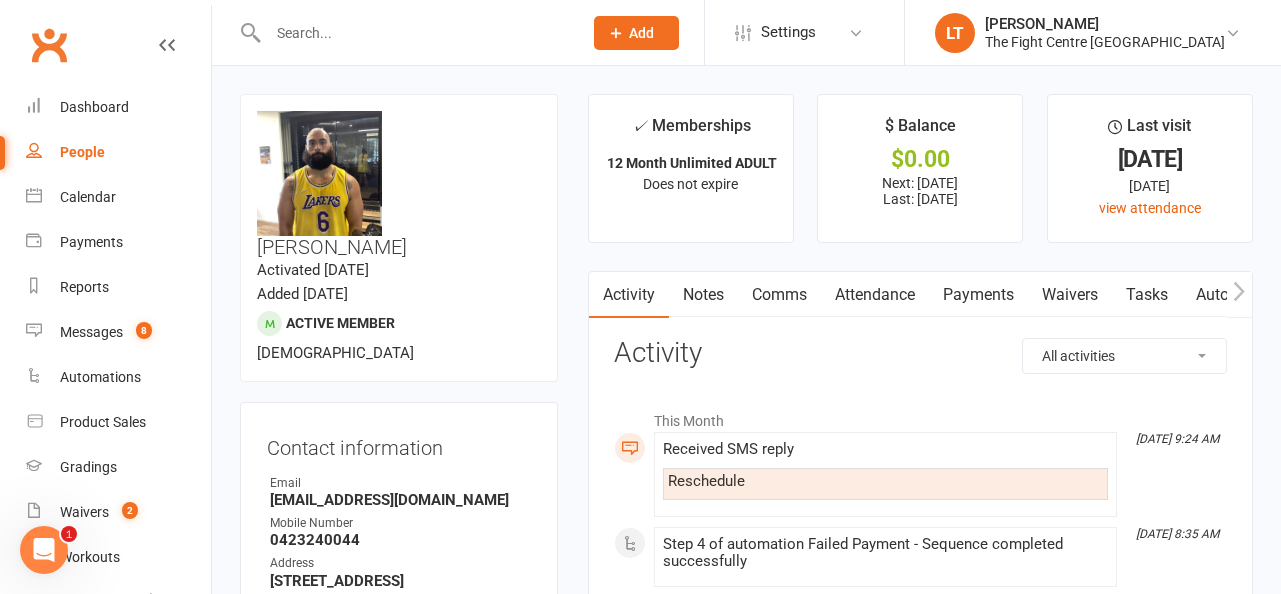 click on "Payments" at bounding box center [978, 295] 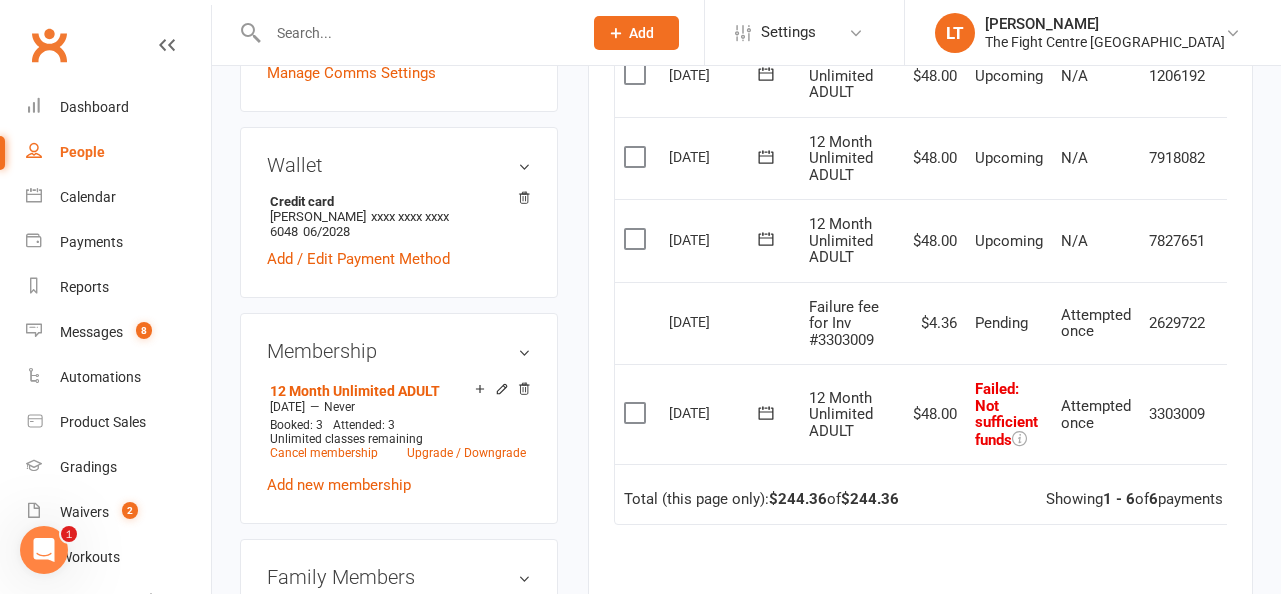 scroll, scrollTop: 699, scrollLeft: 0, axis: vertical 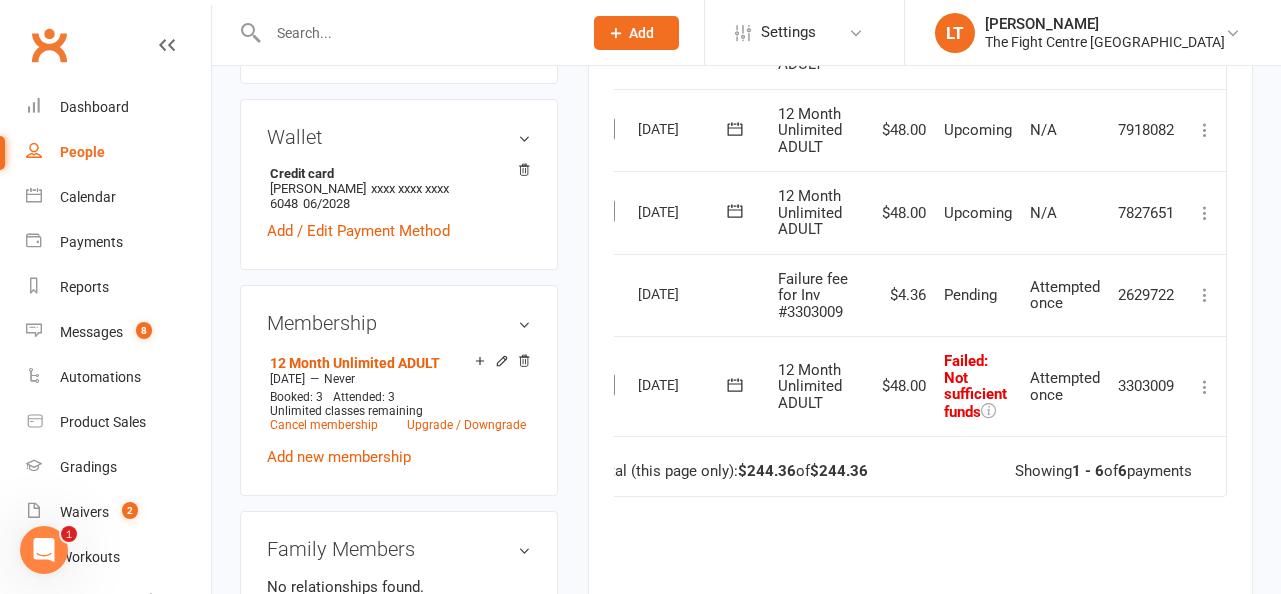 click at bounding box center [1205, 387] 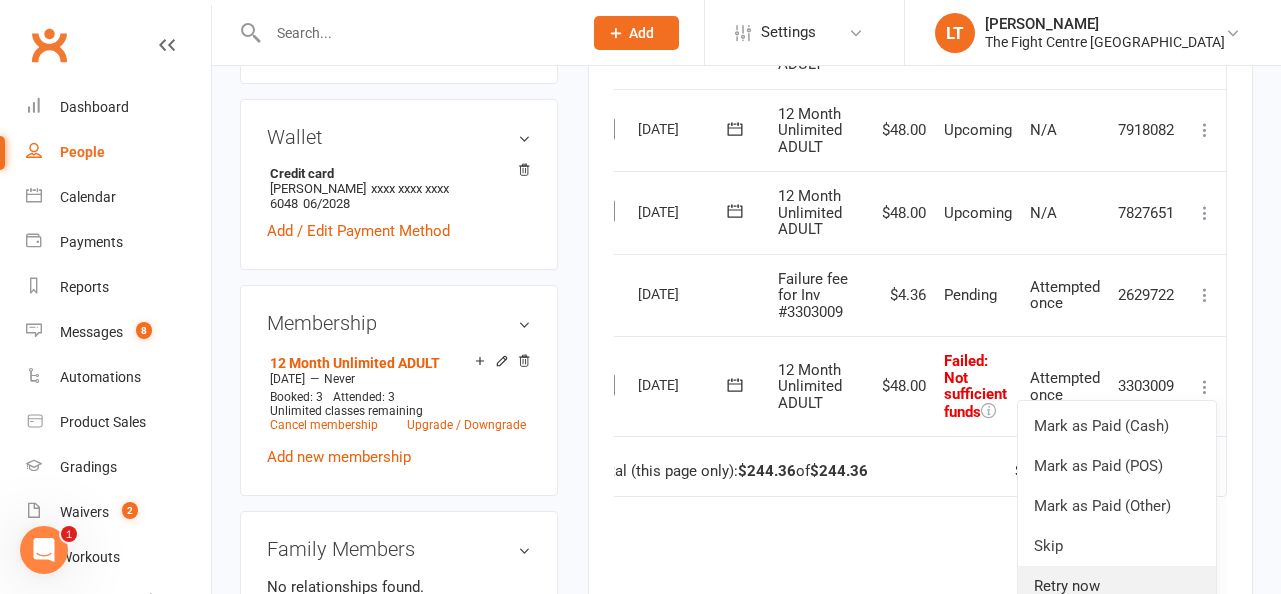 click on "Retry now" at bounding box center (1117, 586) 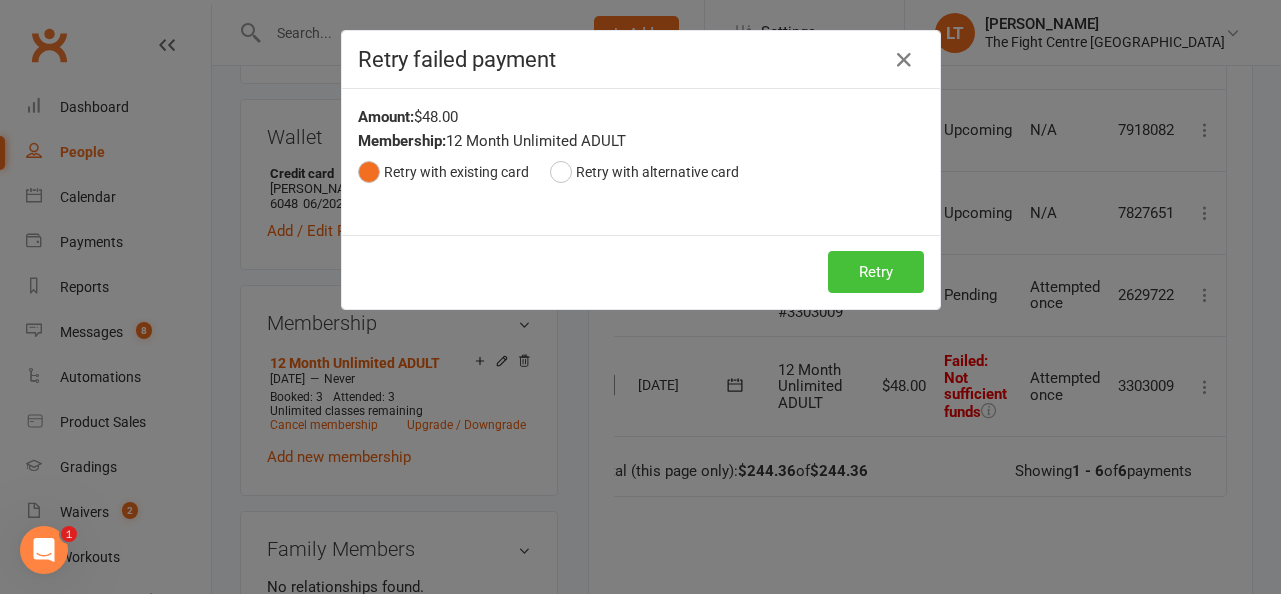 click on "Retry" at bounding box center [876, 272] 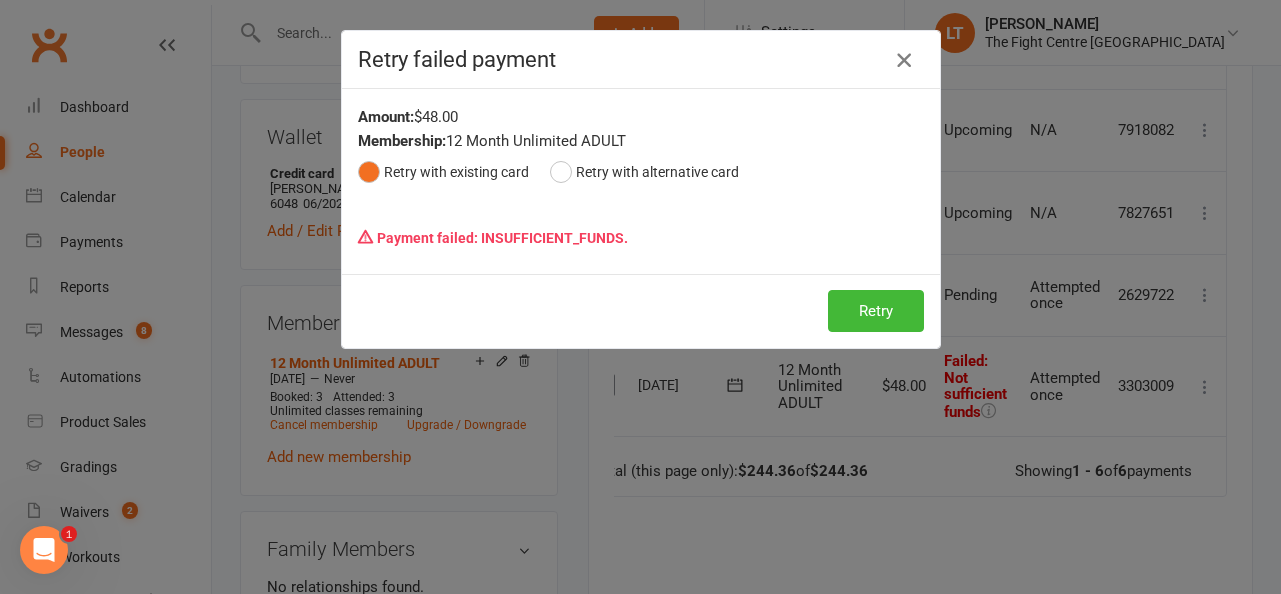 click at bounding box center [904, 60] 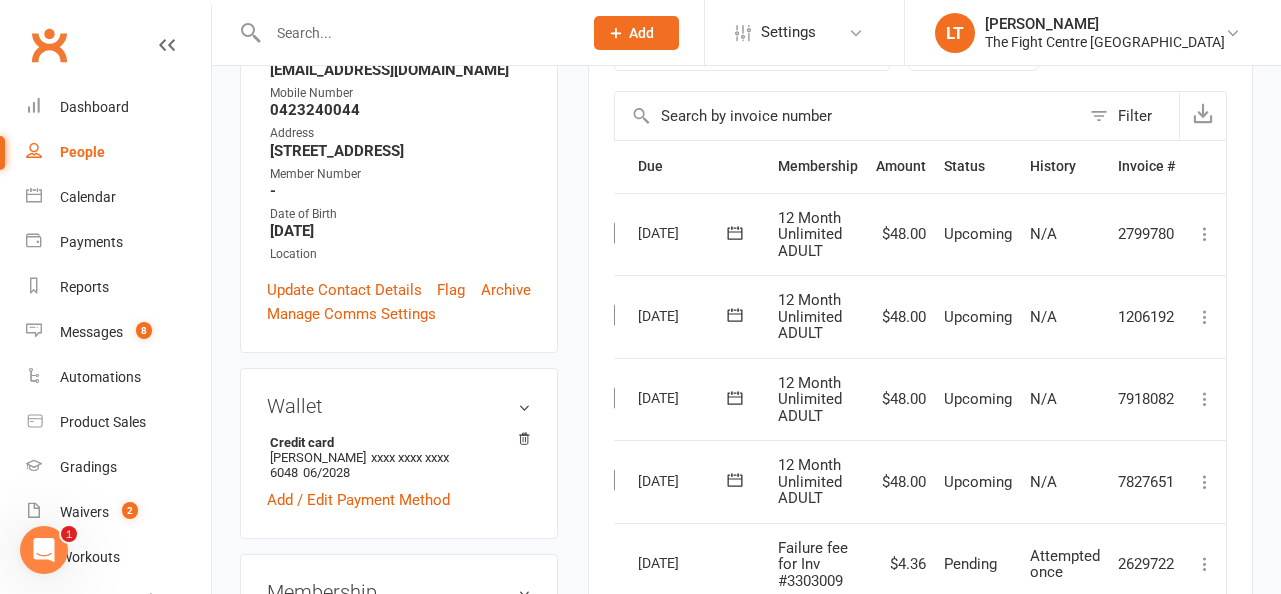 scroll, scrollTop: 0, scrollLeft: 0, axis: both 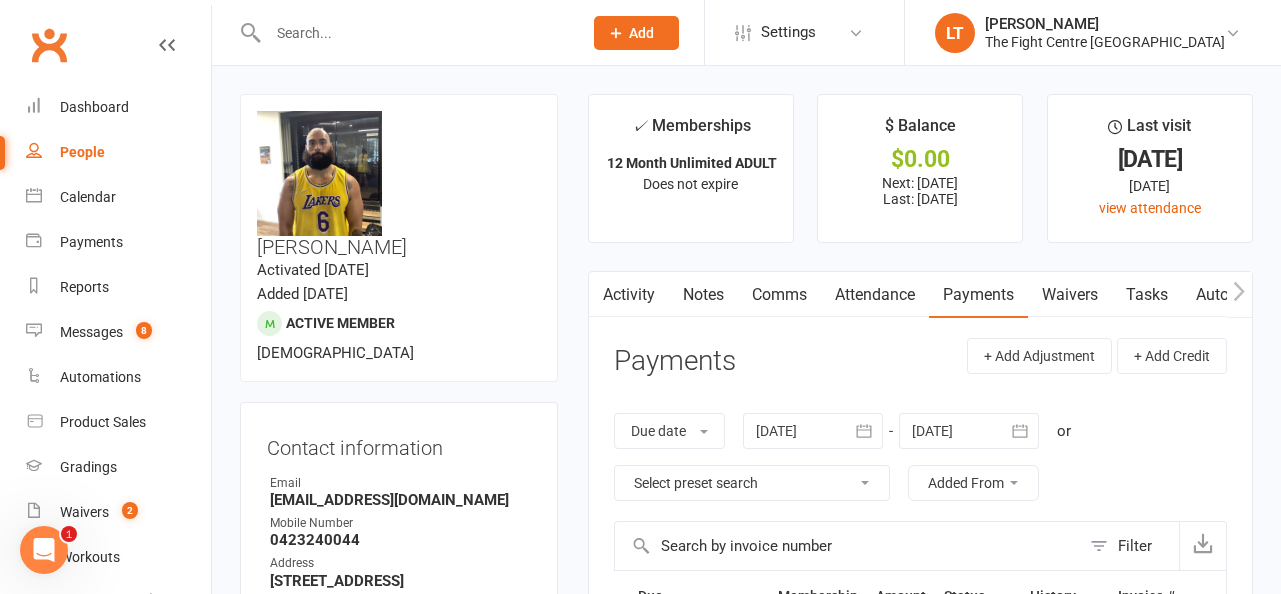 click on "Notes" at bounding box center [703, 295] 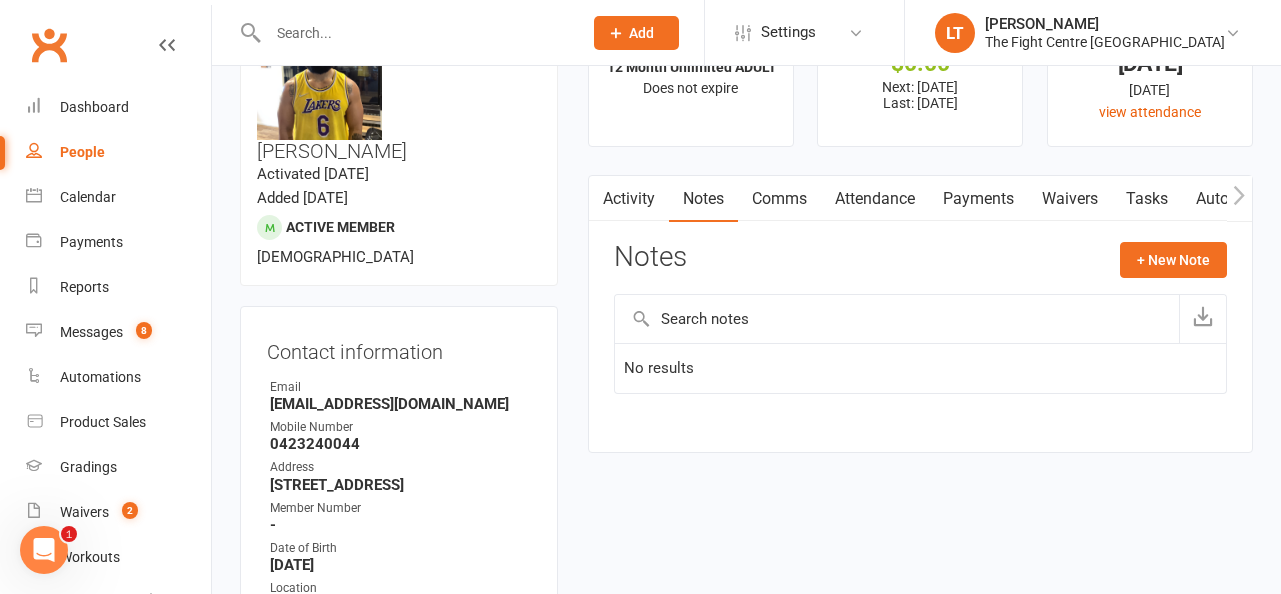 scroll, scrollTop: 93, scrollLeft: 0, axis: vertical 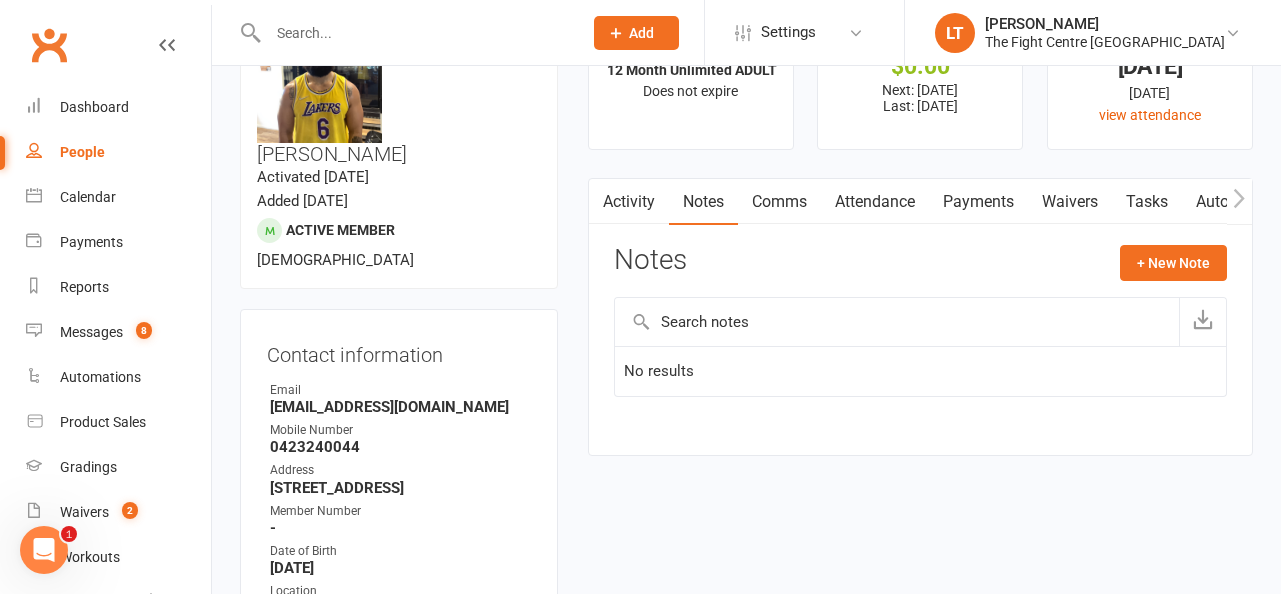 click at bounding box center [601, 201] 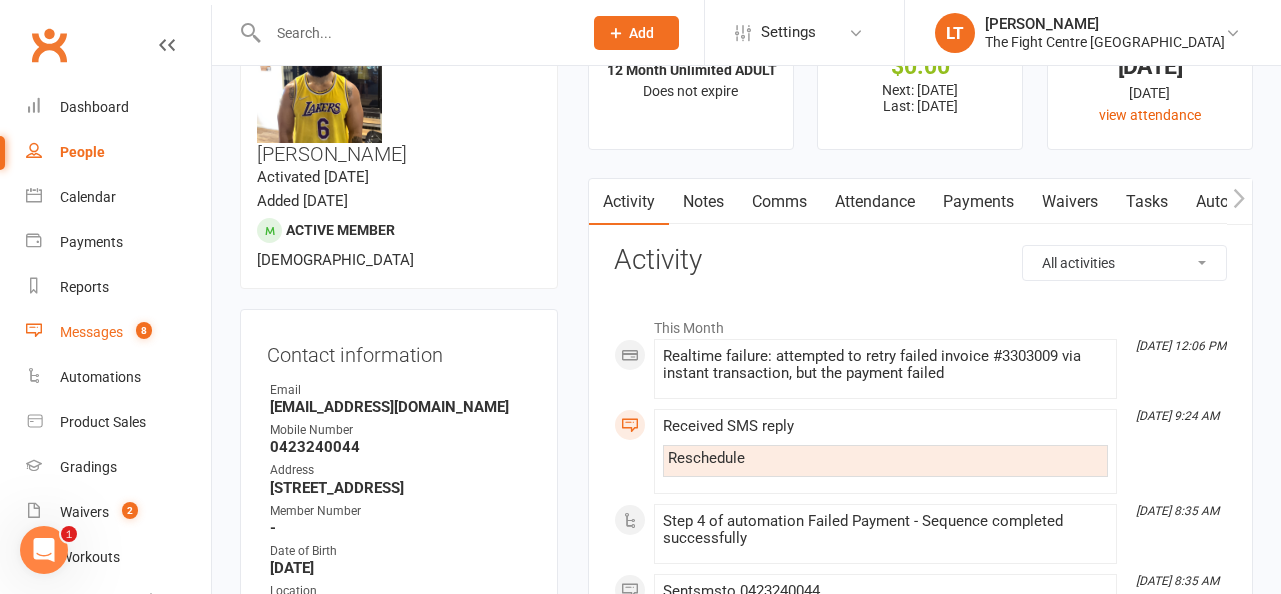 click on "Messages" at bounding box center [91, 332] 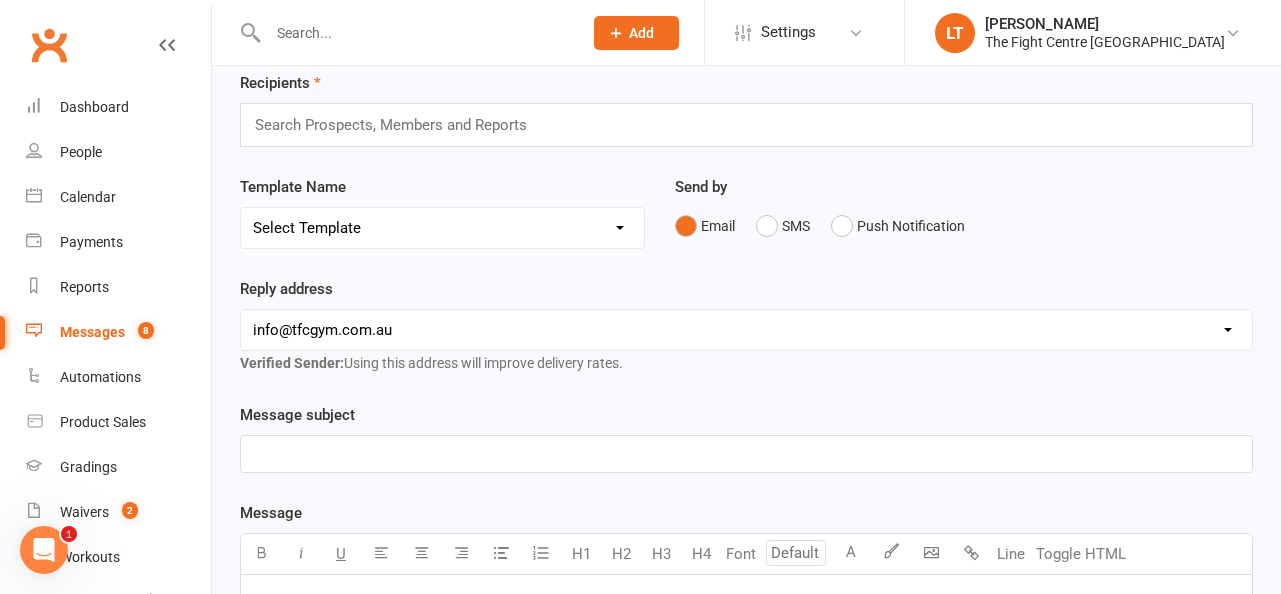 scroll, scrollTop: 0, scrollLeft: 0, axis: both 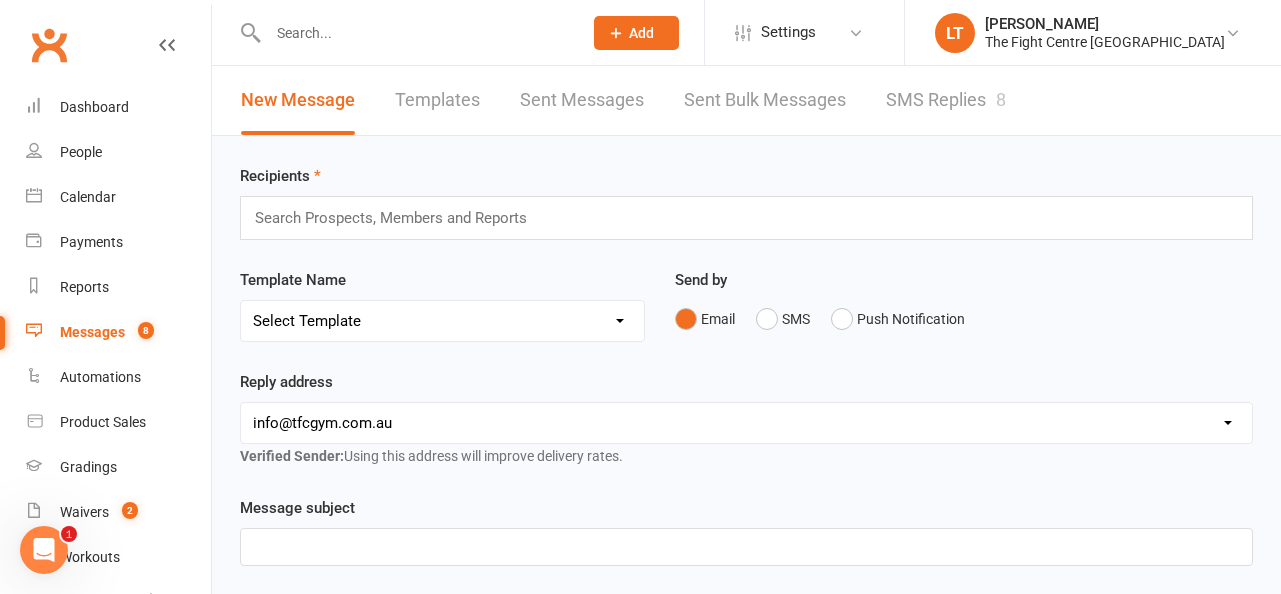 click on "SMS Replies  8" at bounding box center (946, 100) 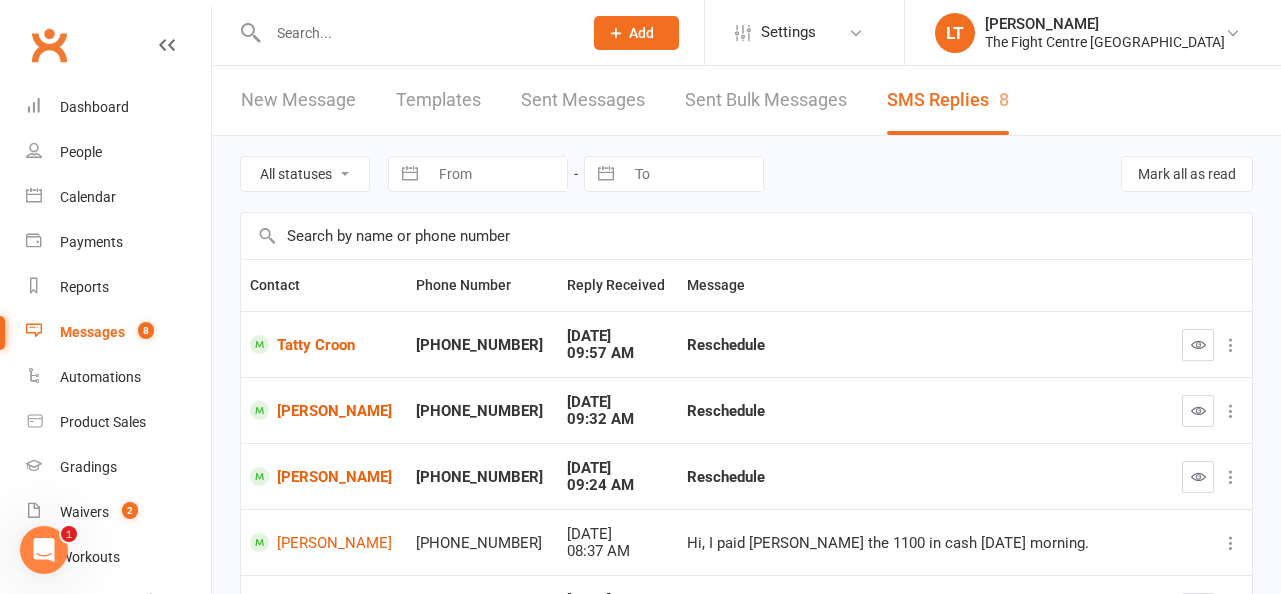 scroll, scrollTop: 258, scrollLeft: 0, axis: vertical 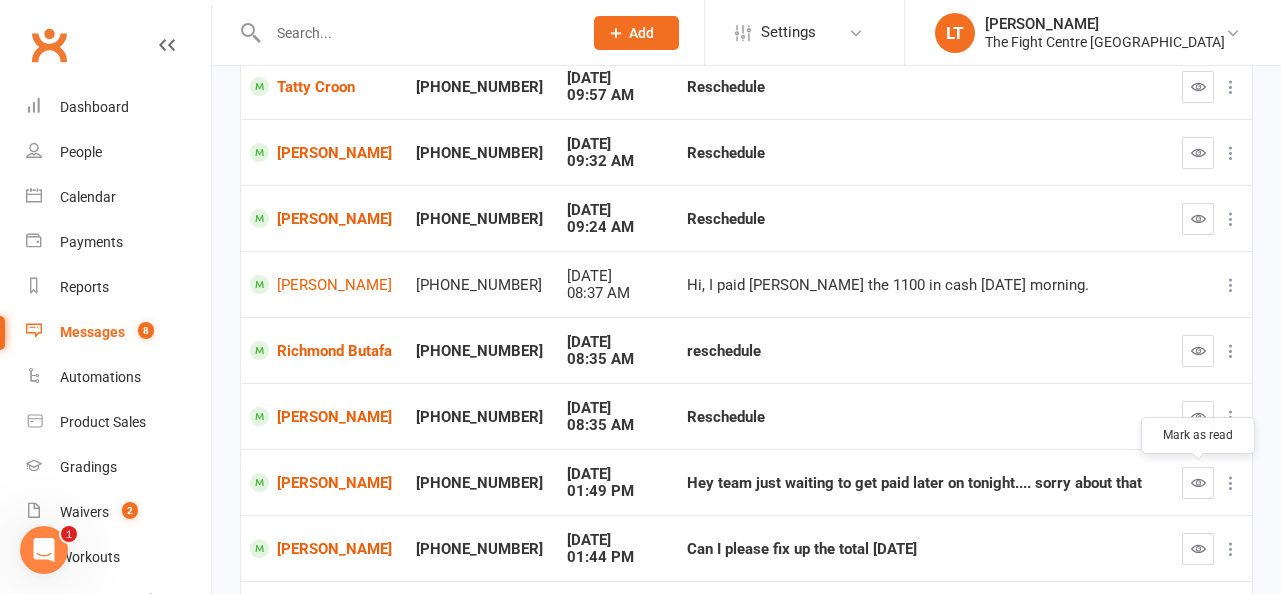 click at bounding box center (1198, 483) 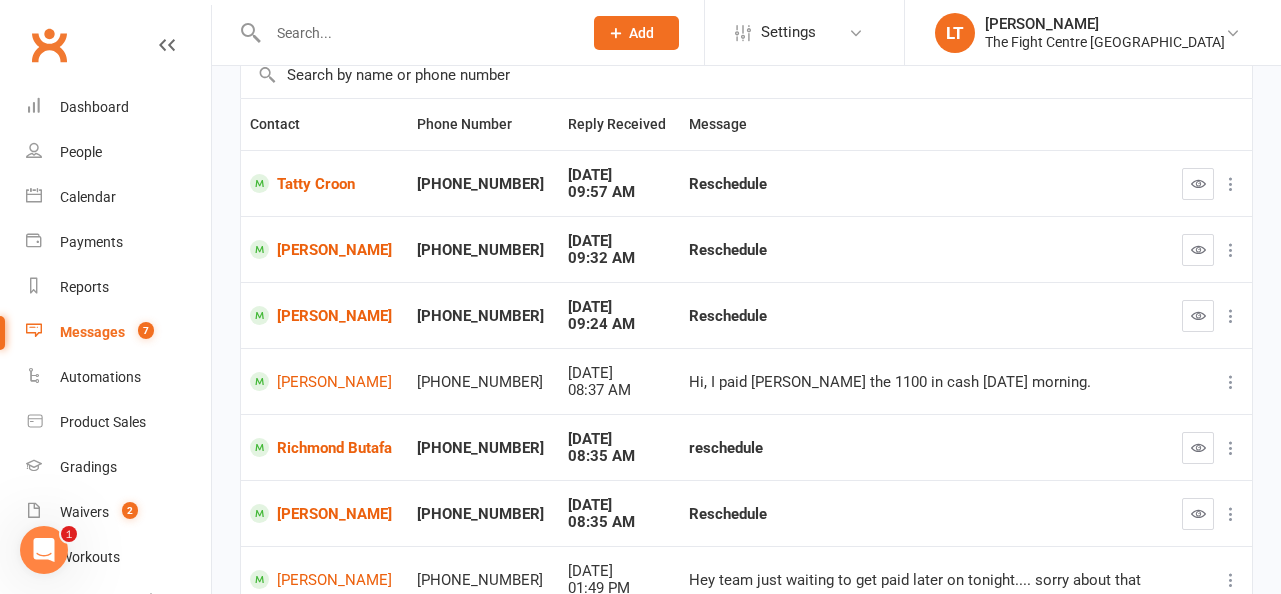 scroll, scrollTop: 0, scrollLeft: 0, axis: both 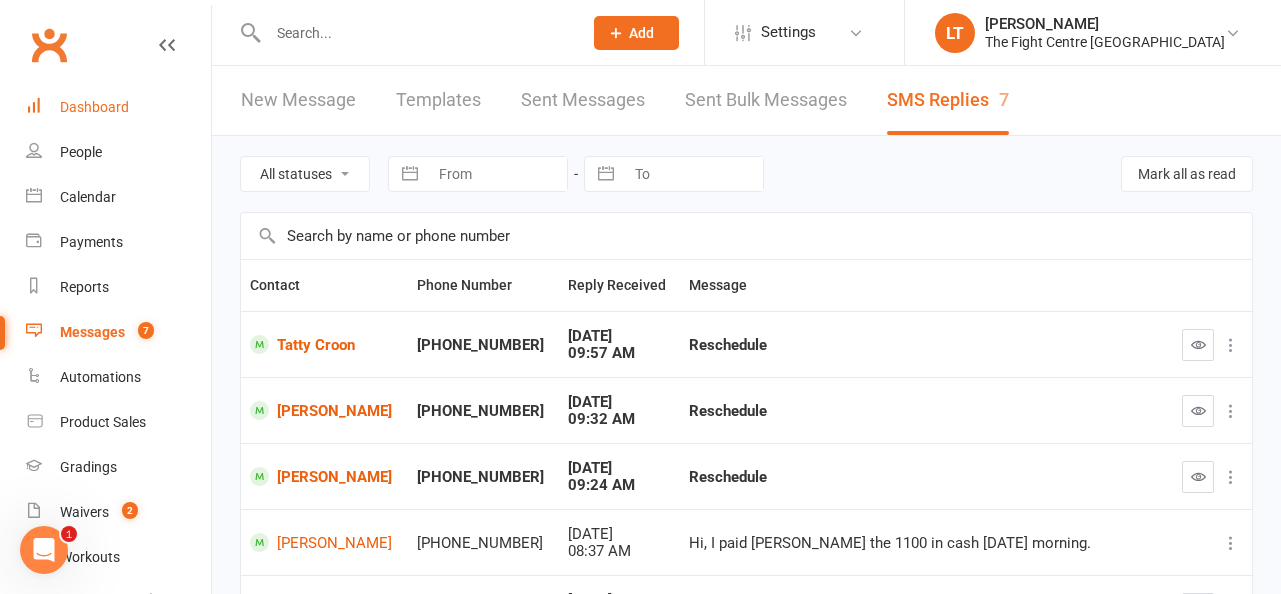 click on "Dashboard" at bounding box center (94, 107) 